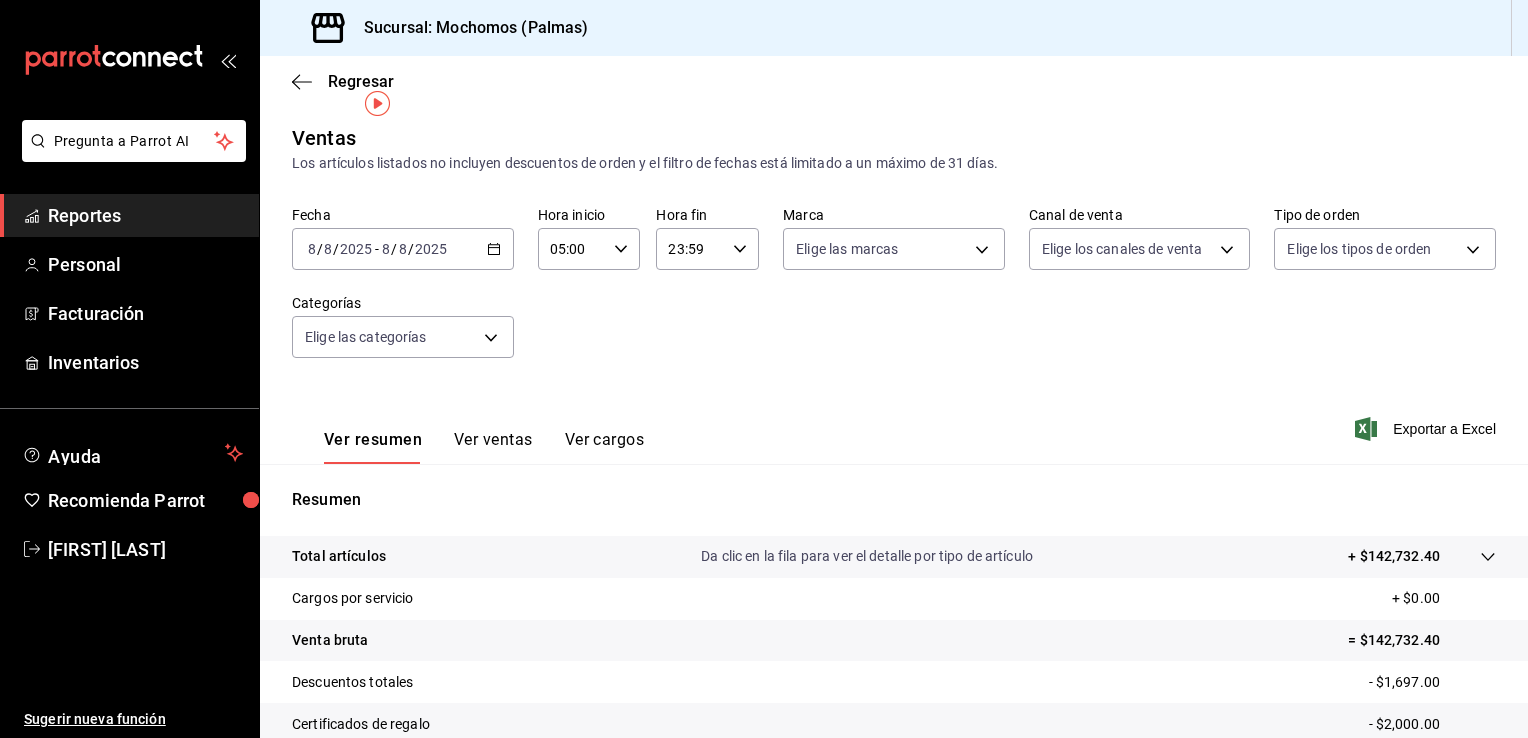 scroll, scrollTop: 0, scrollLeft: 0, axis: both 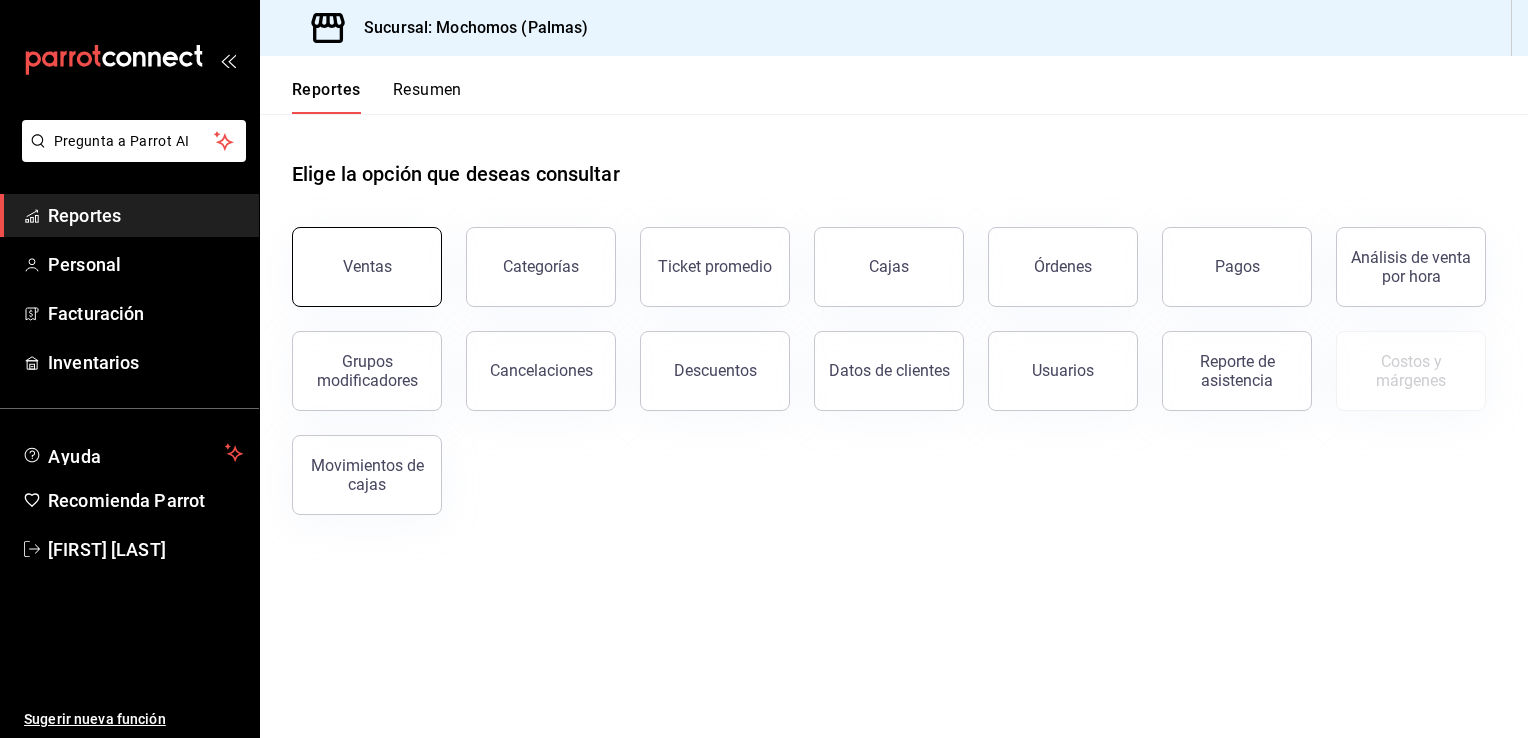 click on "Ventas" at bounding box center [367, 266] 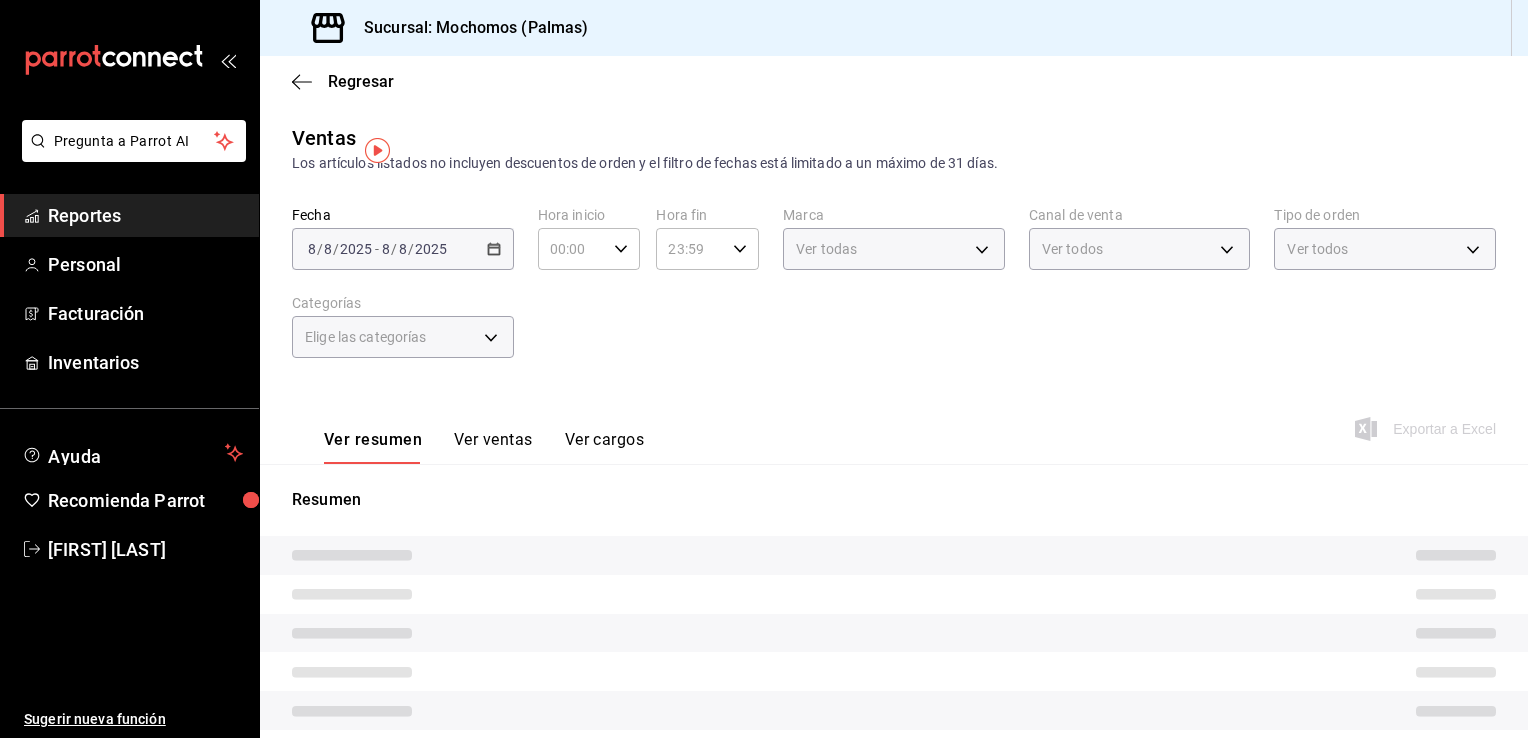type on "05:00" 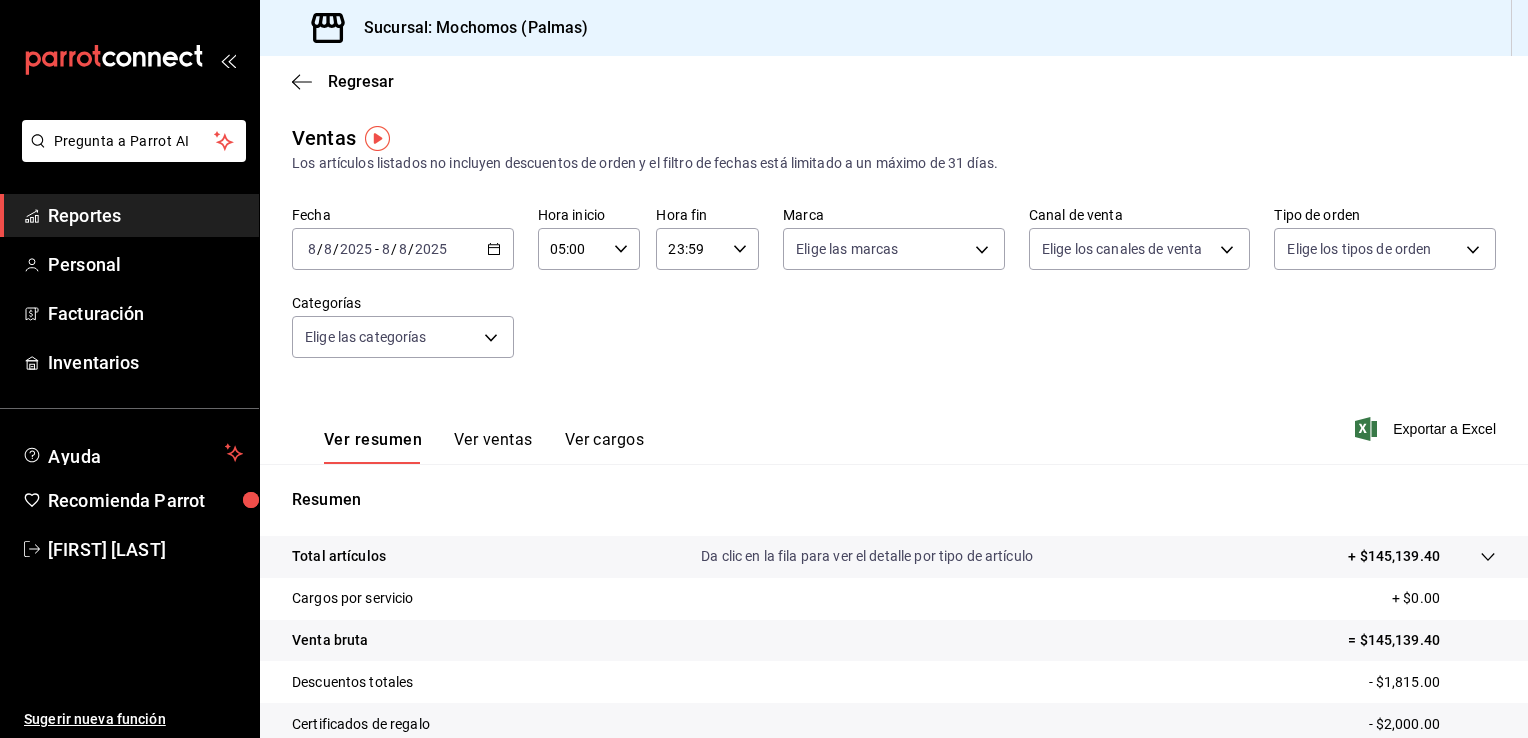 click 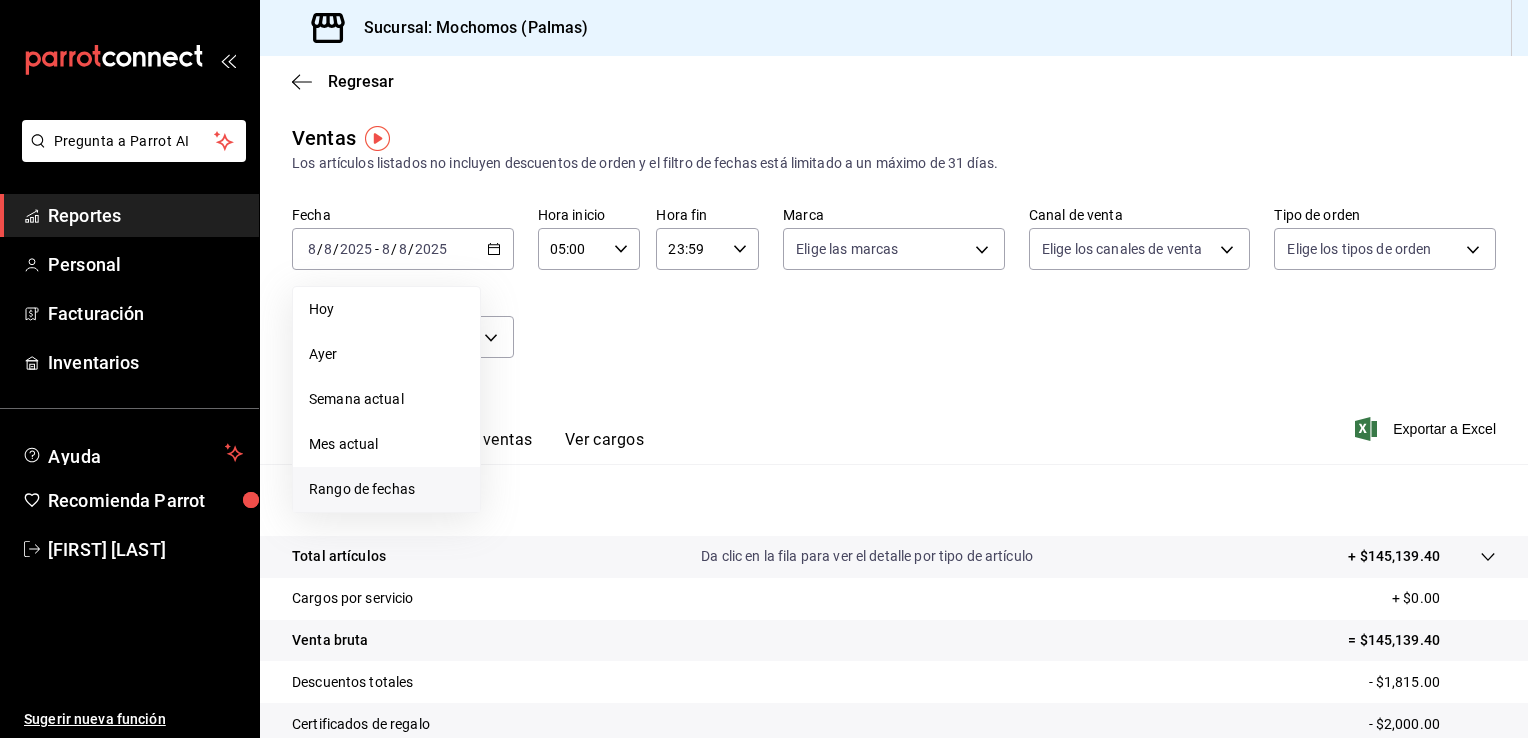 click on "Rango de fechas" at bounding box center [386, 489] 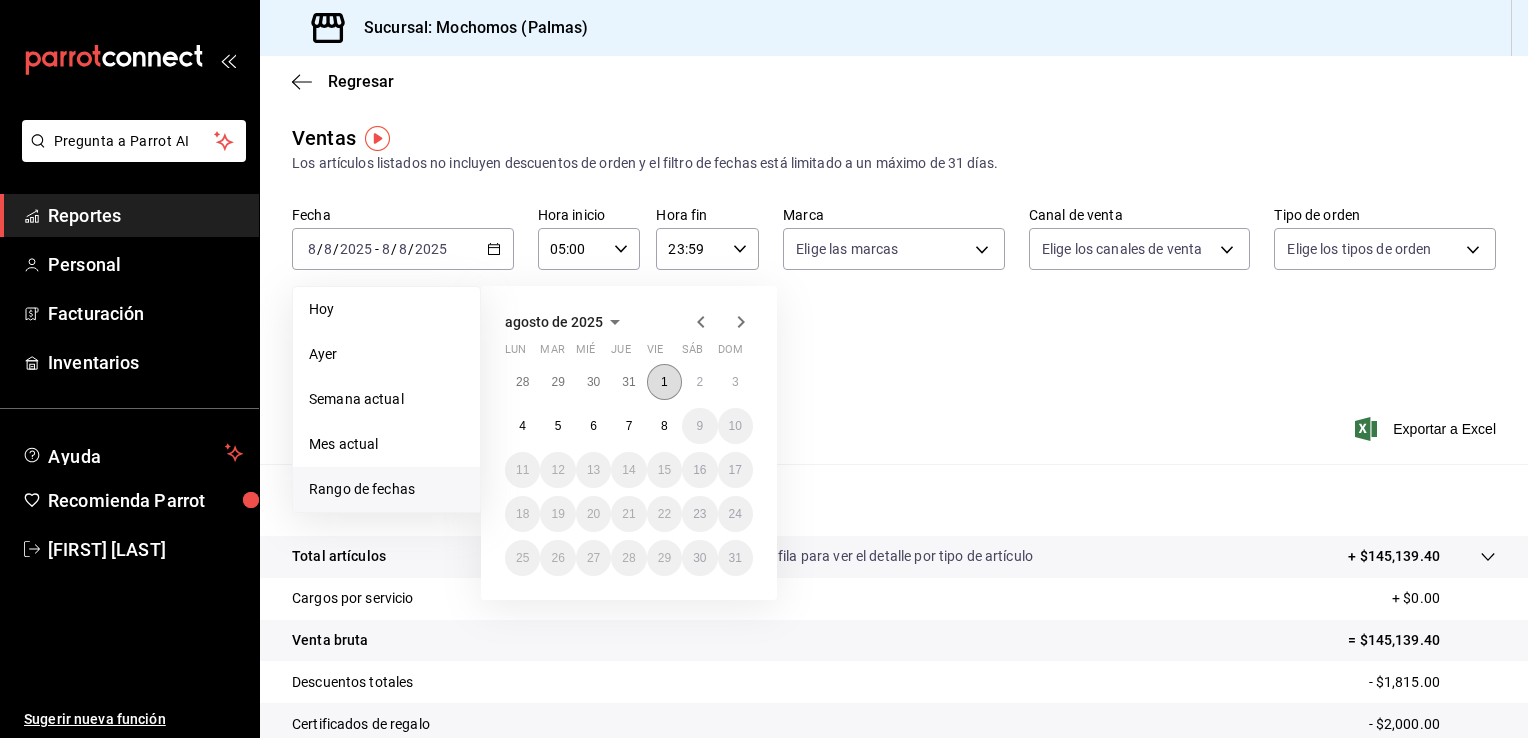 click on "1" at bounding box center (664, 382) 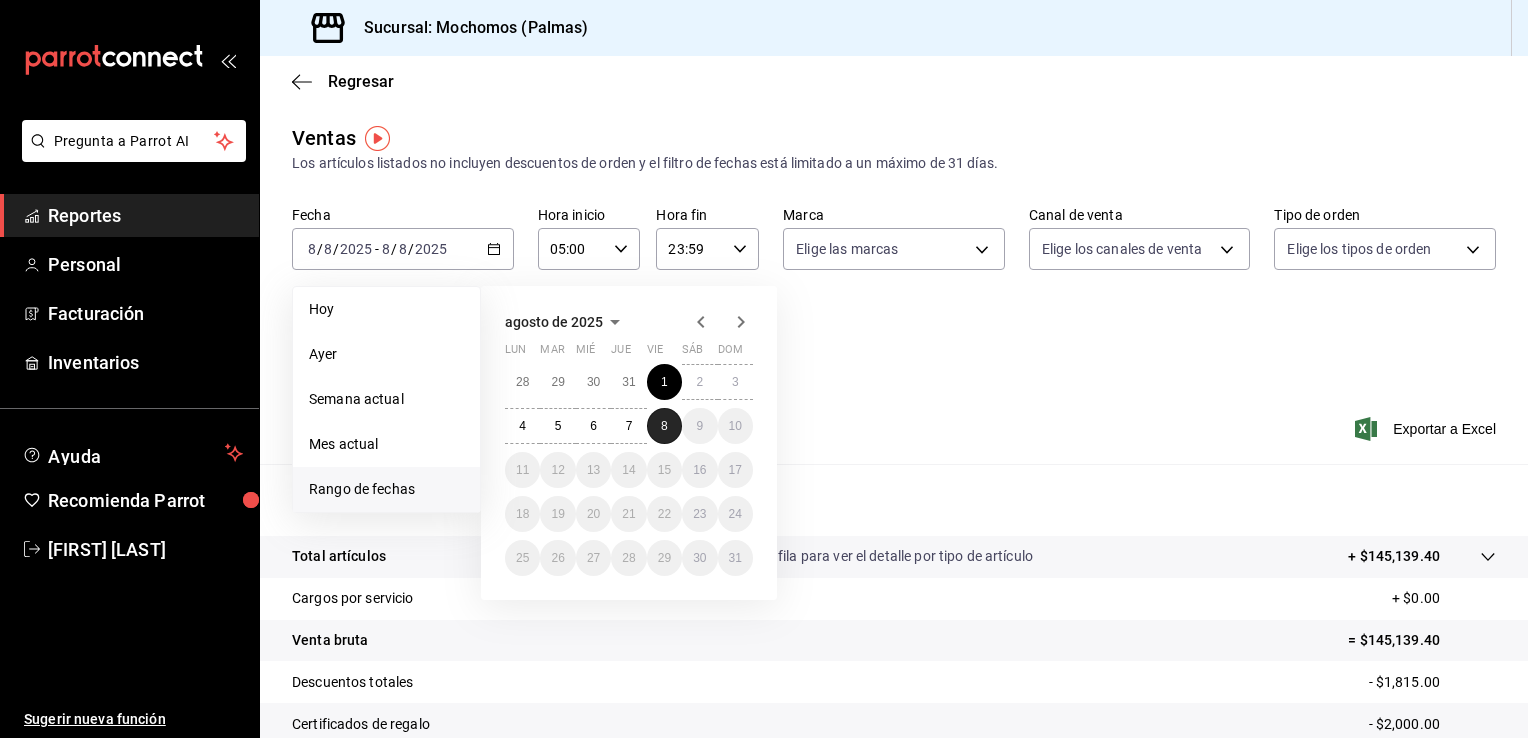 click on "8" at bounding box center (664, 426) 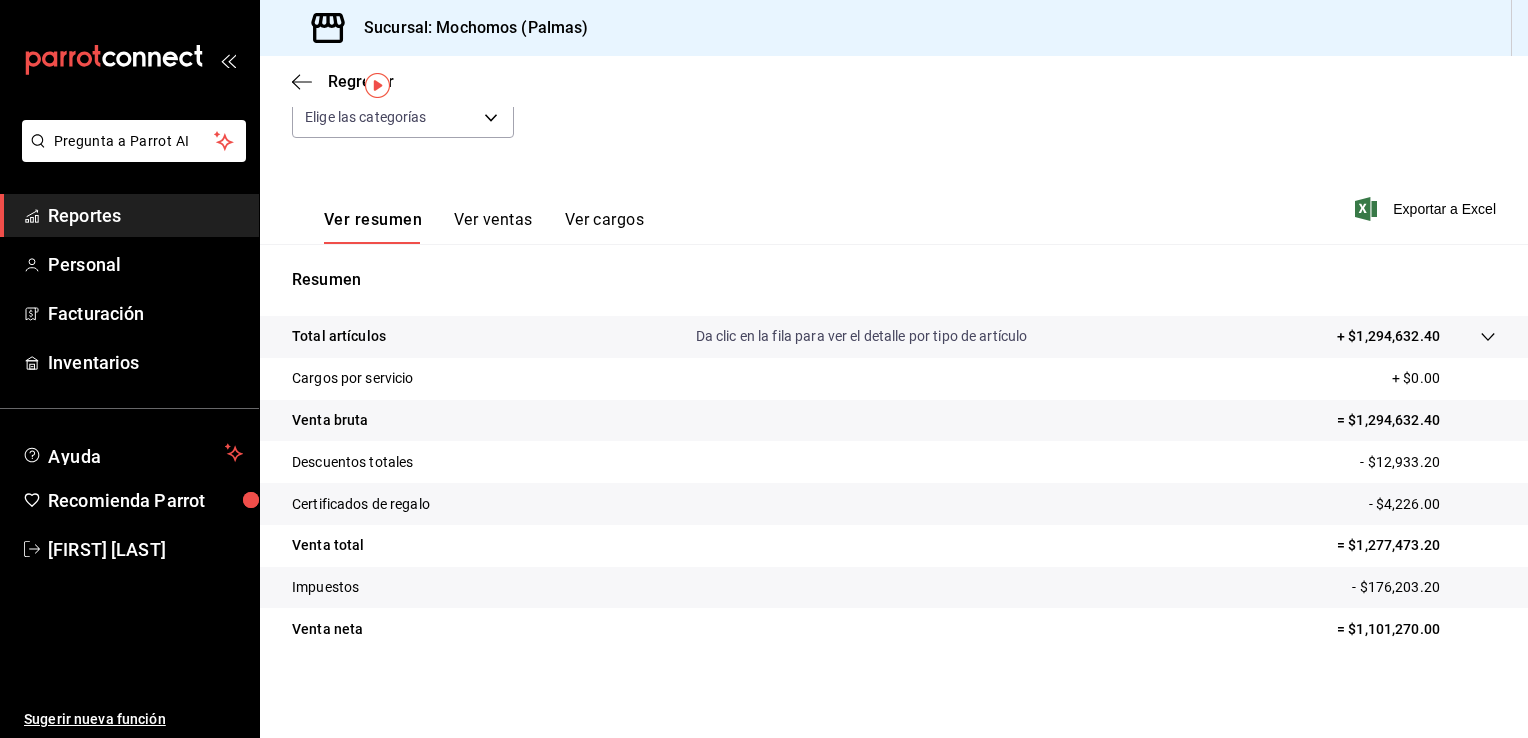 scroll, scrollTop: 0, scrollLeft: 0, axis: both 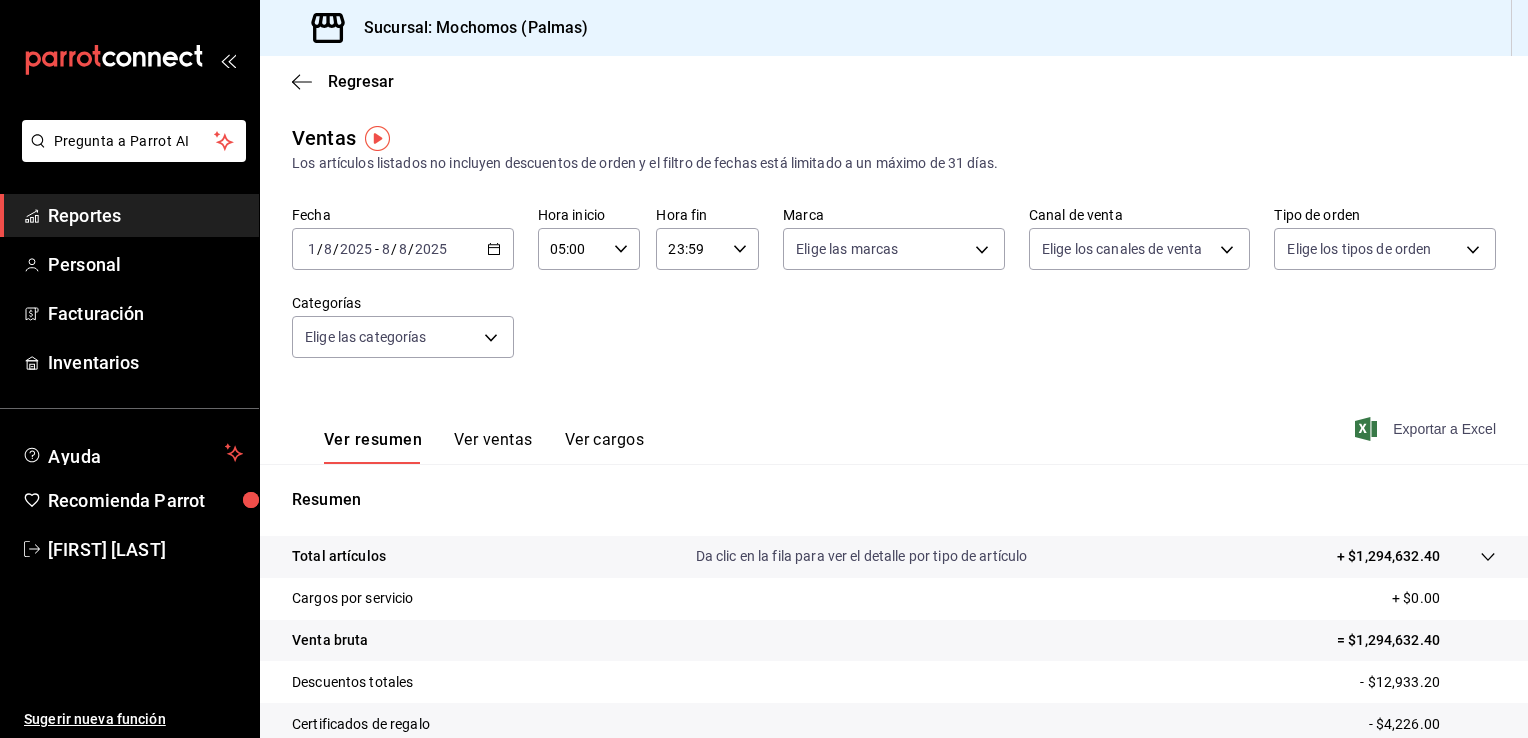click on "Exportar a Excel" at bounding box center [1427, 429] 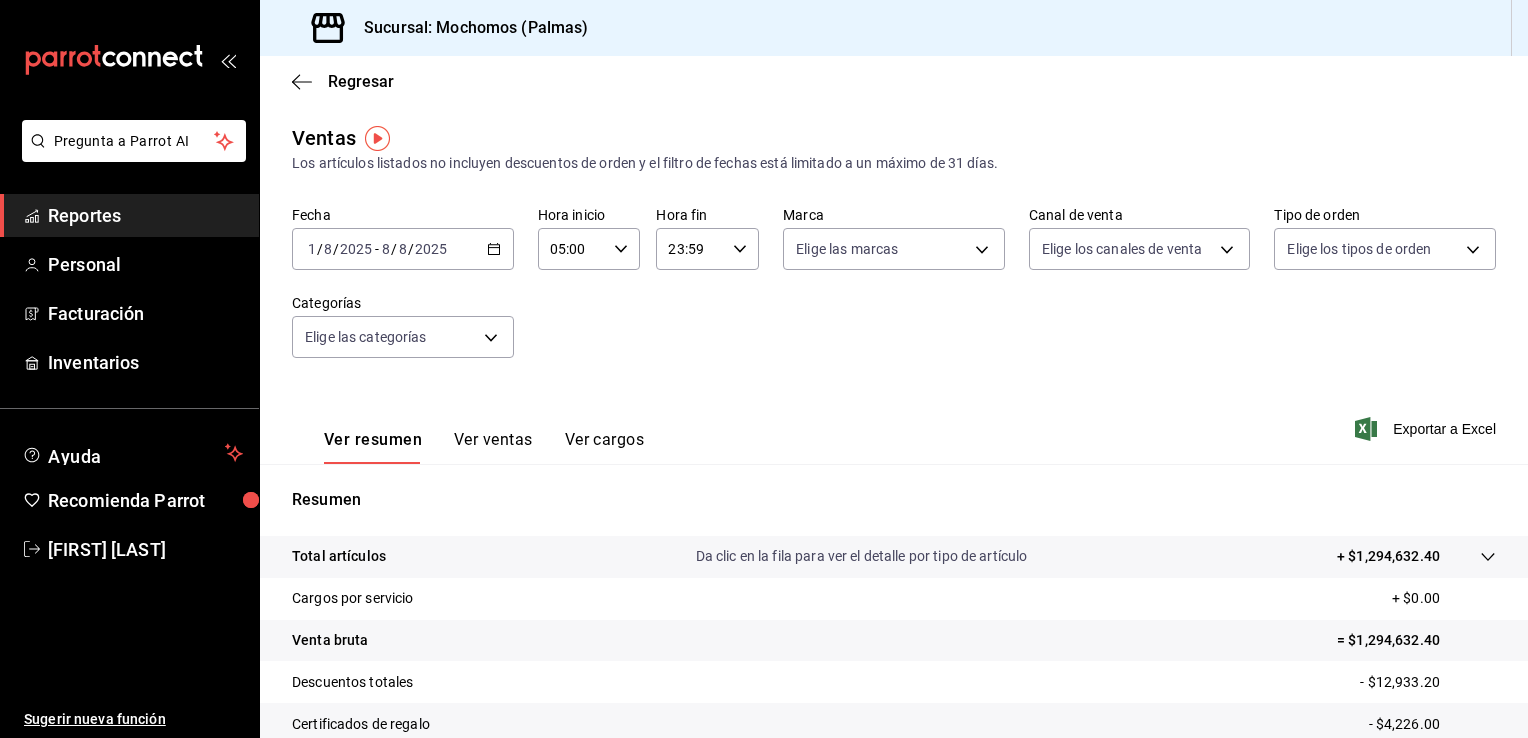 click on "2025-08-01 1 / 8 / 2025 - 2025-08-08 8 / 8 / 2025" at bounding box center (403, 249) 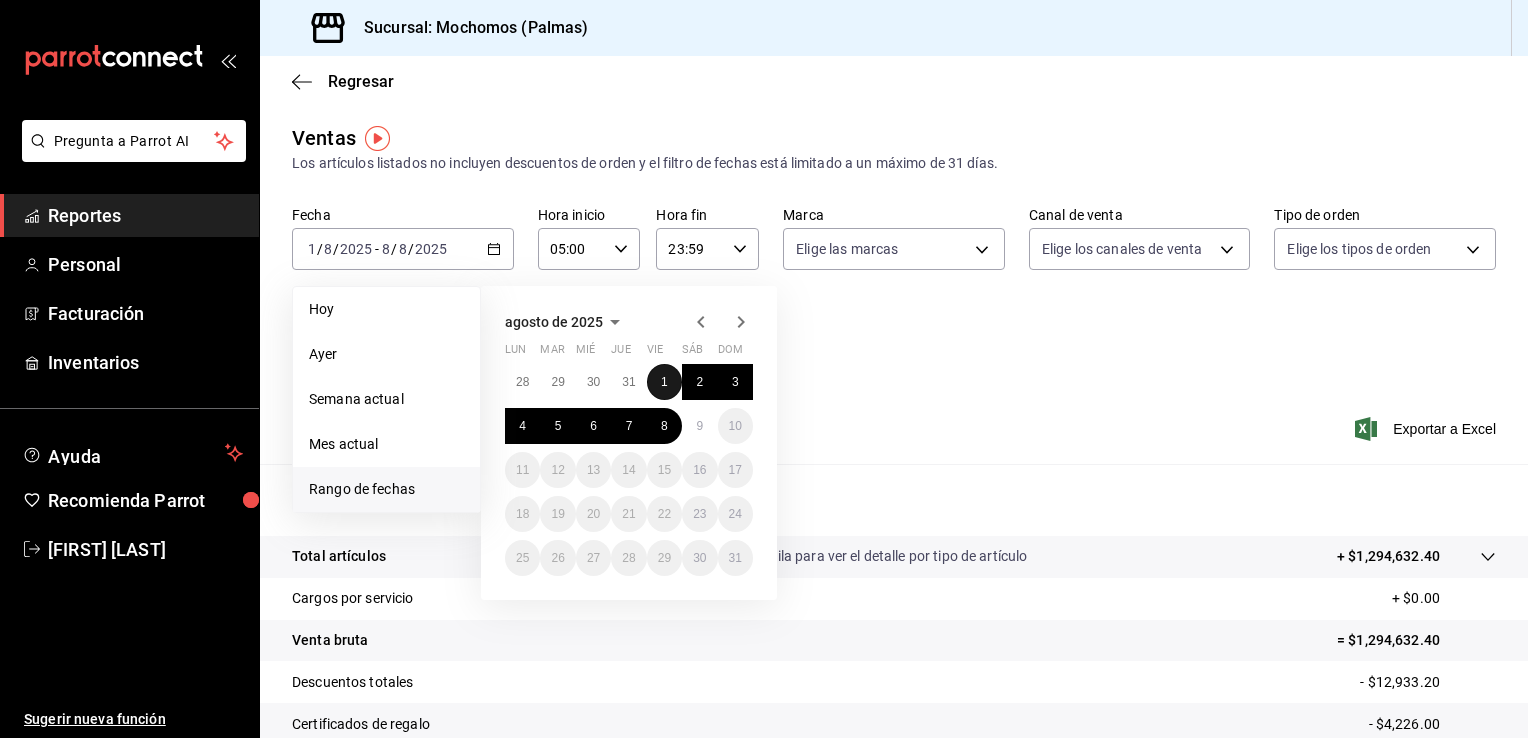 click on "1" at bounding box center (664, 382) 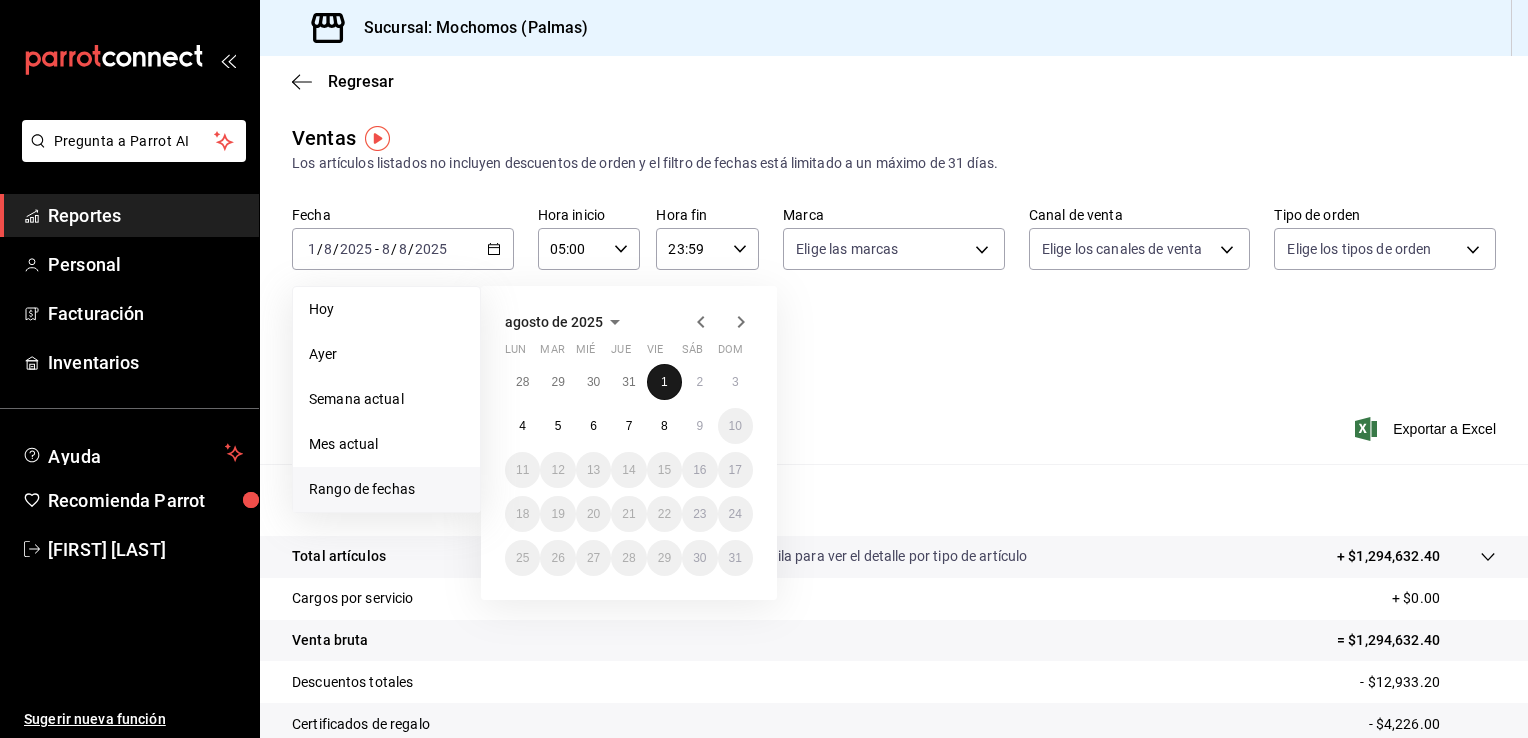 click on "1" at bounding box center (664, 382) 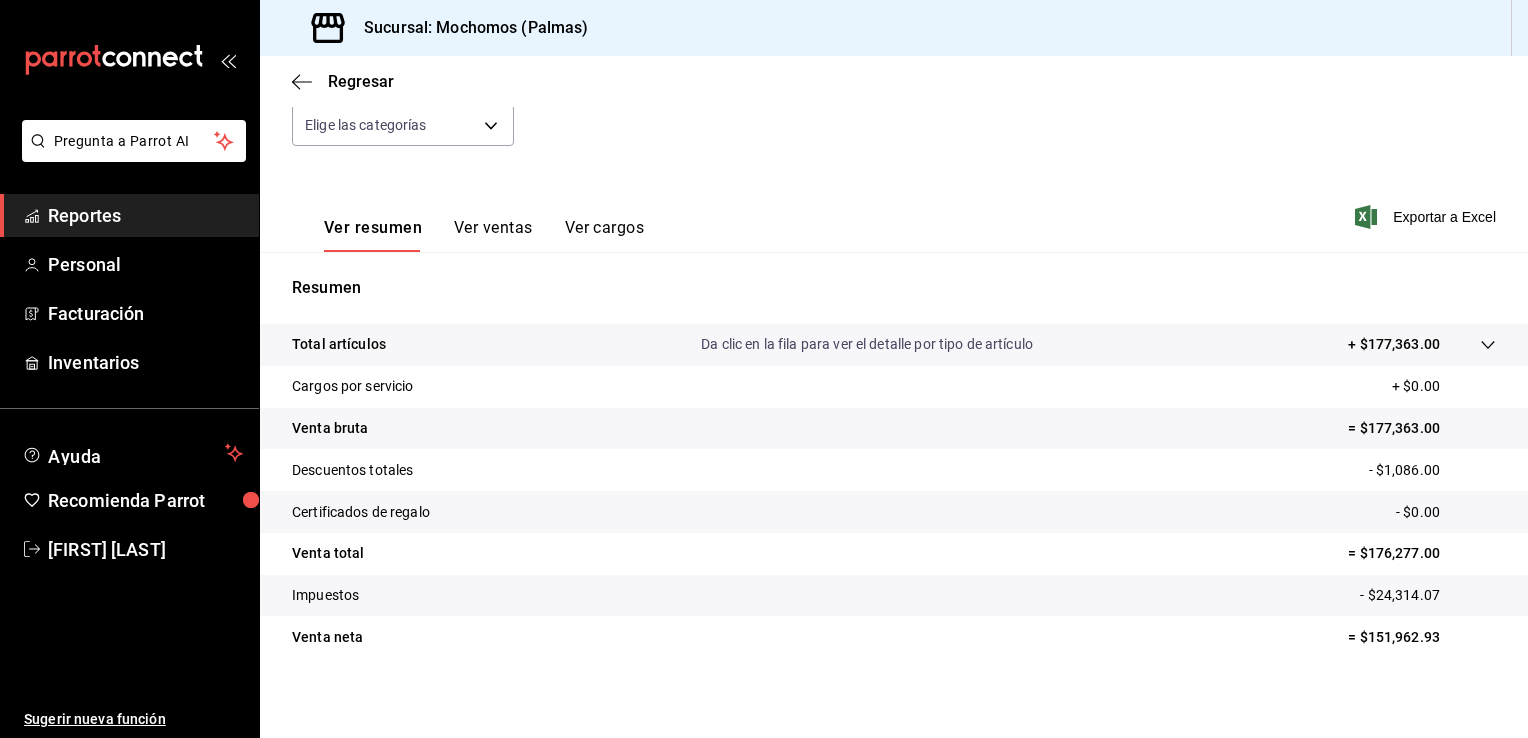 scroll, scrollTop: 220, scrollLeft: 0, axis: vertical 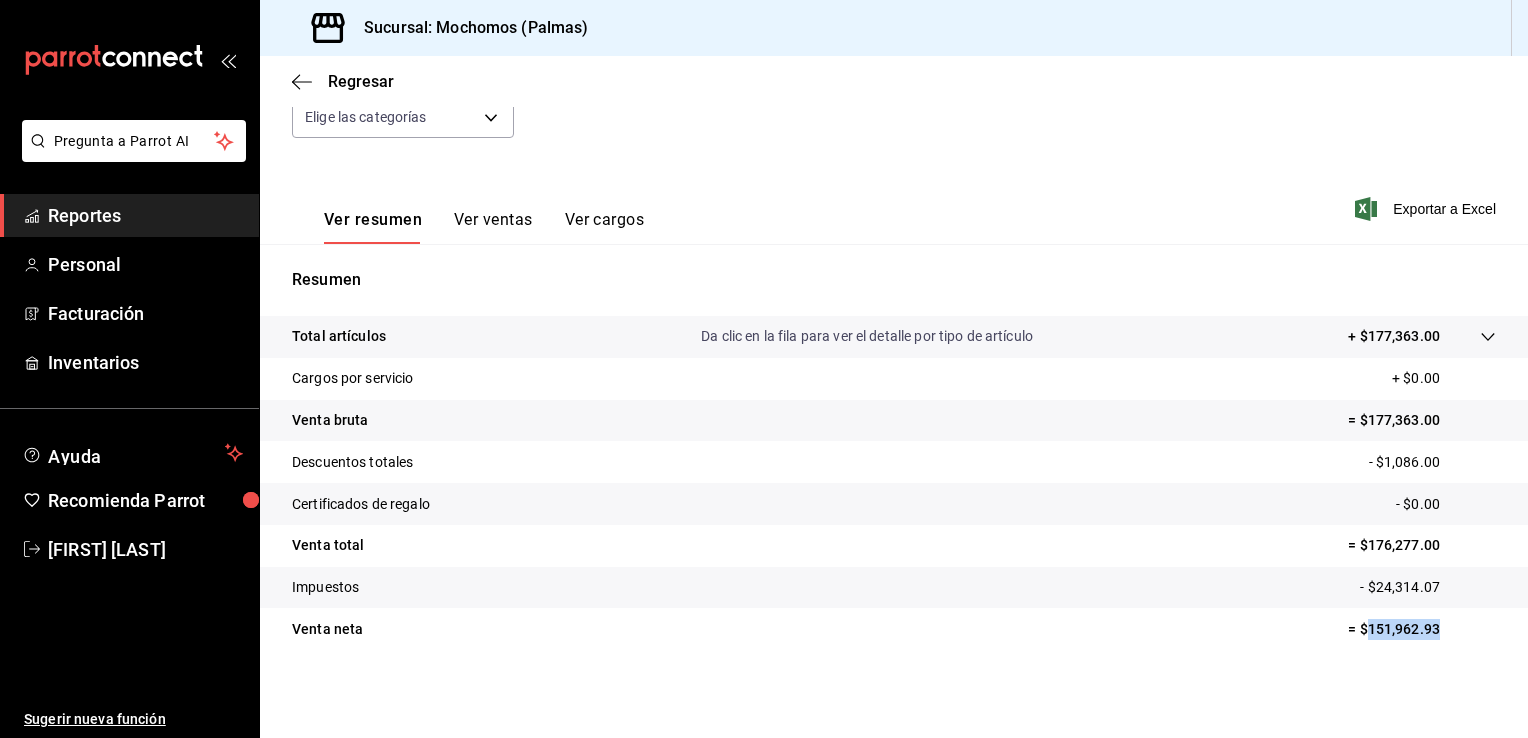 drag, startPoint x: 1444, startPoint y: 630, endPoint x: 1354, endPoint y: 631, distance: 90.005554 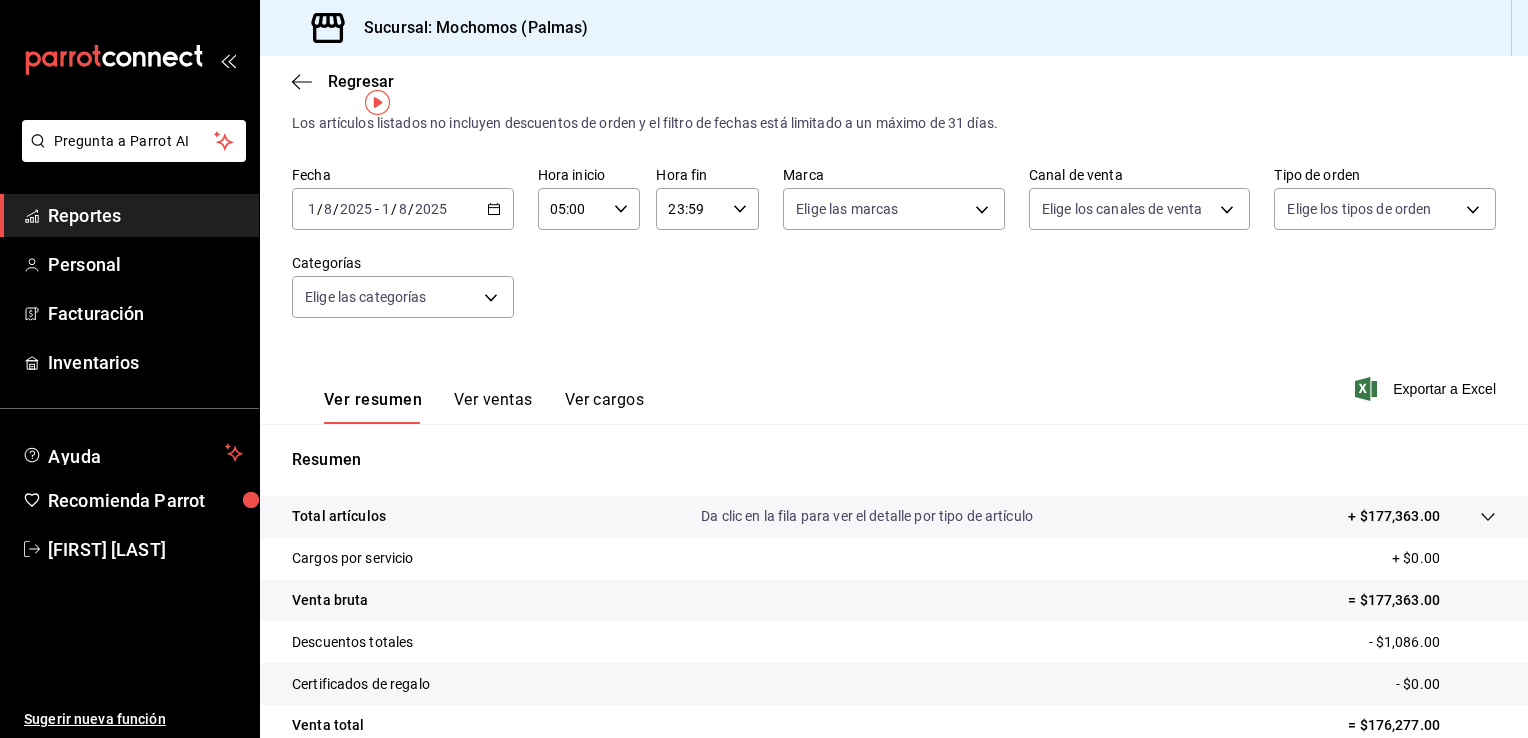 scroll, scrollTop: 36, scrollLeft: 0, axis: vertical 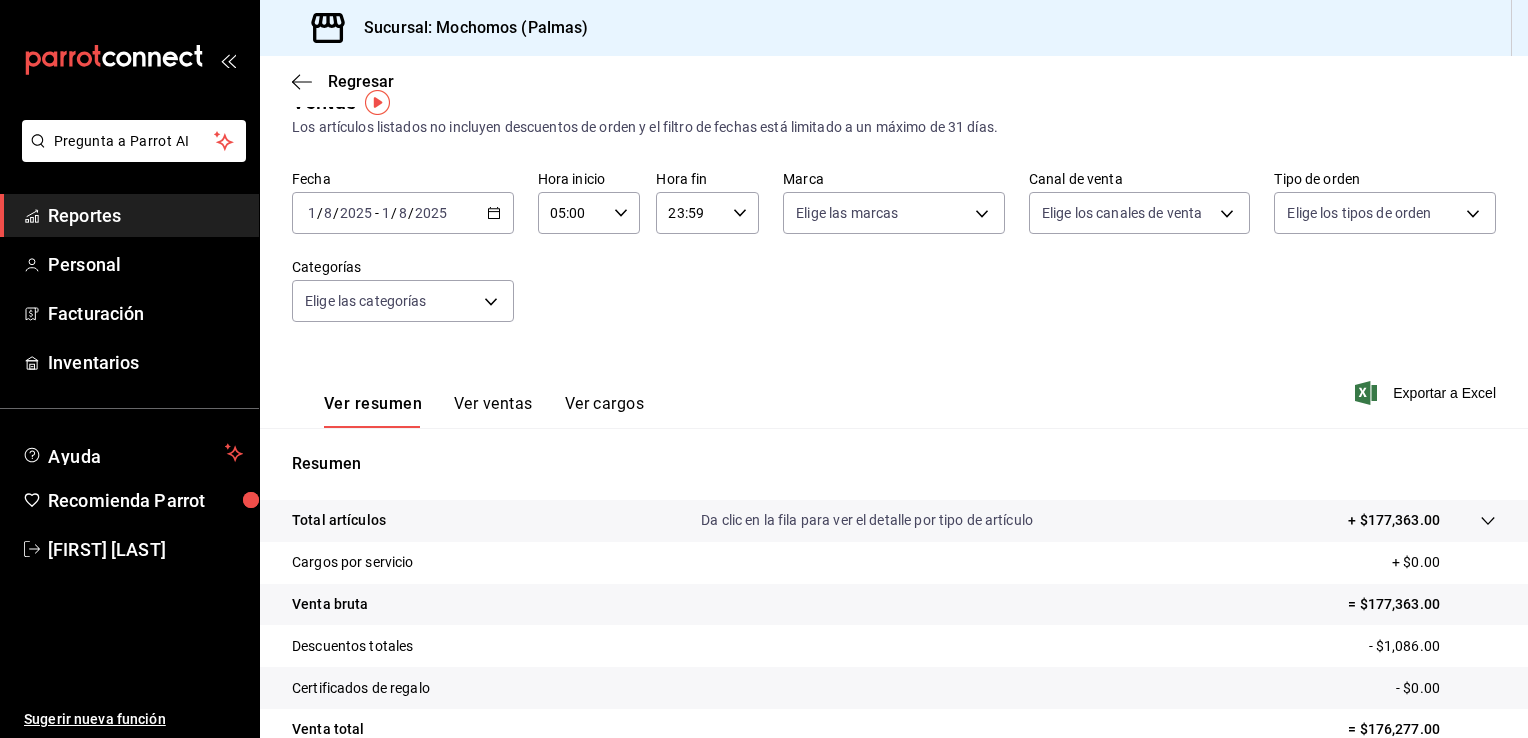 click 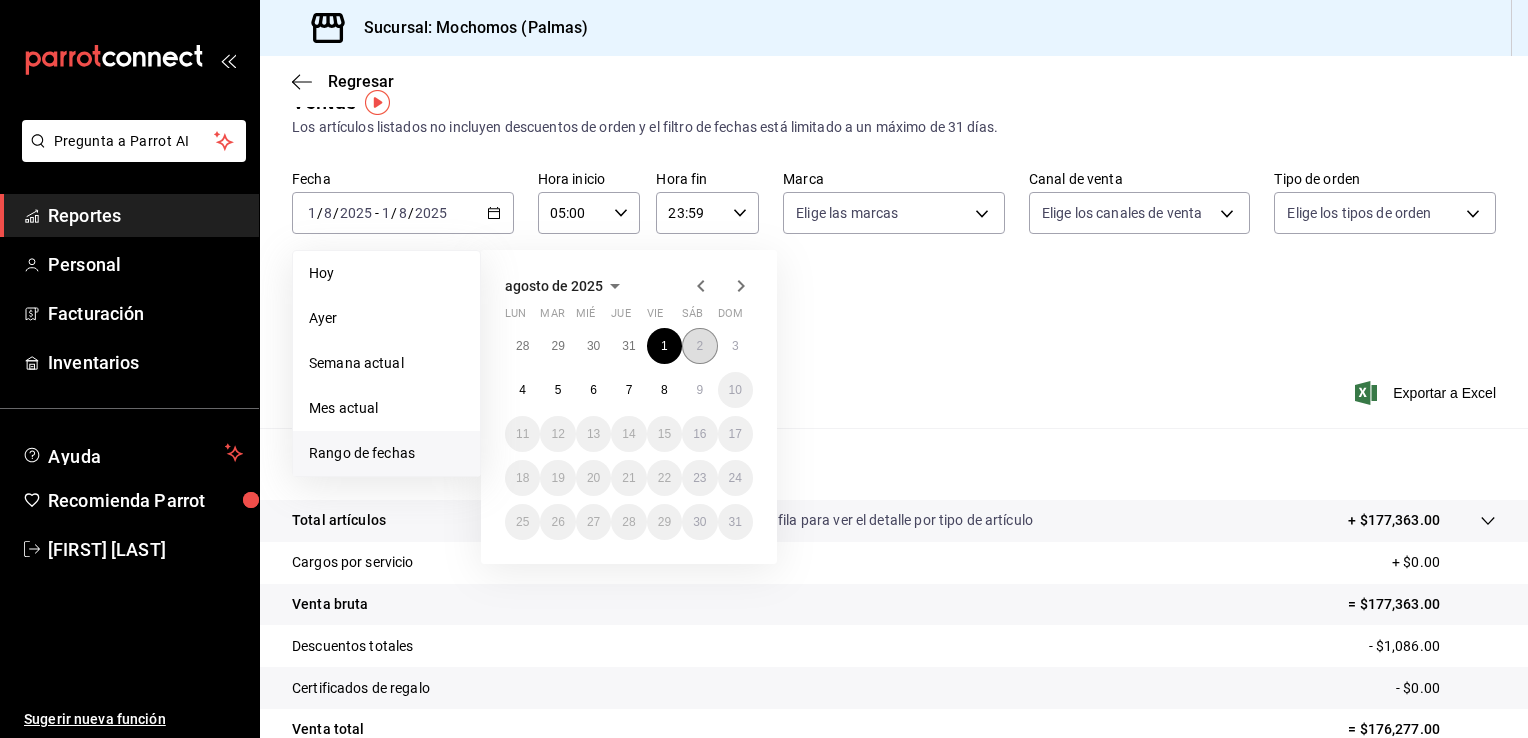 click on "2" at bounding box center [699, 346] 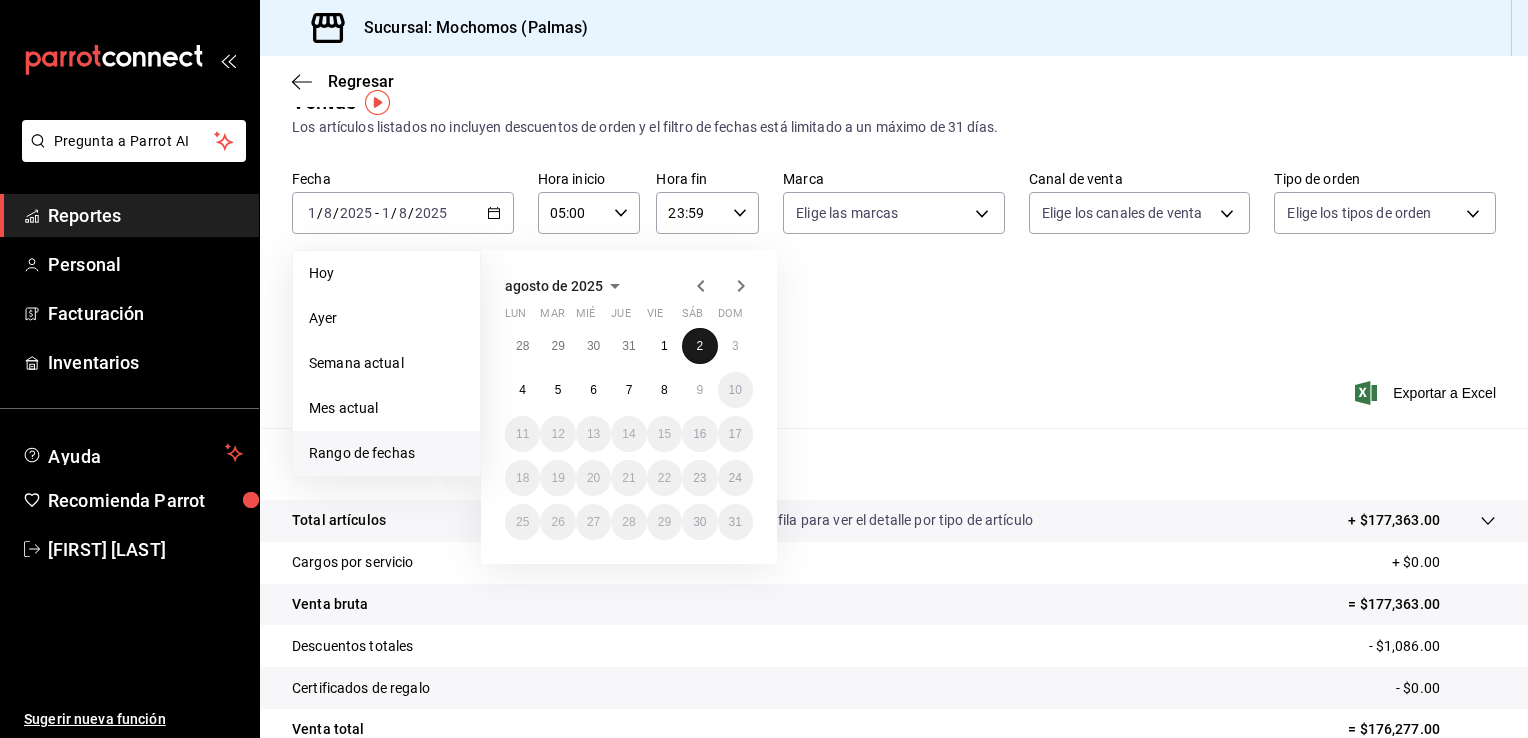 click on "2" at bounding box center [699, 346] 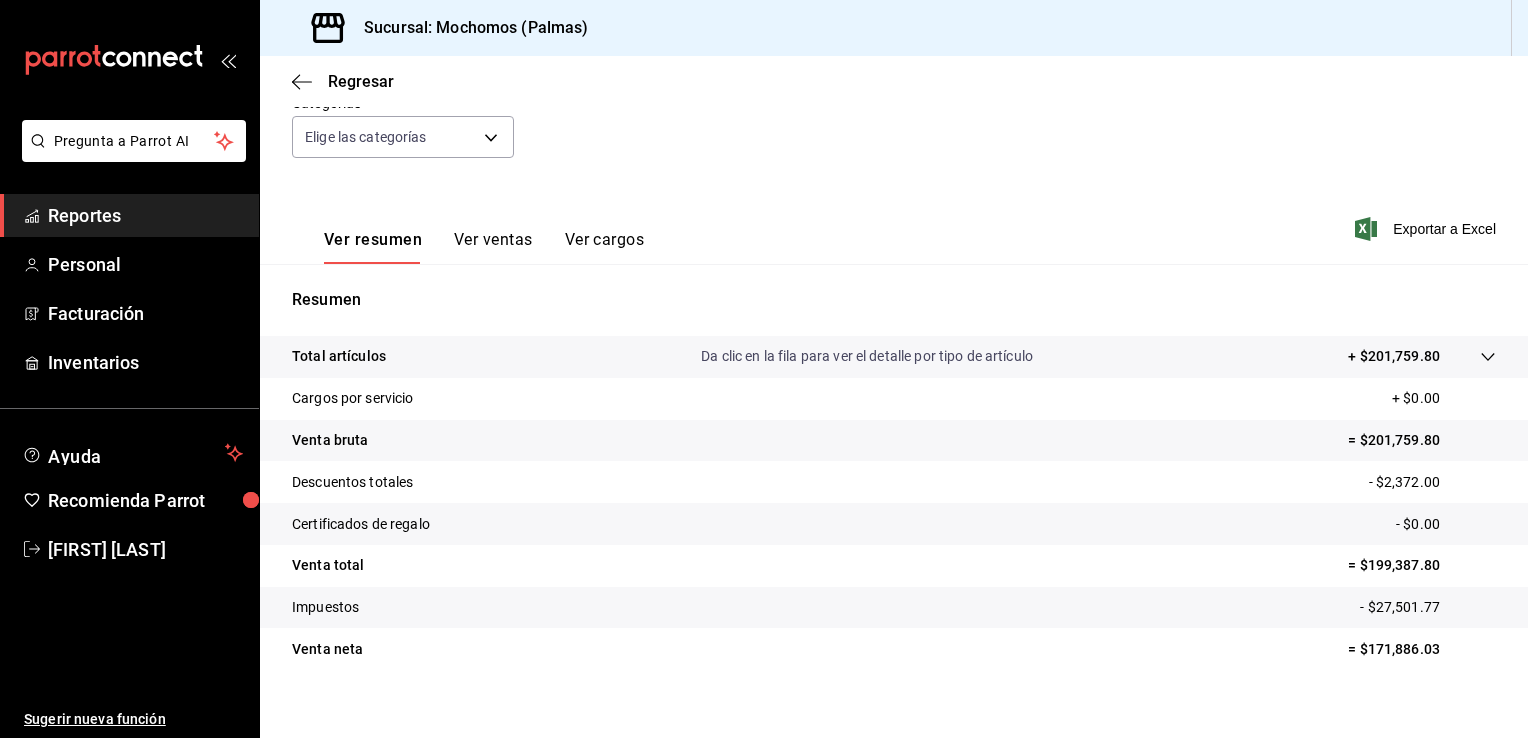 scroll, scrollTop: 220, scrollLeft: 0, axis: vertical 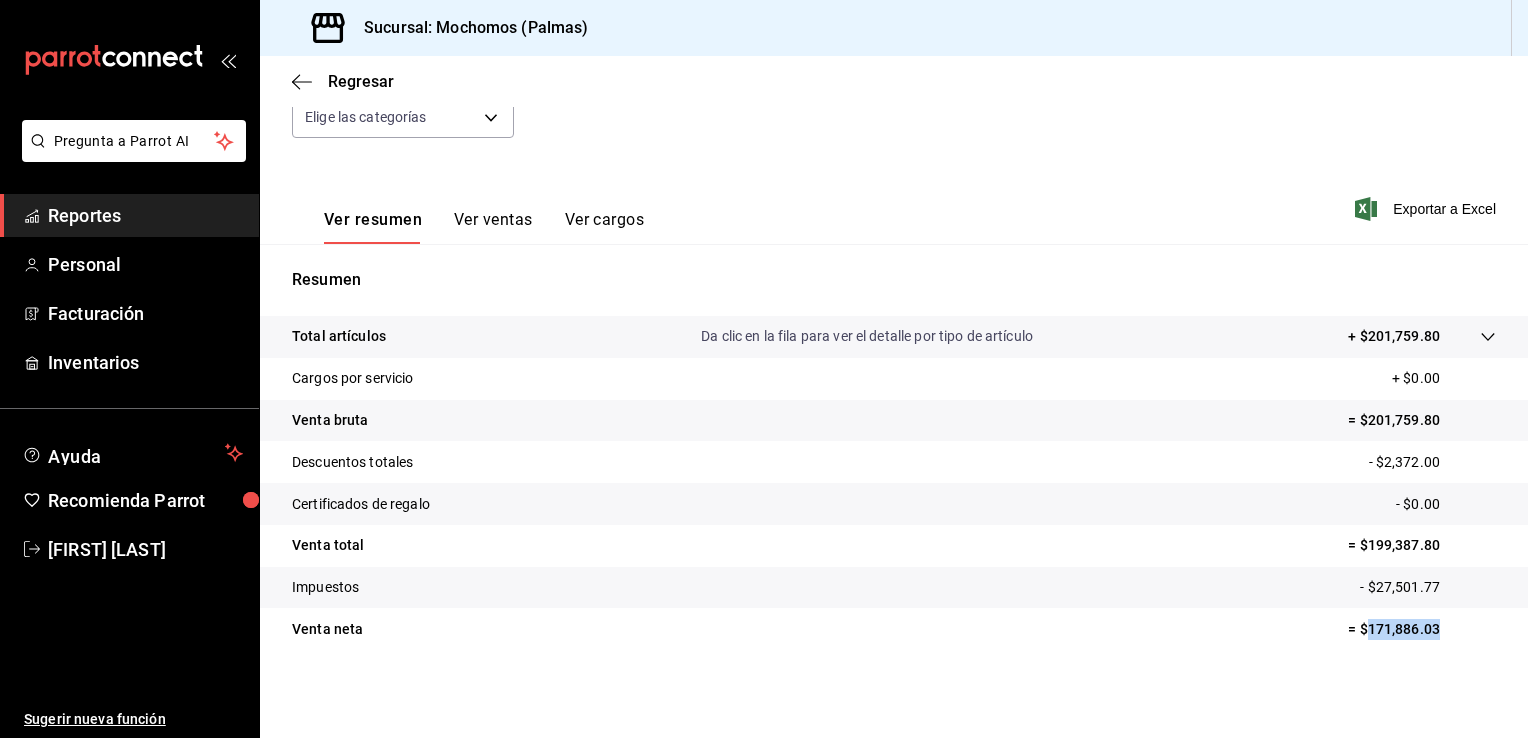 drag, startPoint x: 1452, startPoint y: 632, endPoint x: 1352, endPoint y: 629, distance: 100.04499 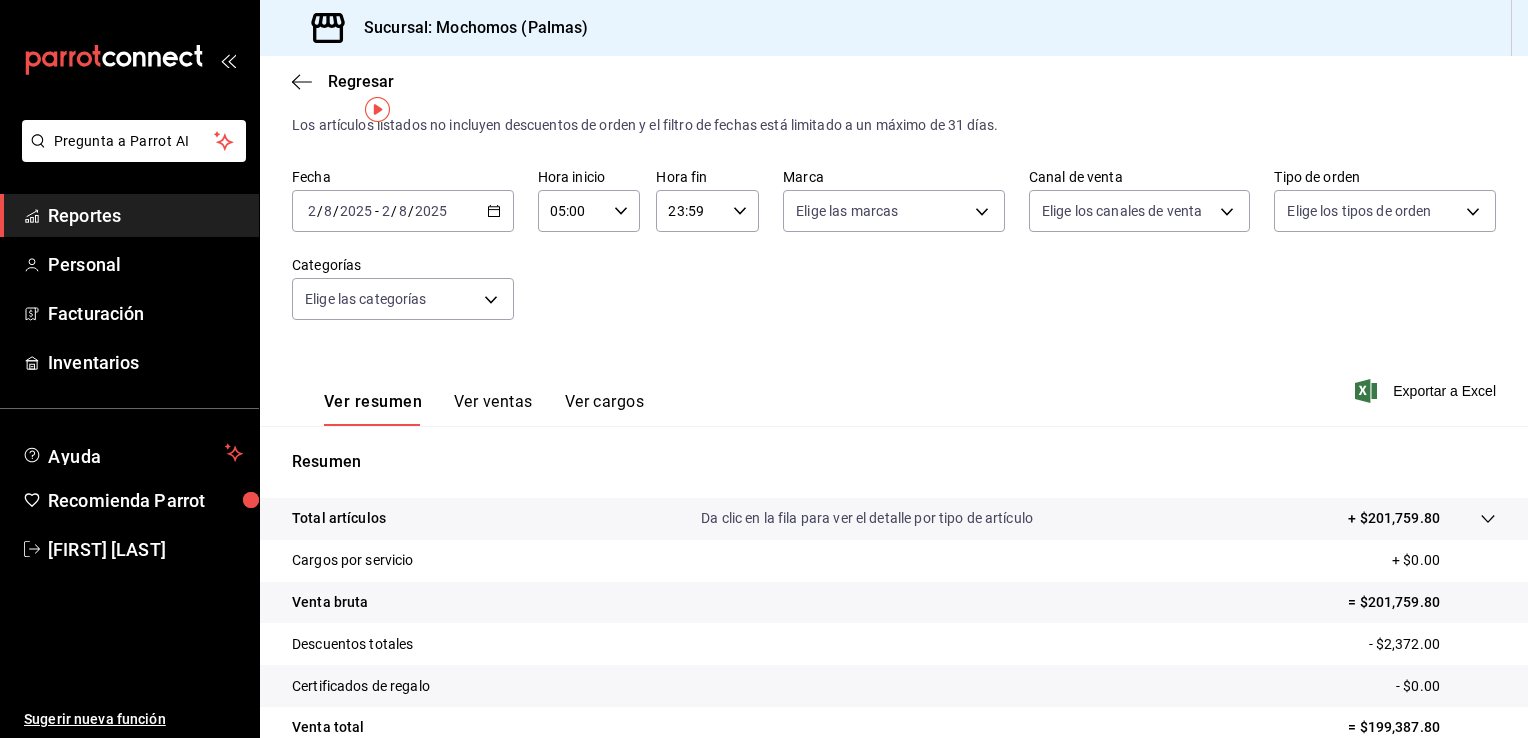 scroll, scrollTop: 28, scrollLeft: 0, axis: vertical 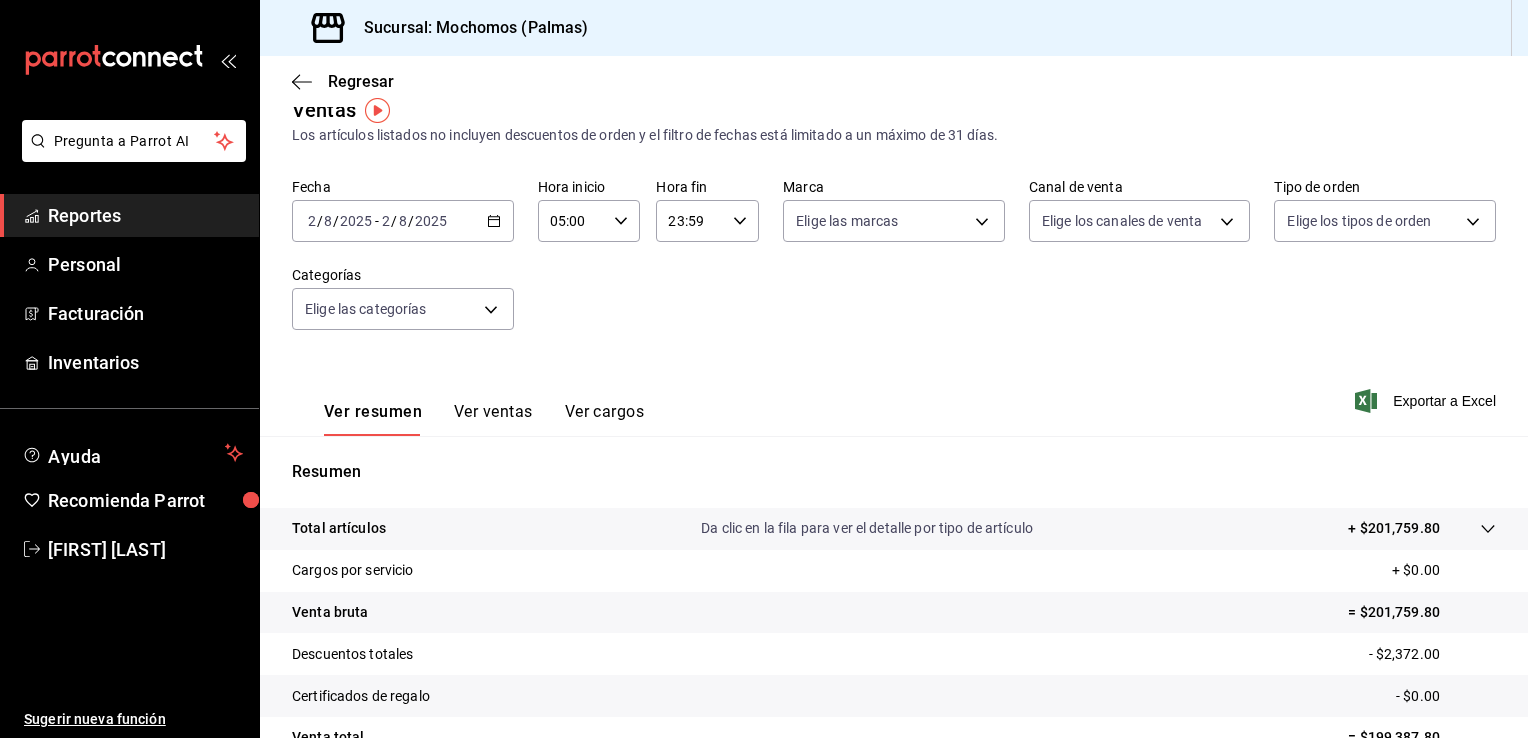 click 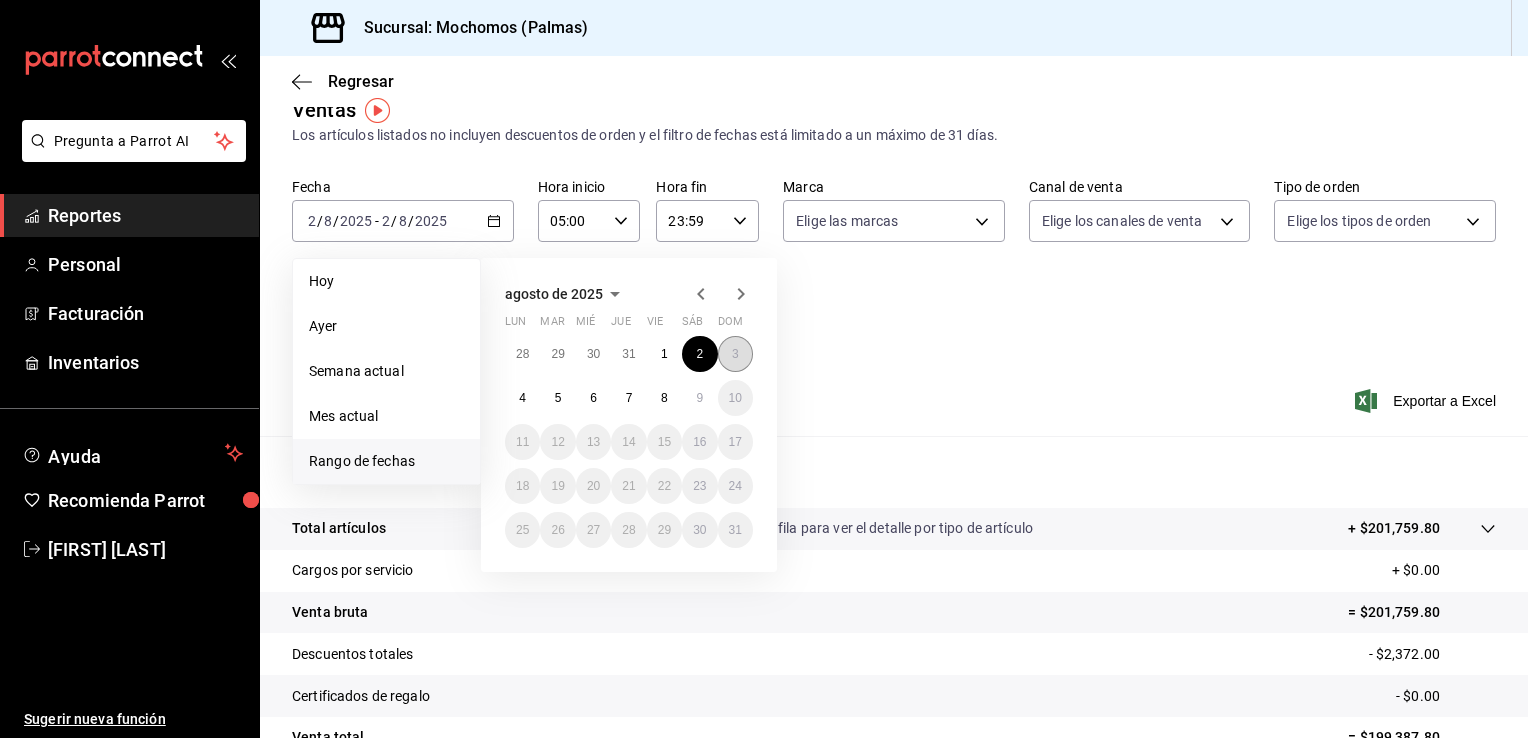 click on "3" at bounding box center [735, 354] 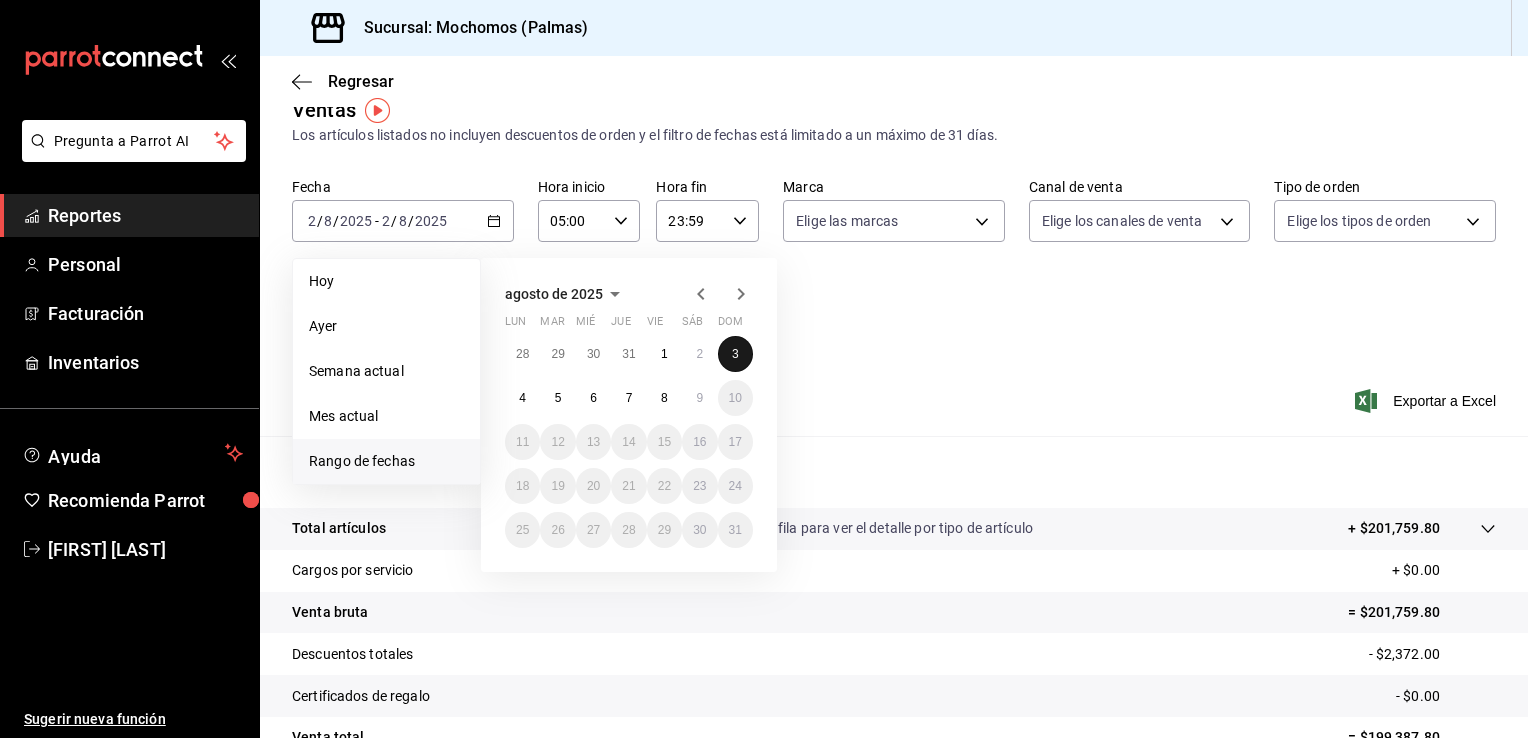 click on "3" at bounding box center [735, 354] 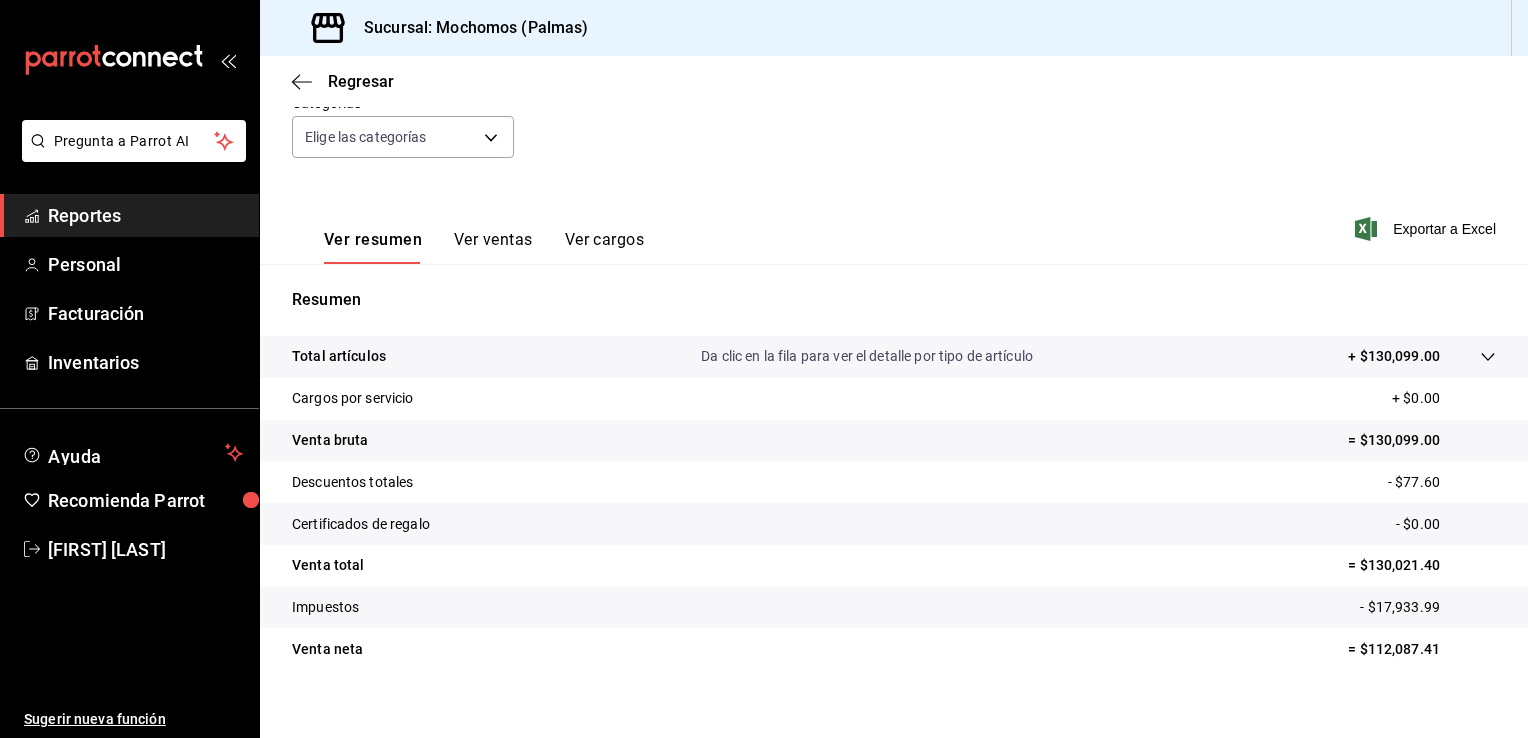 scroll, scrollTop: 204, scrollLeft: 0, axis: vertical 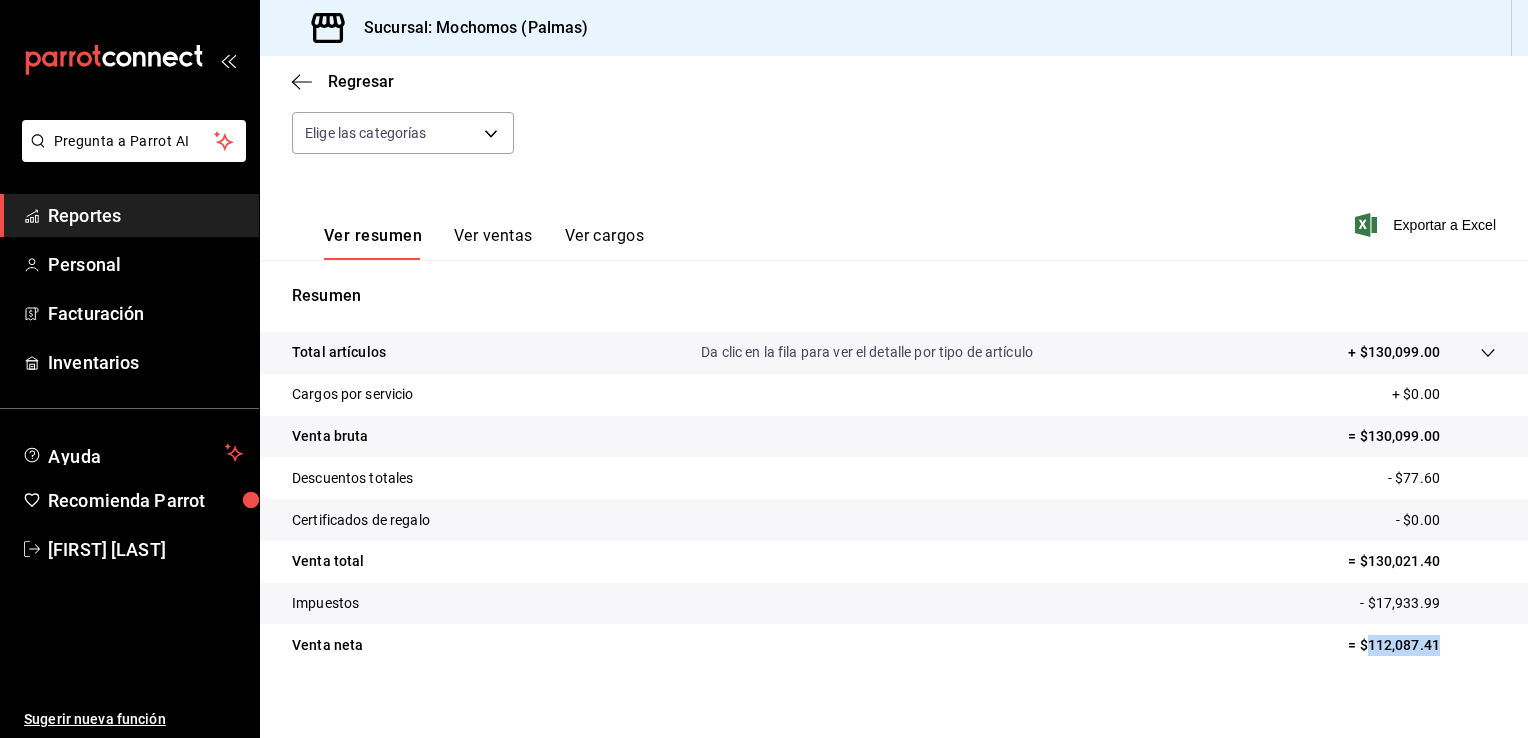 drag, startPoint x: 1446, startPoint y: 644, endPoint x: 1353, endPoint y: 646, distance: 93.0215 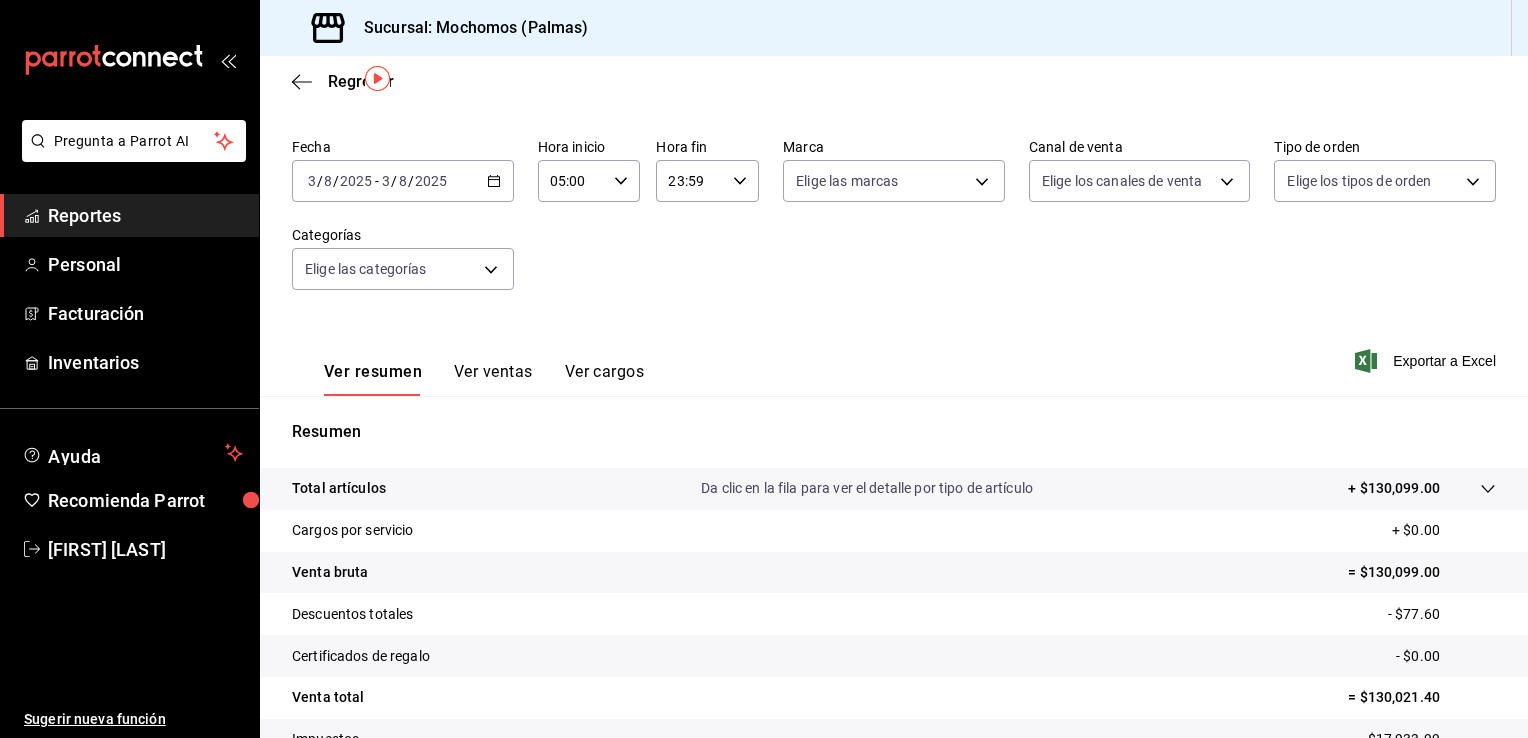 scroll, scrollTop: 59, scrollLeft: 0, axis: vertical 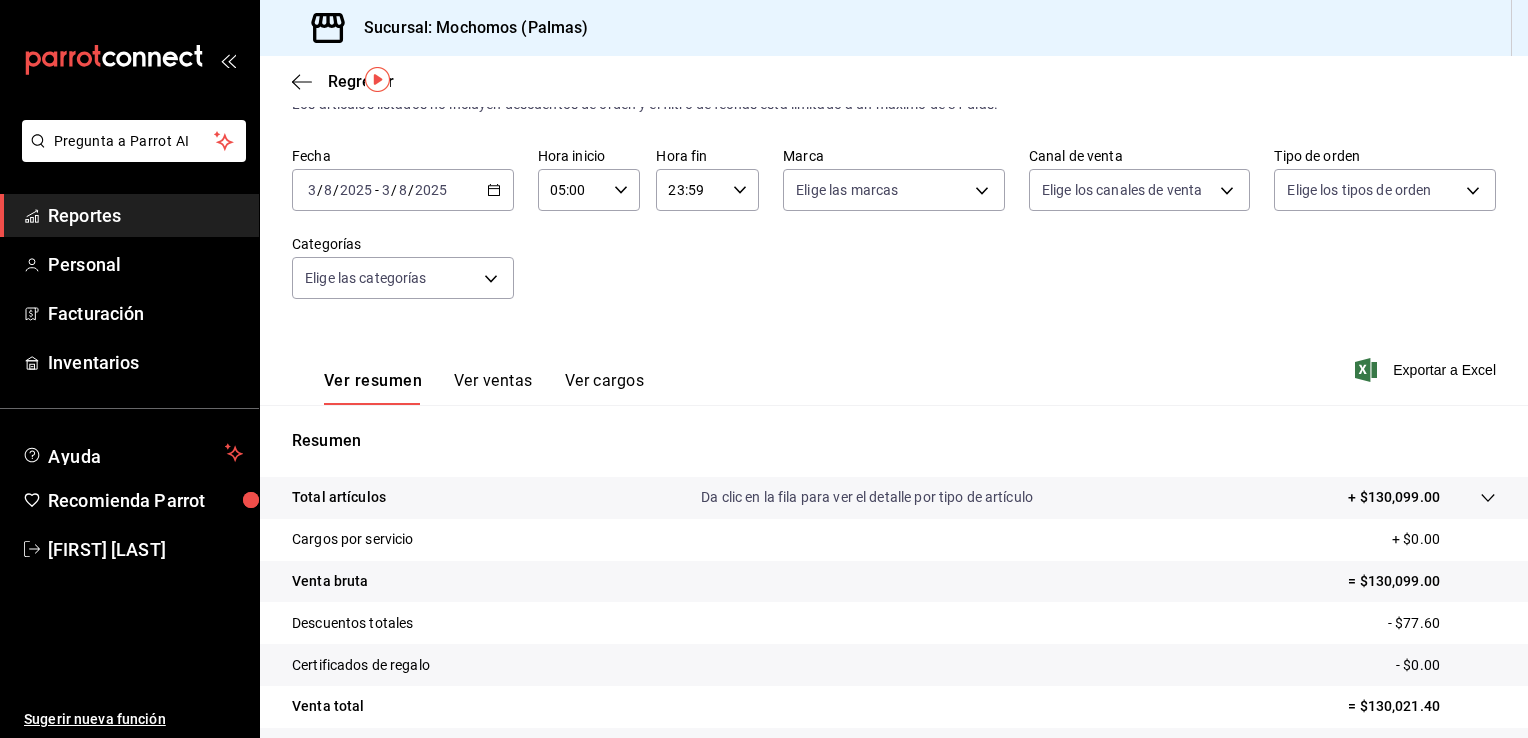 click 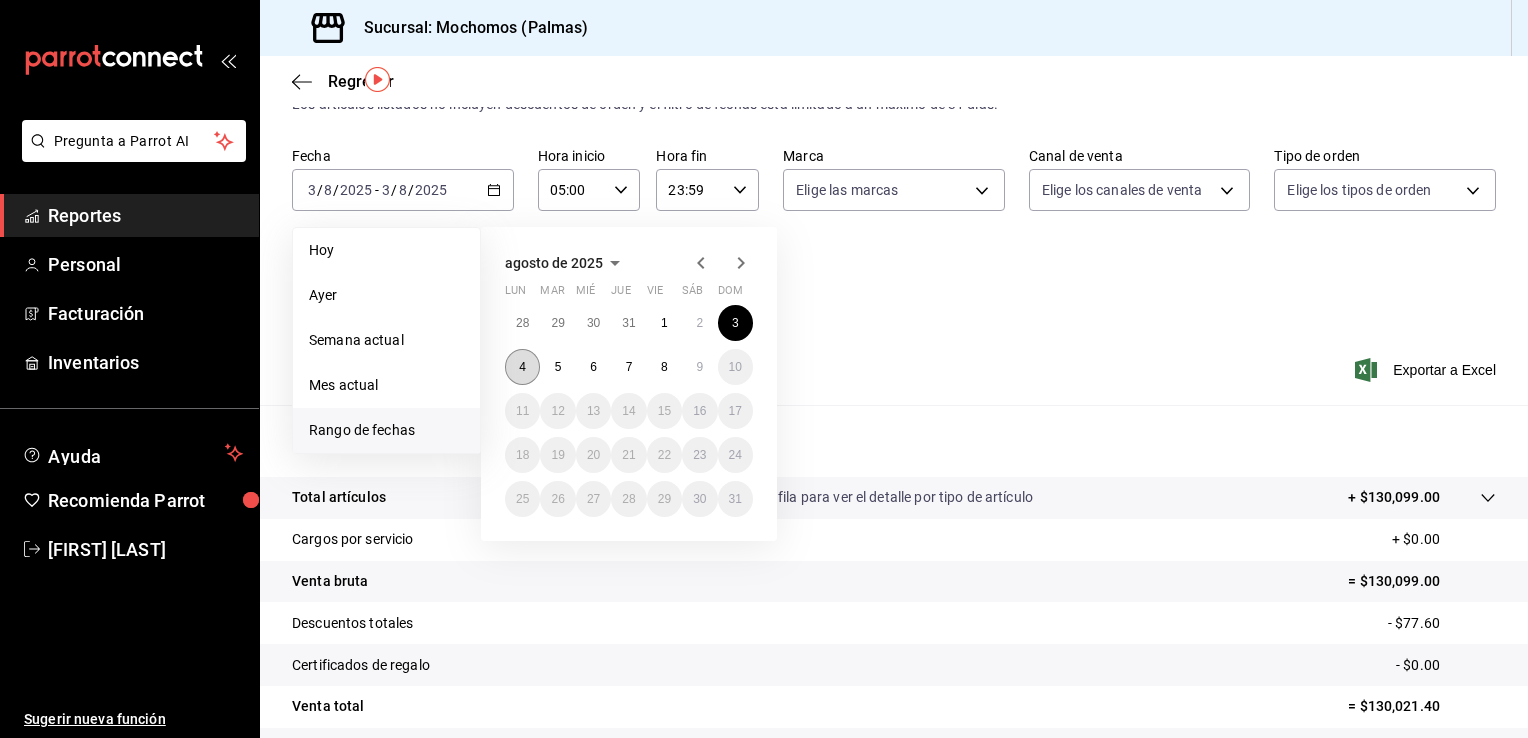 click on "4" at bounding box center [522, 367] 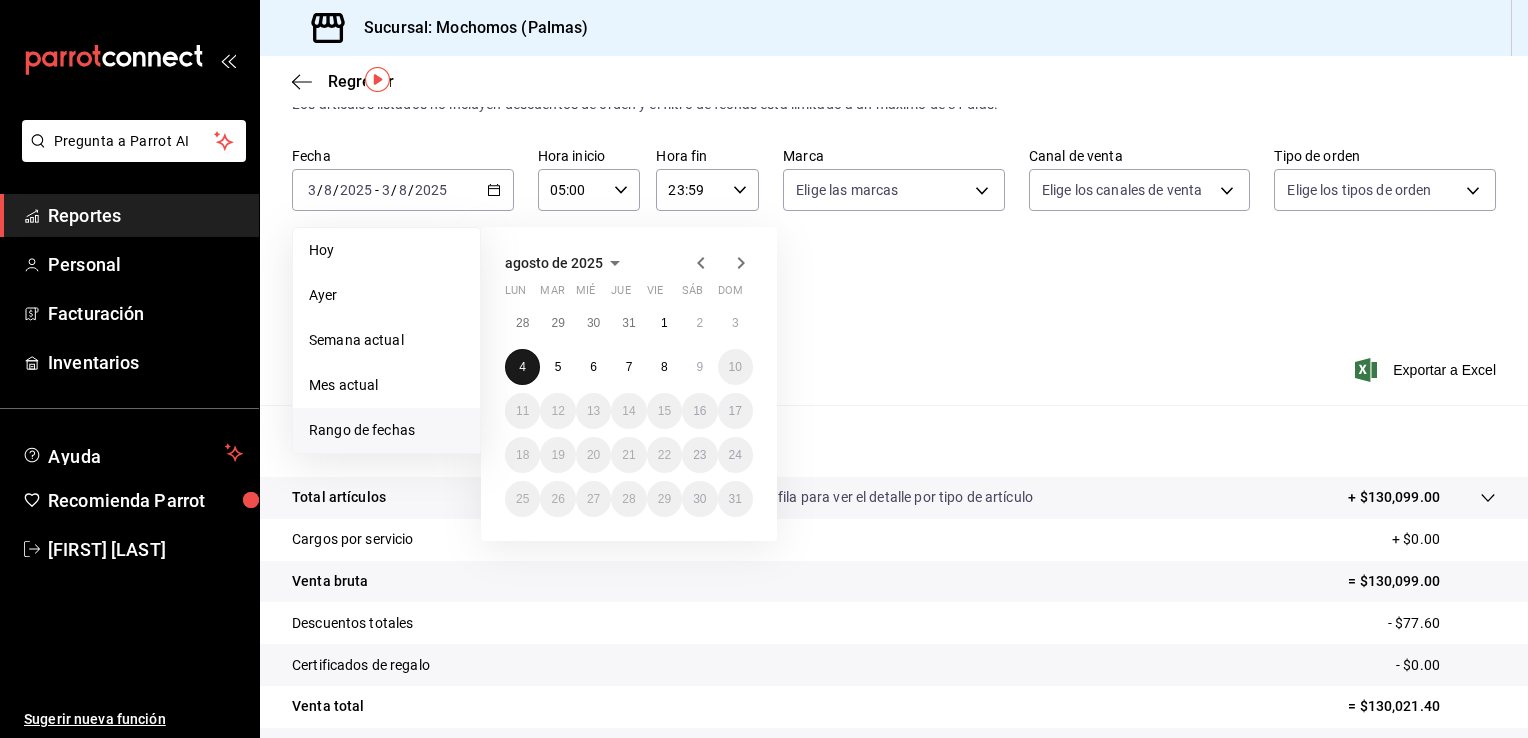 click on "4" at bounding box center [522, 367] 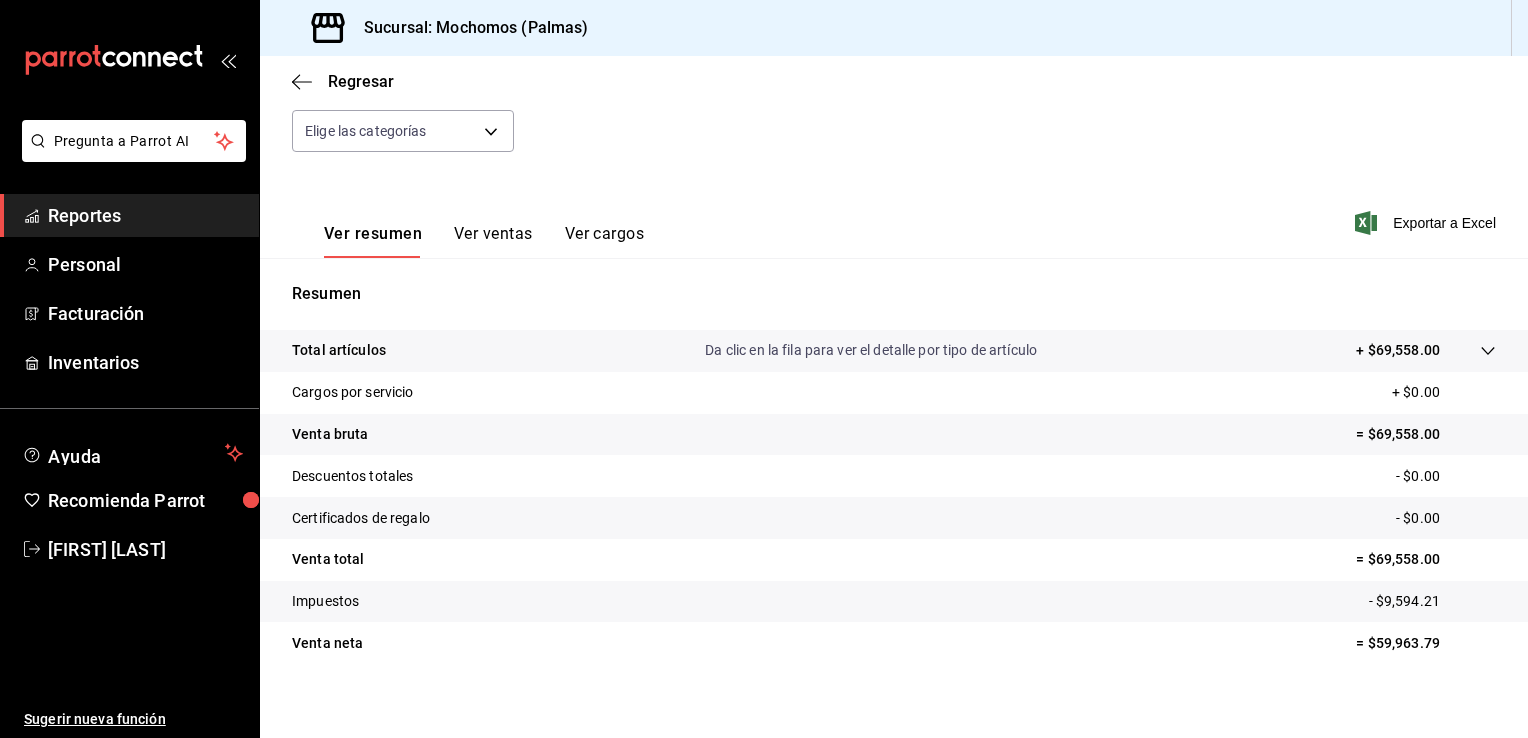 scroll, scrollTop: 208, scrollLeft: 0, axis: vertical 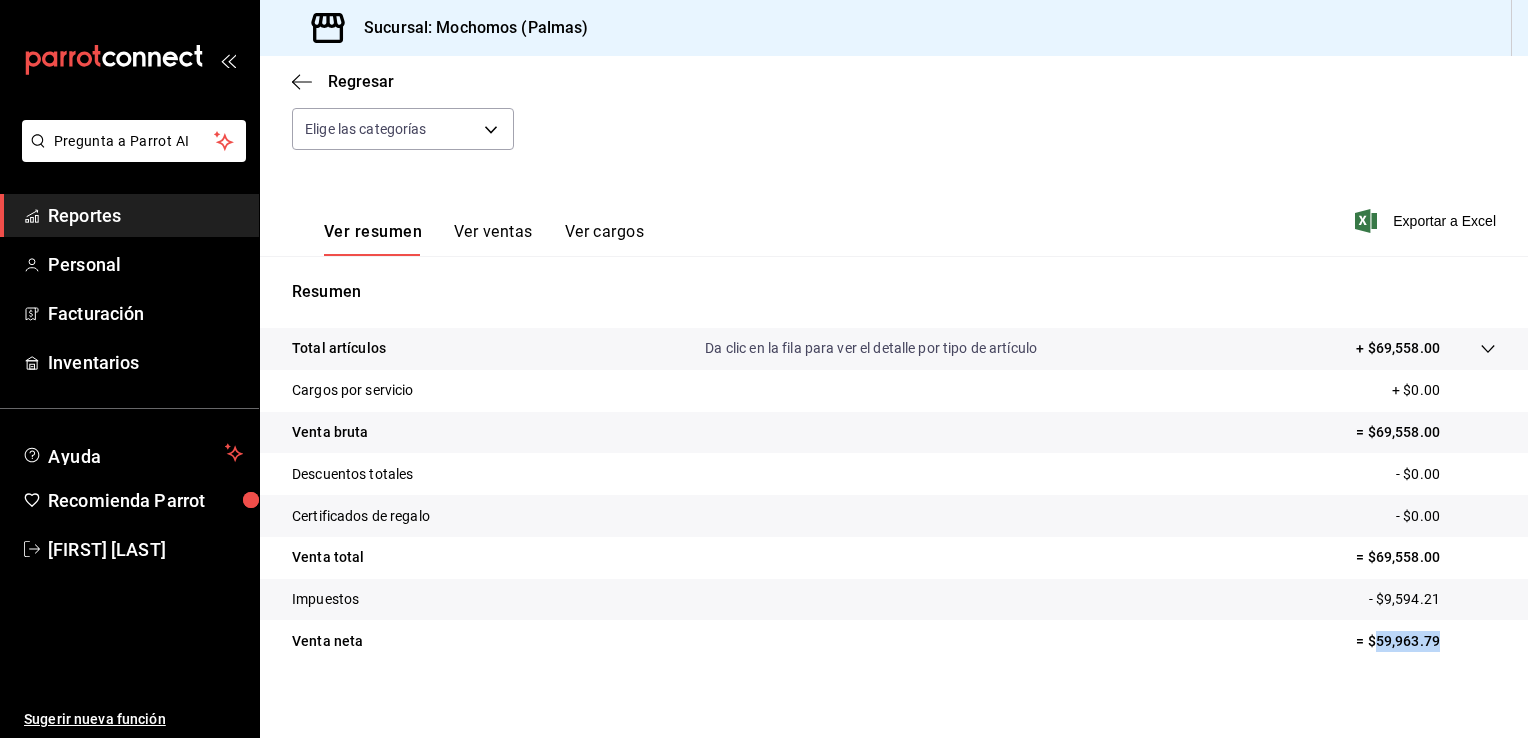drag, startPoint x: 1434, startPoint y: 645, endPoint x: 1362, endPoint y: 652, distance: 72.33948 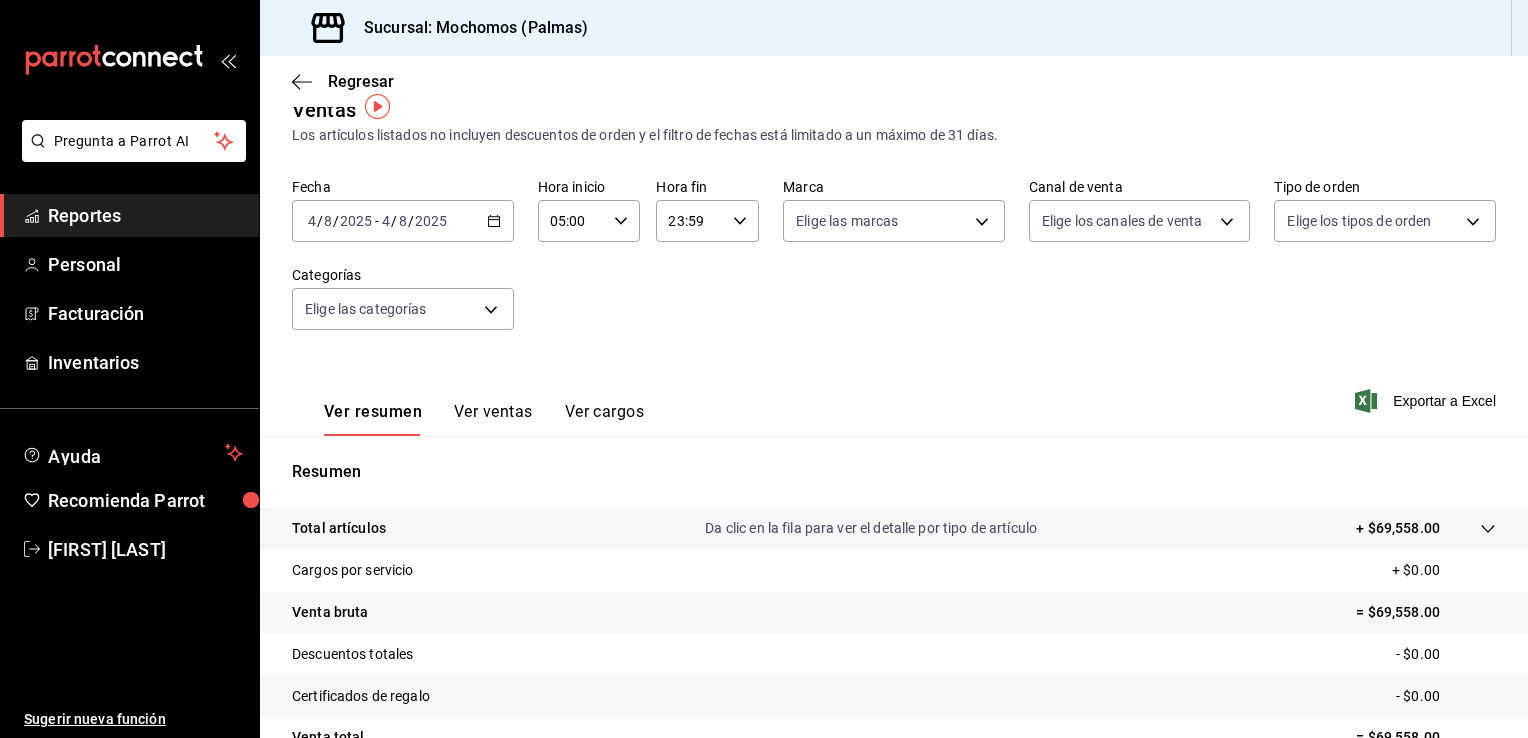 scroll, scrollTop: 23, scrollLeft: 0, axis: vertical 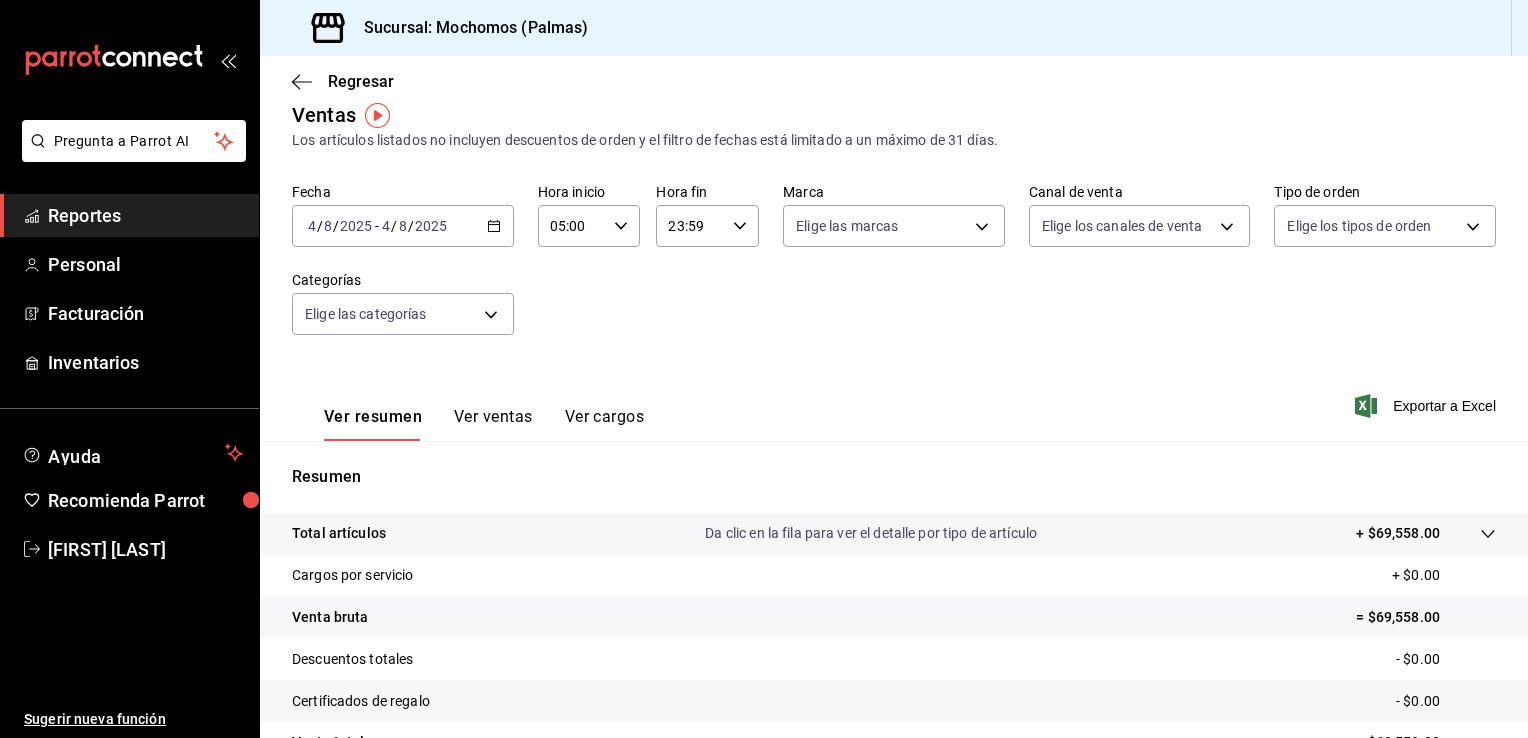 click on "[DATE] [DATE] - [DATE] [DATE]" at bounding box center [403, 226] 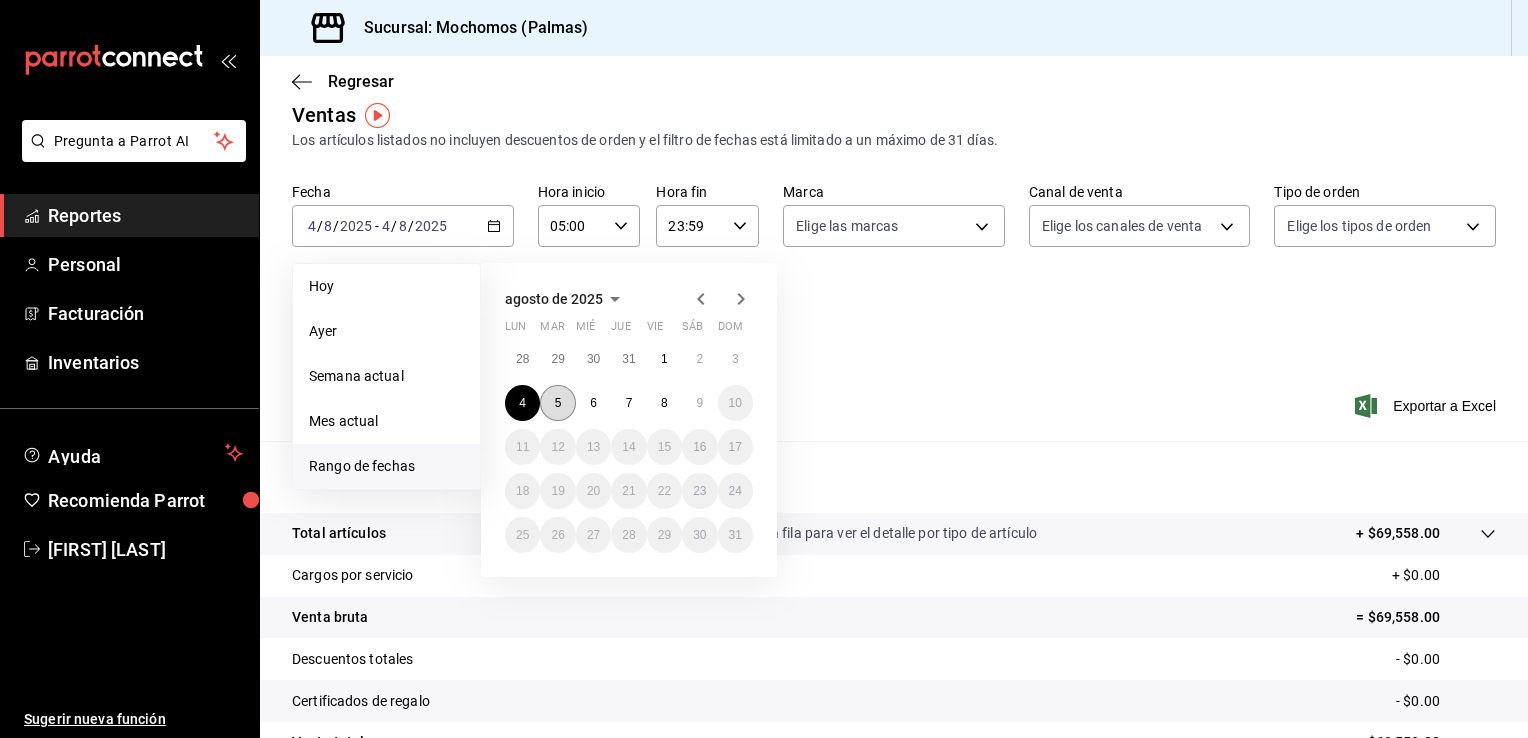 click on "5" at bounding box center (558, 403) 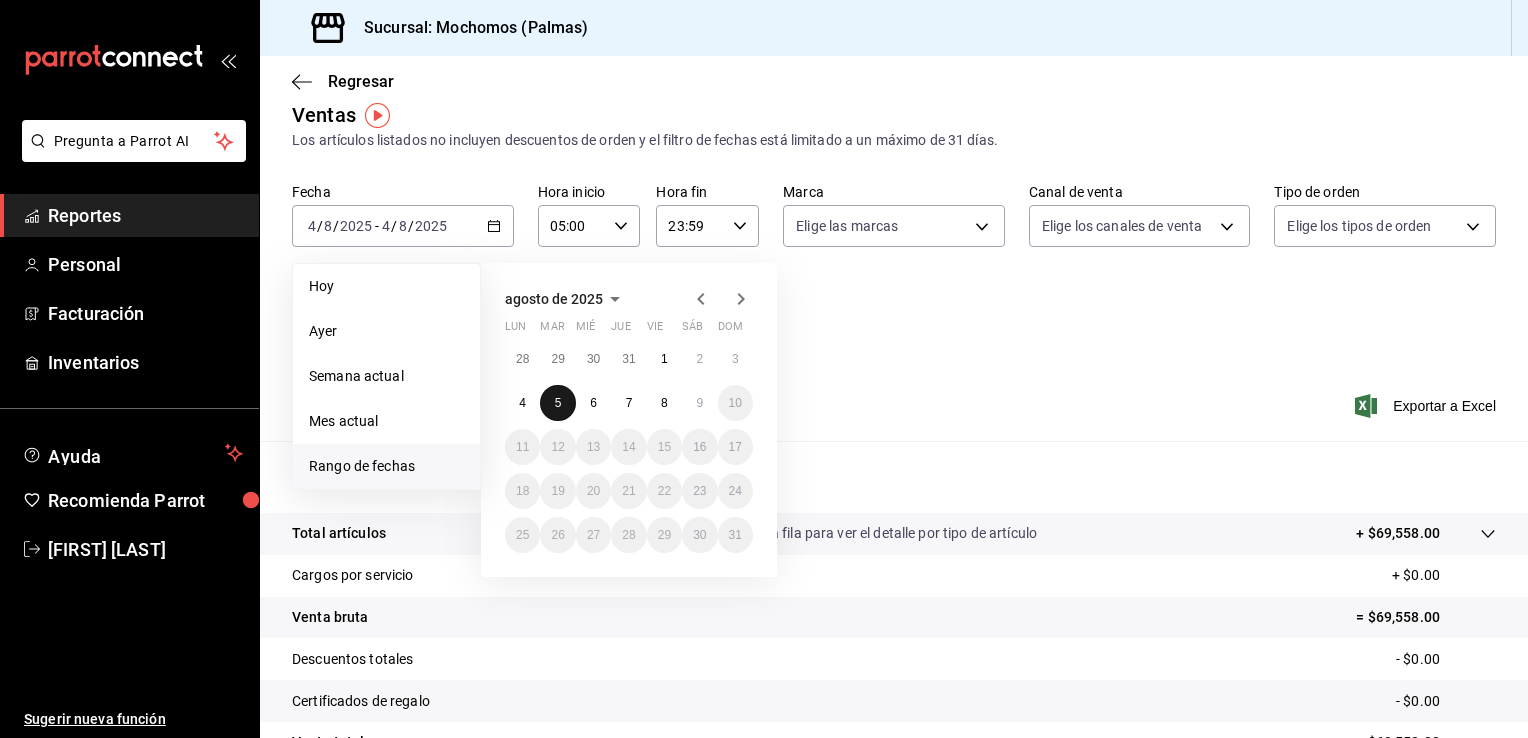 click on "5" at bounding box center (558, 403) 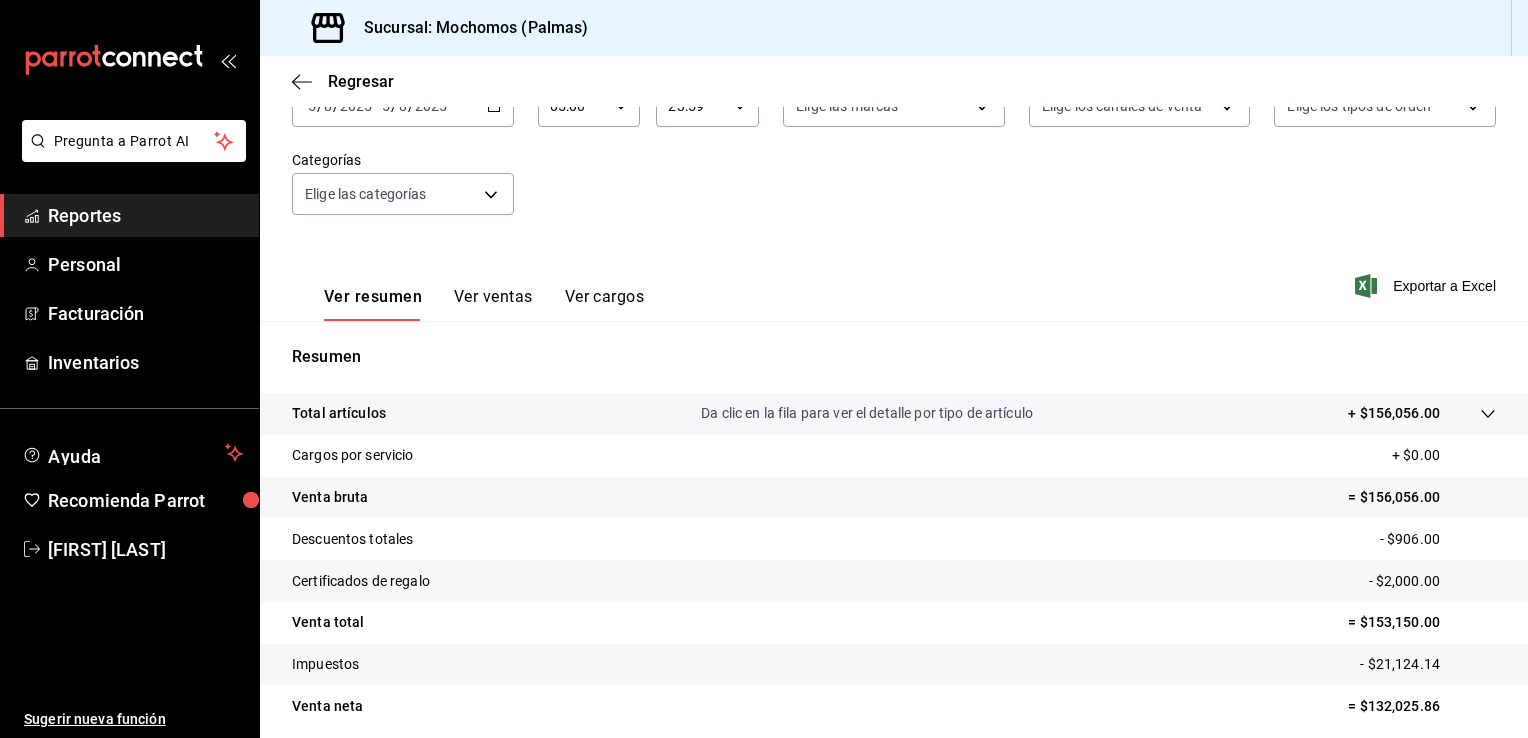 scroll, scrollTop: 220, scrollLeft: 0, axis: vertical 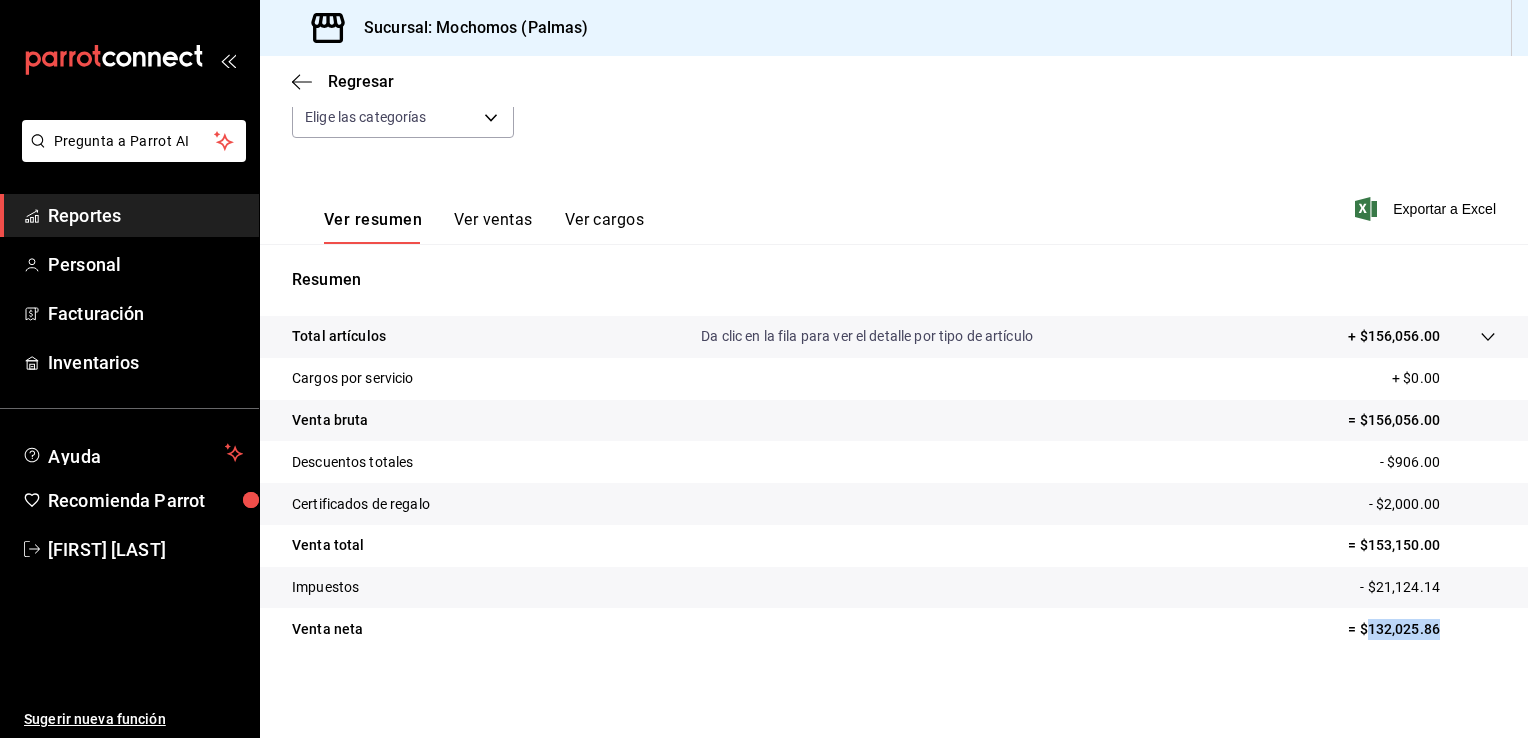 drag, startPoint x: 1433, startPoint y: 640, endPoint x: 1353, endPoint y: 634, distance: 80.224686 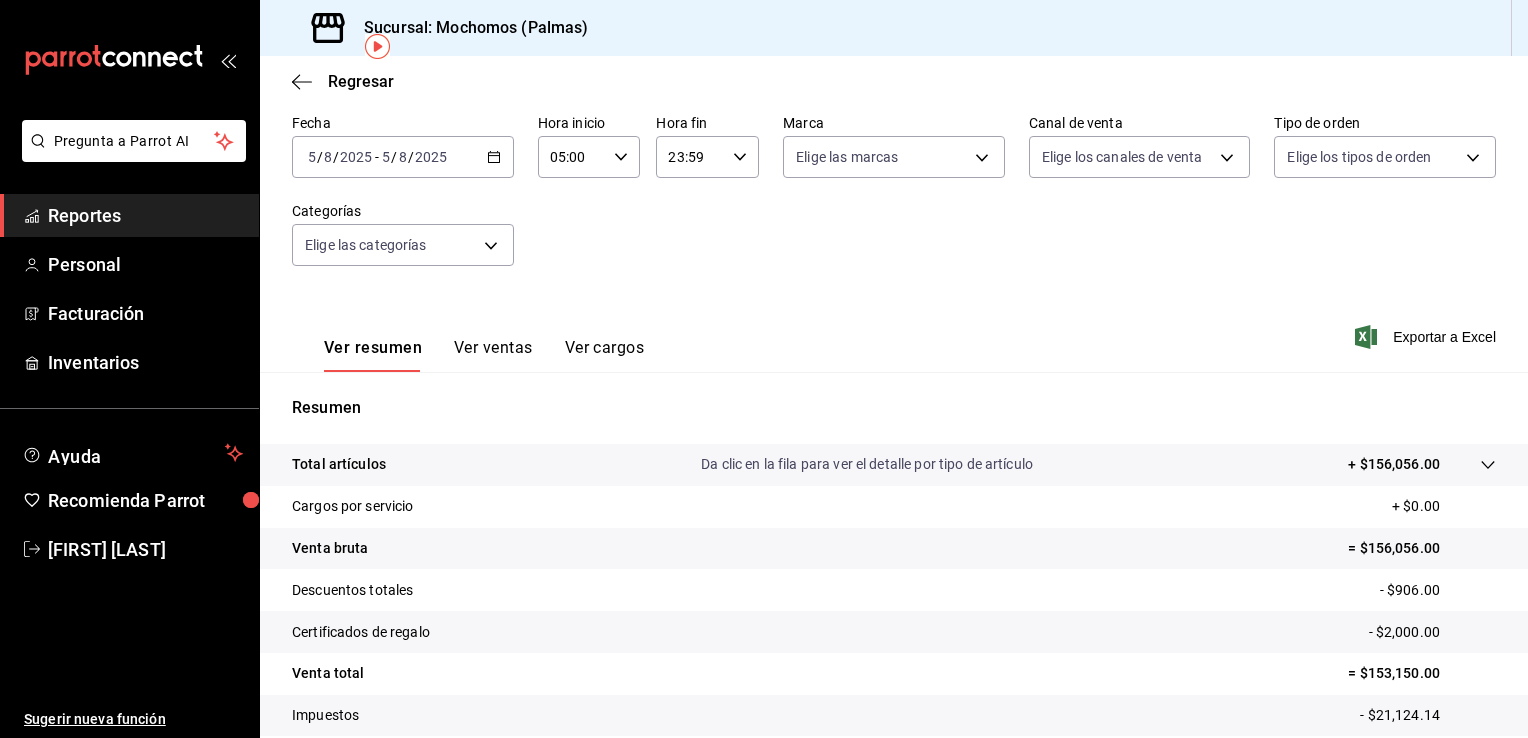 scroll, scrollTop: 92, scrollLeft: 0, axis: vertical 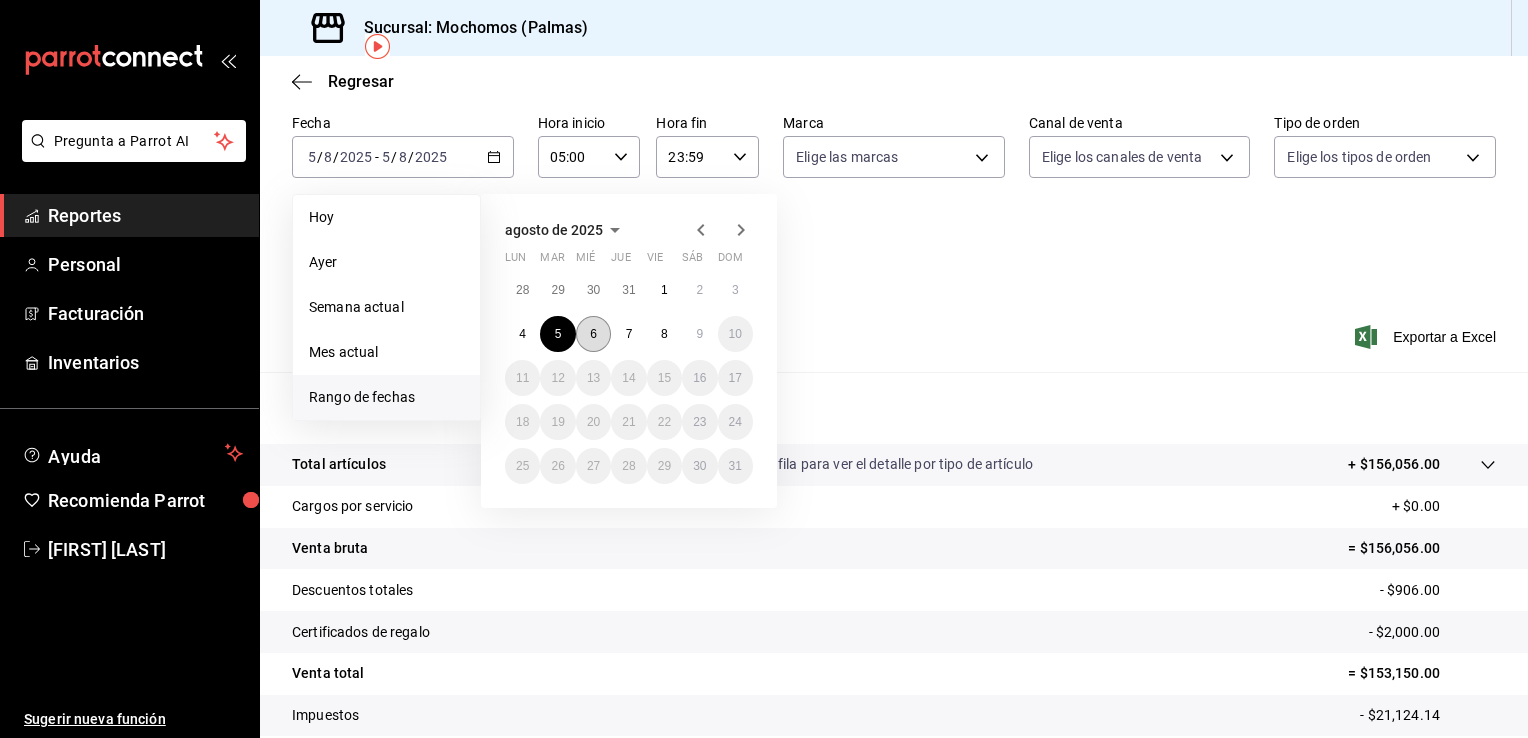 click on "6" at bounding box center [593, 334] 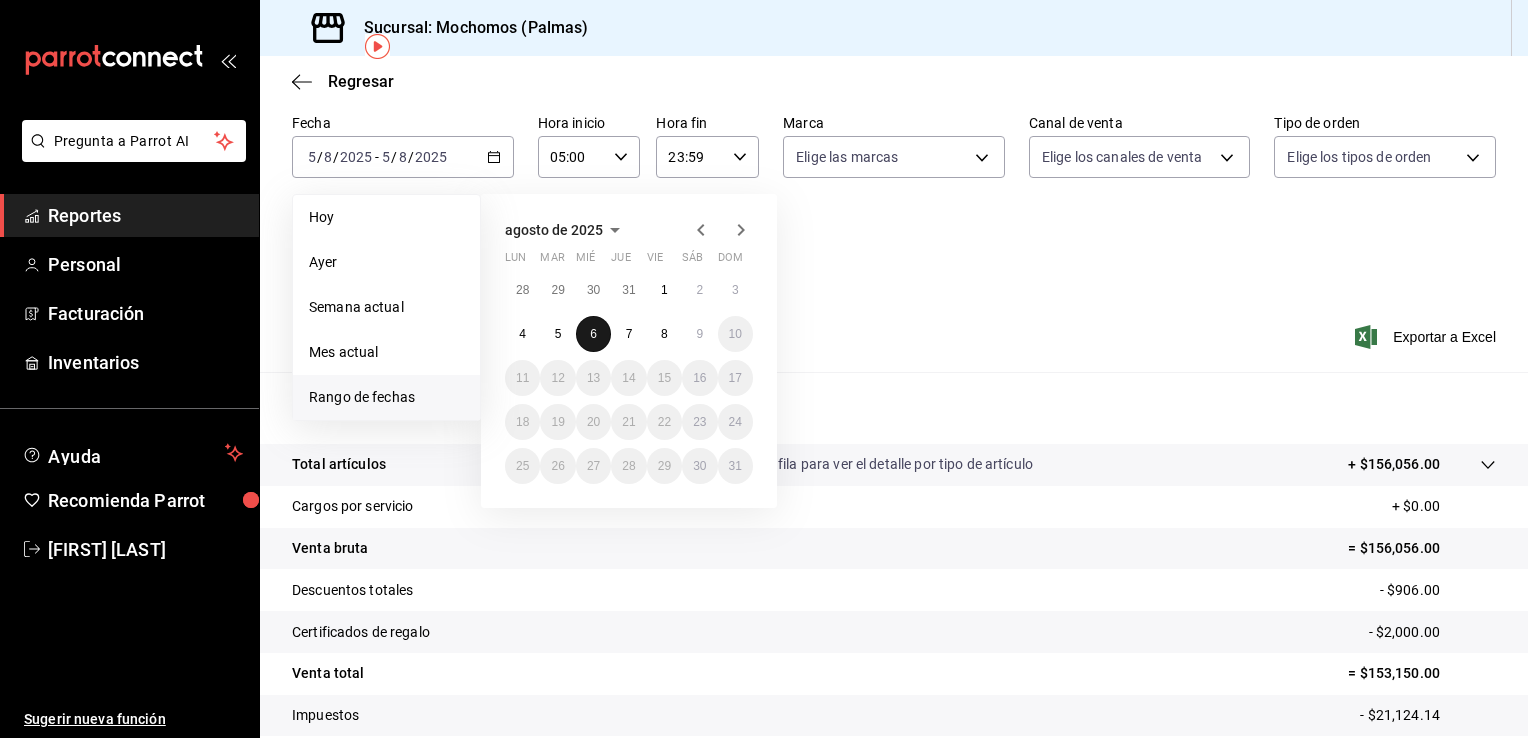 click on "6" at bounding box center (593, 334) 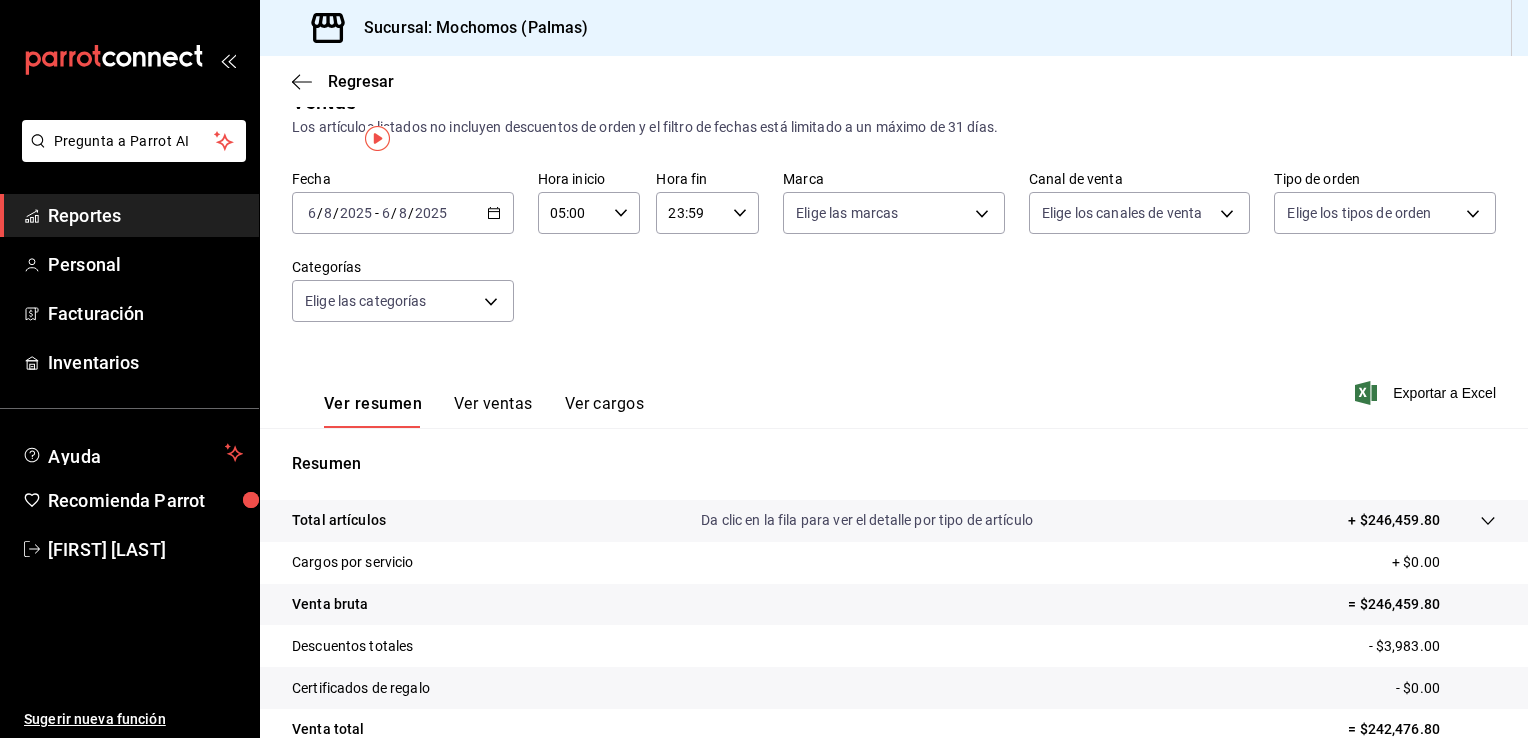 scroll, scrollTop: 0, scrollLeft: 0, axis: both 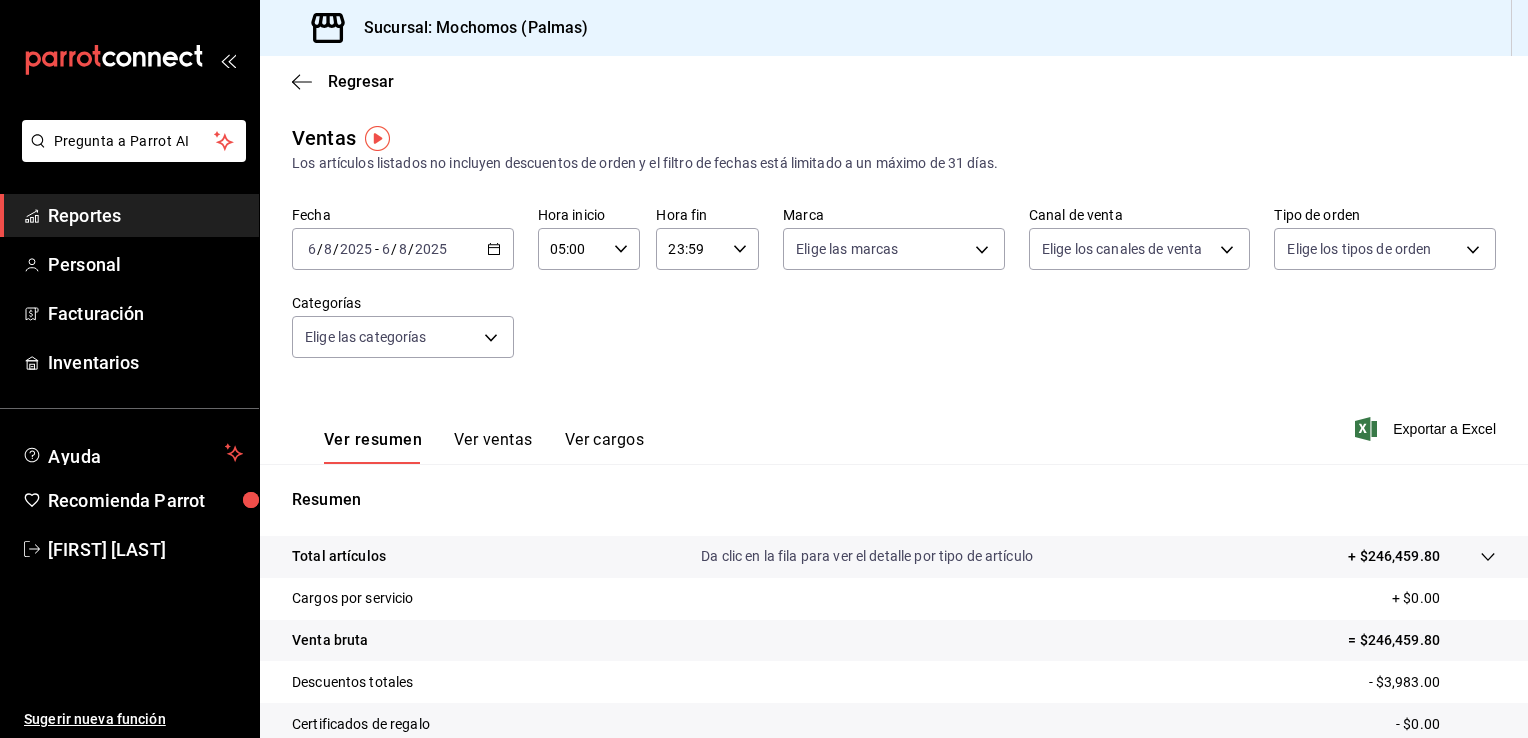 click 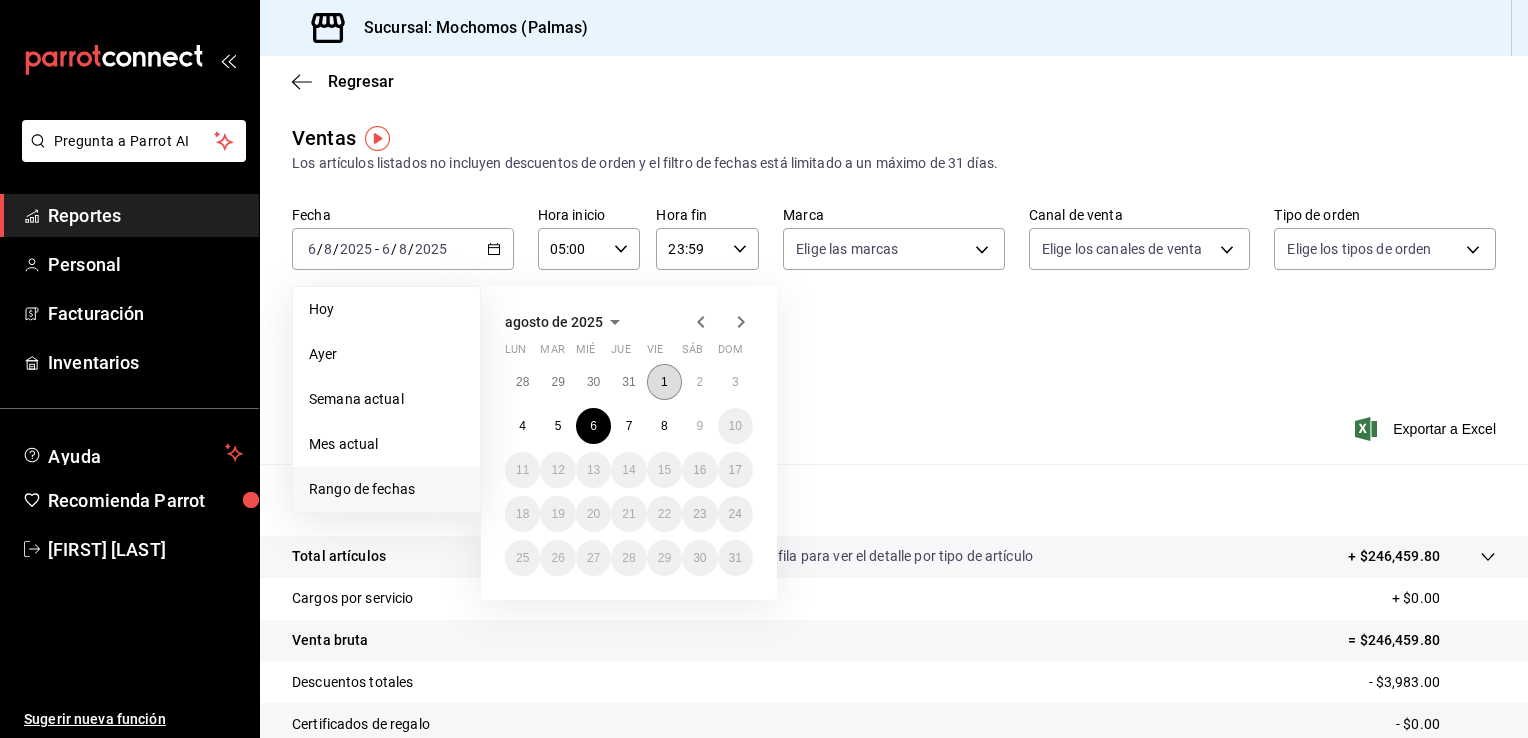 click on "1" at bounding box center [664, 382] 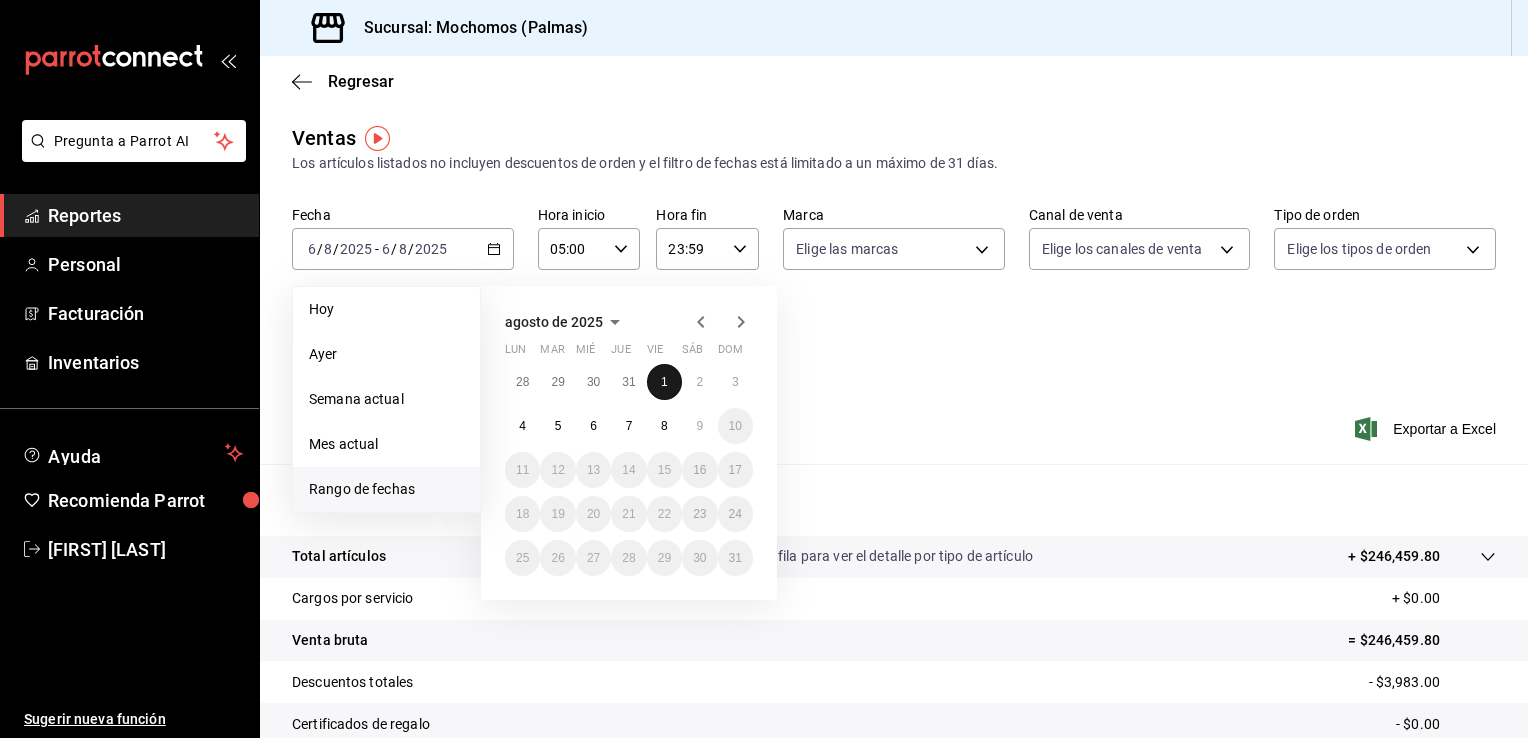 click on "1" at bounding box center (664, 382) 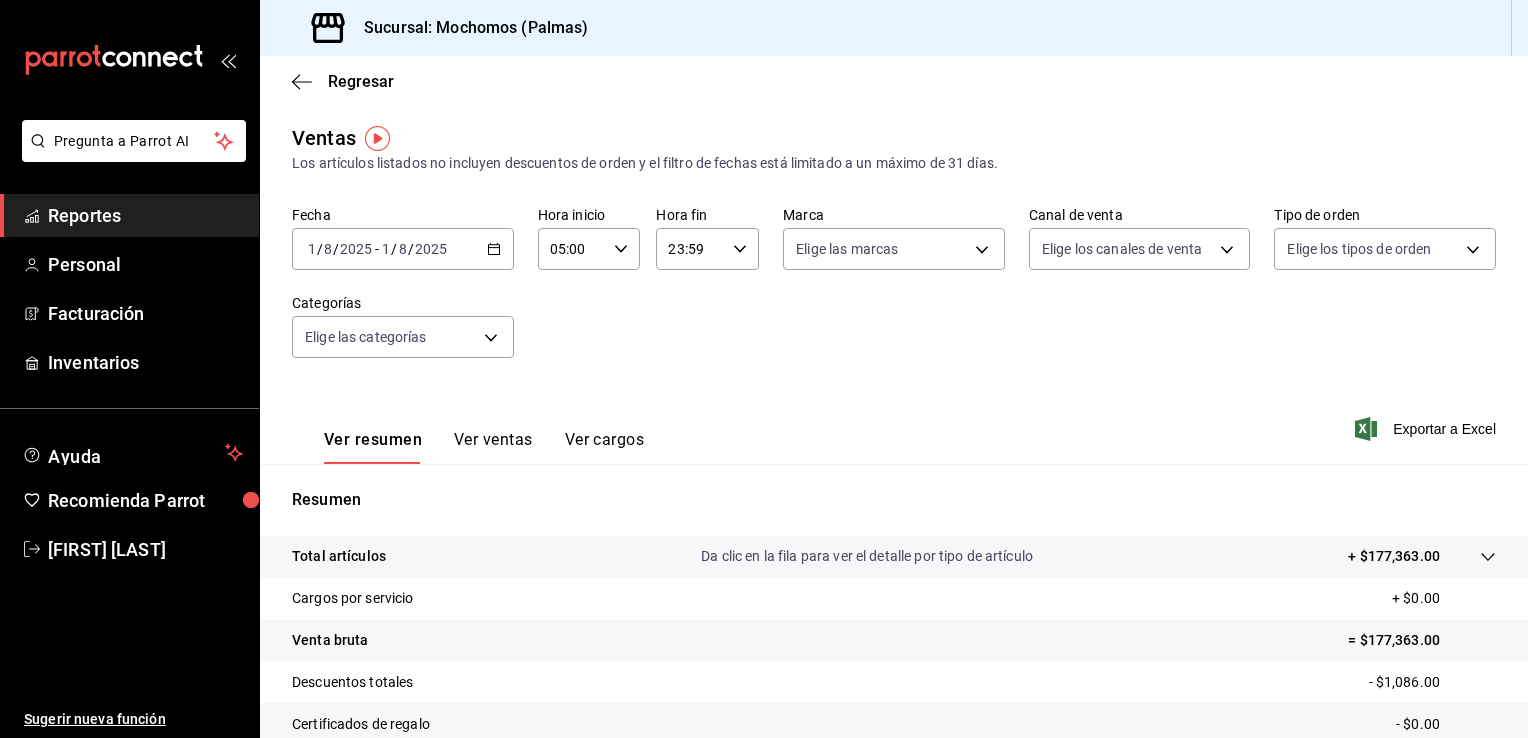 click 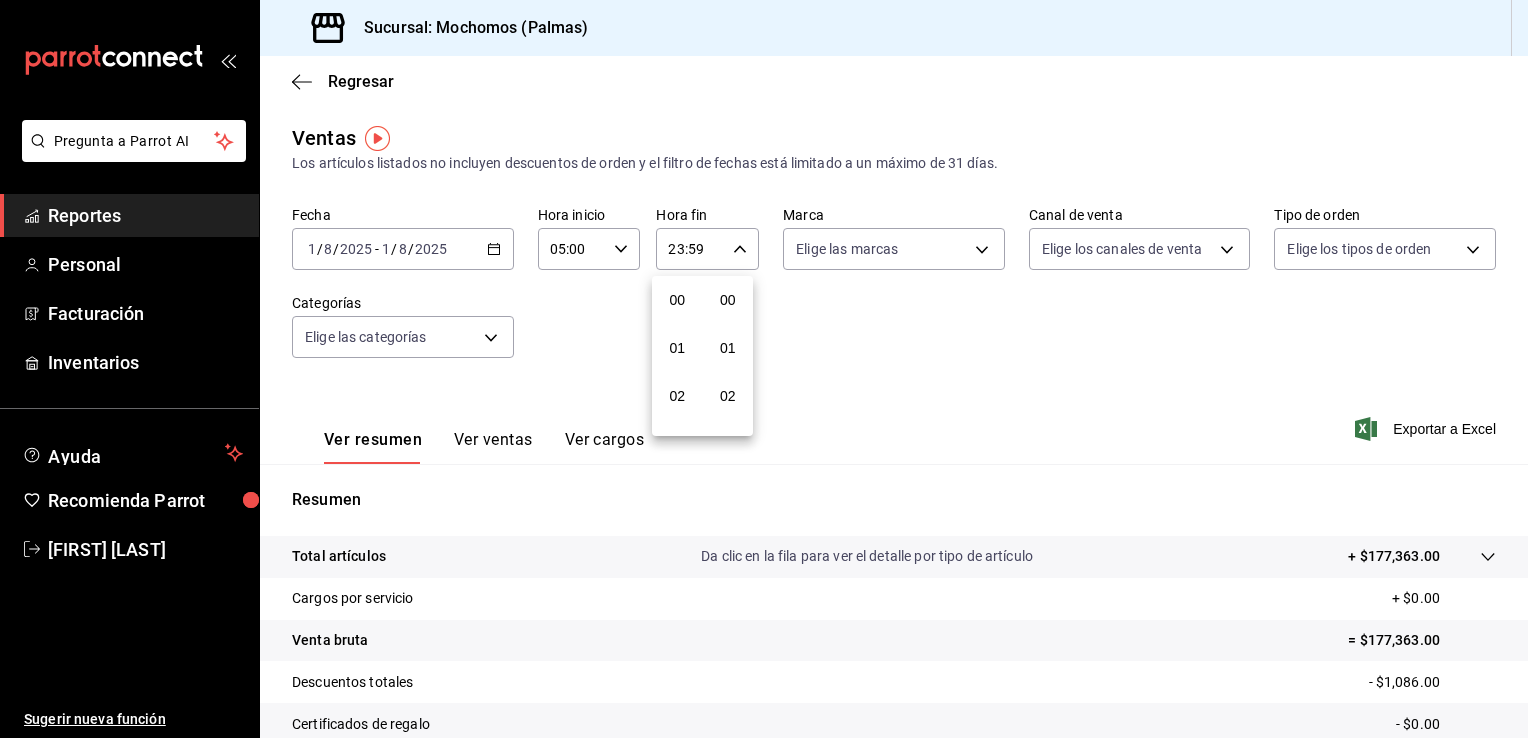 scroll, scrollTop: 1011, scrollLeft: 0, axis: vertical 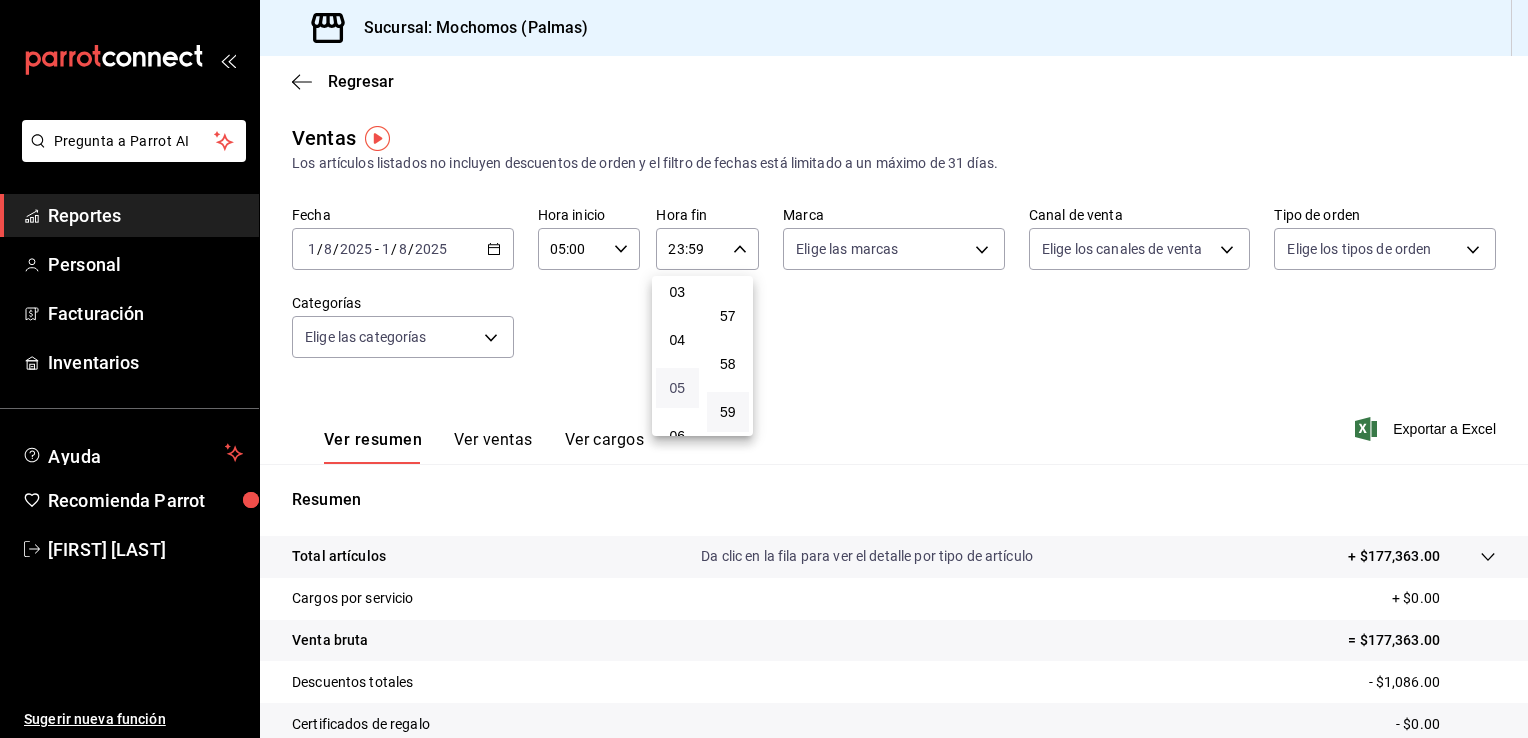 click on "05" at bounding box center (677, 388) 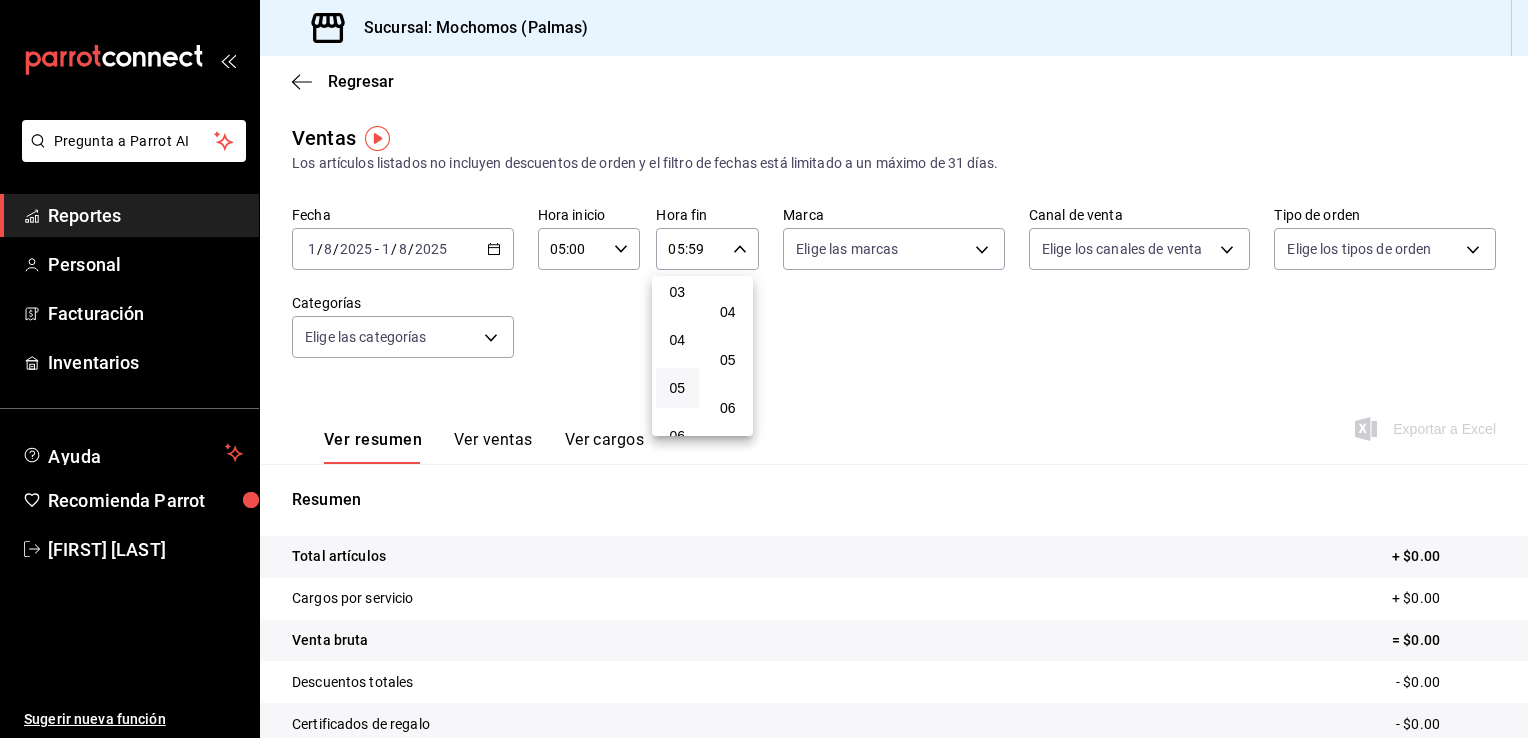 scroll, scrollTop: 0, scrollLeft: 0, axis: both 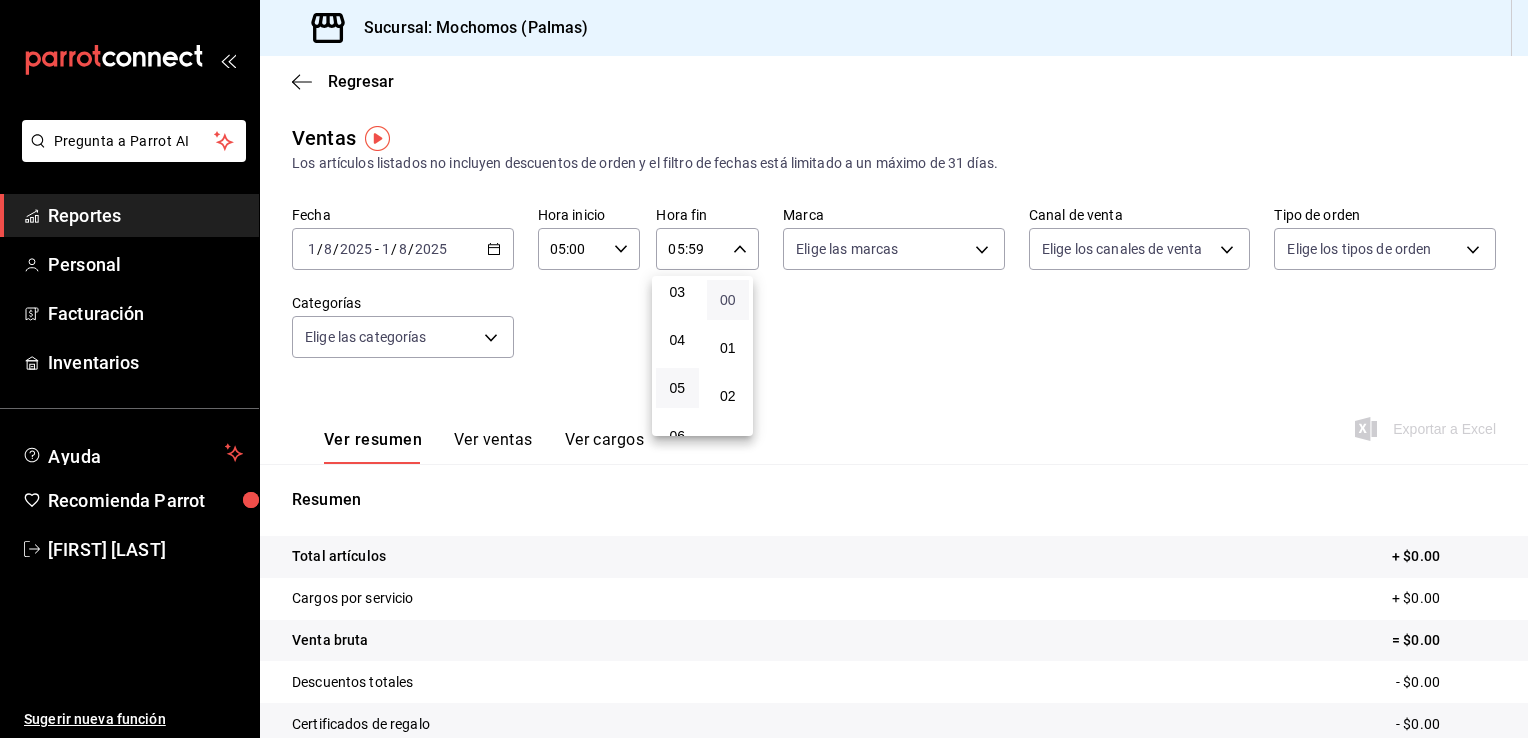 click on "00" at bounding box center (728, 300) 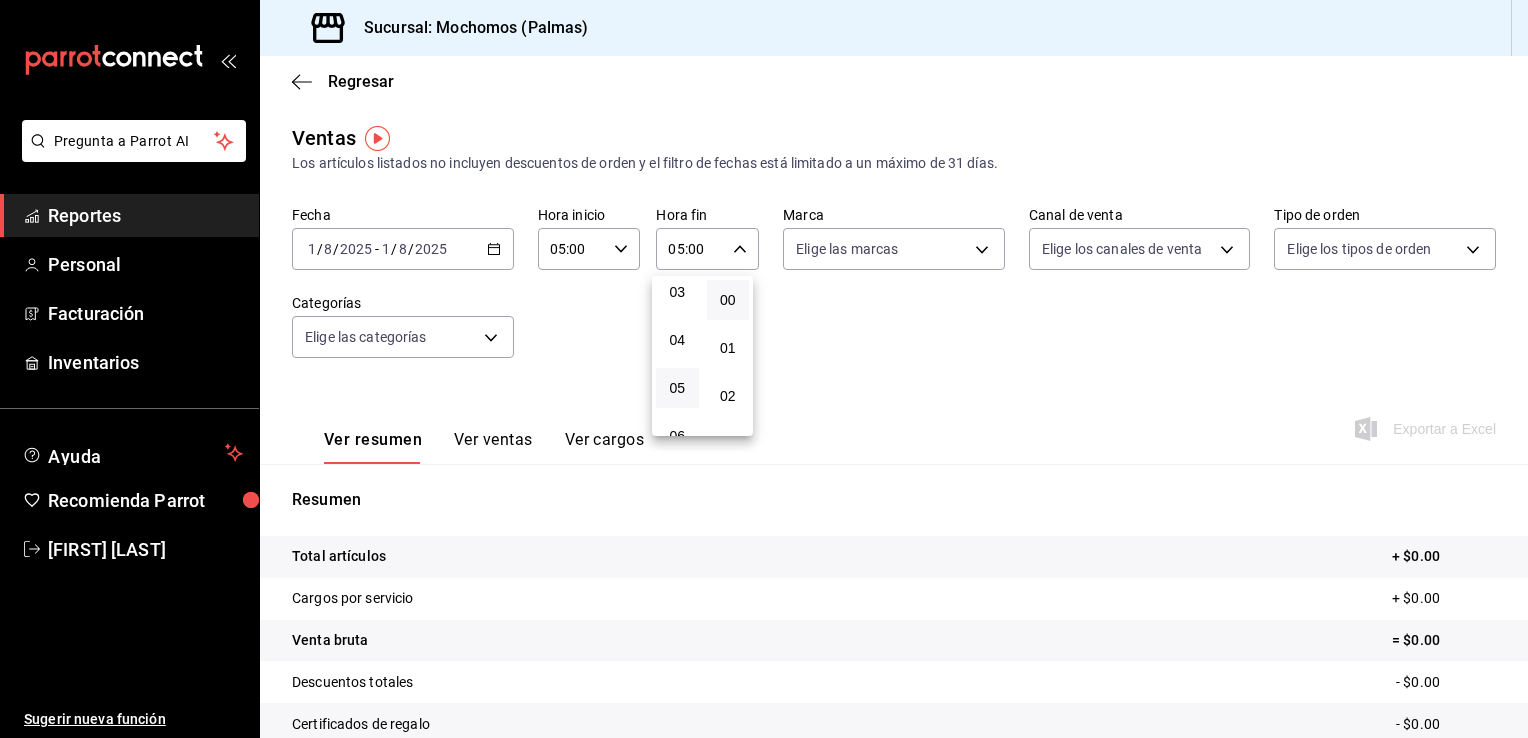 click at bounding box center (764, 369) 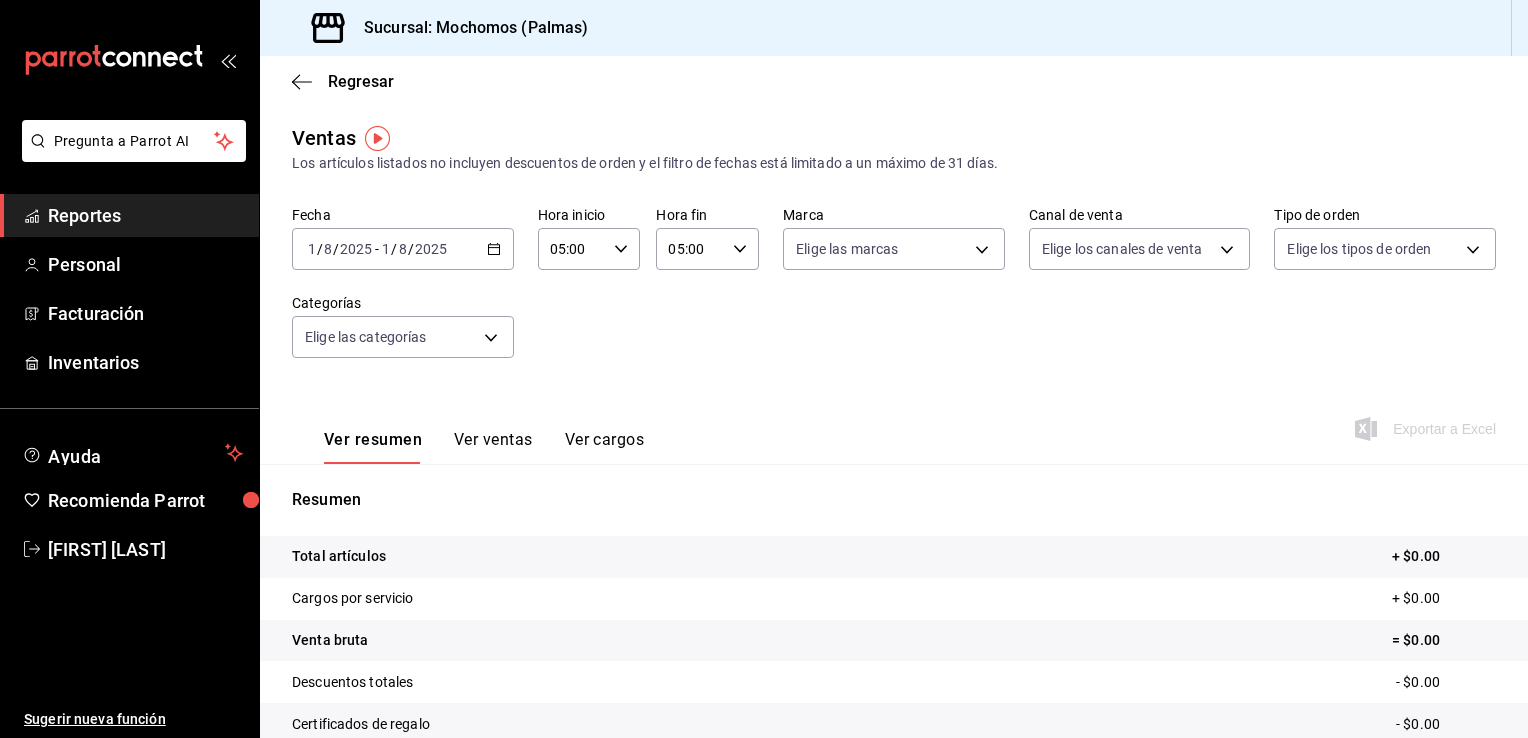 click 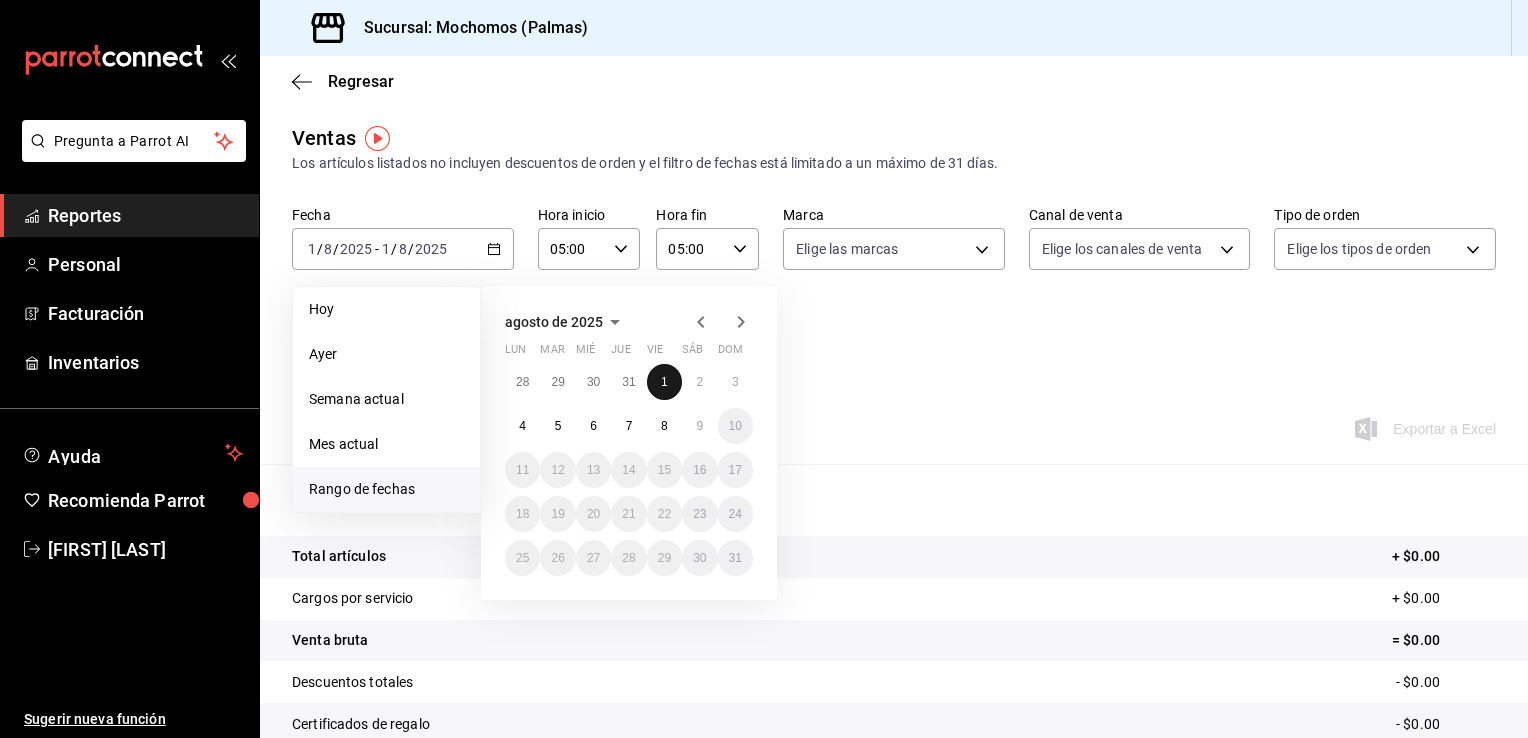 click on "1" at bounding box center [664, 382] 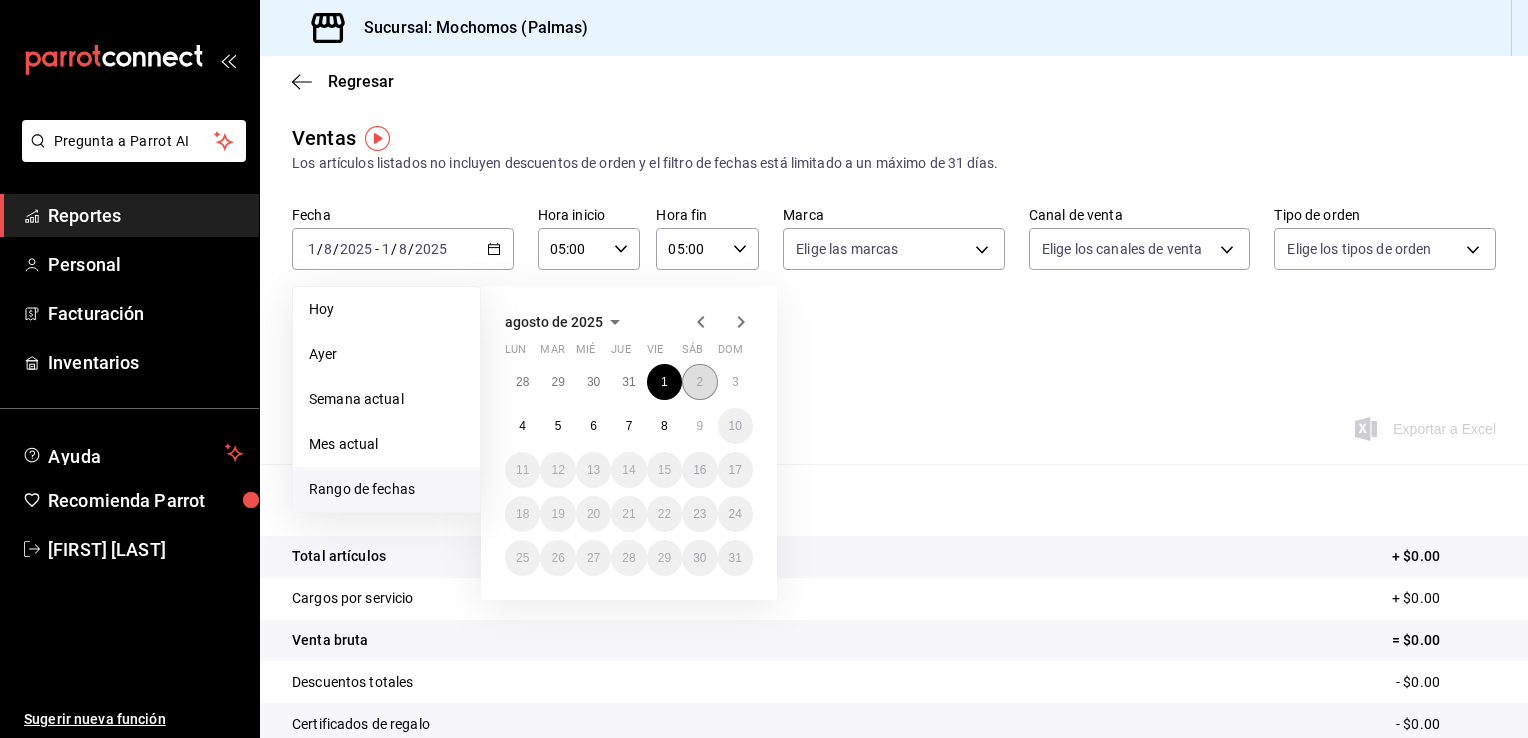 click on "2" at bounding box center [699, 382] 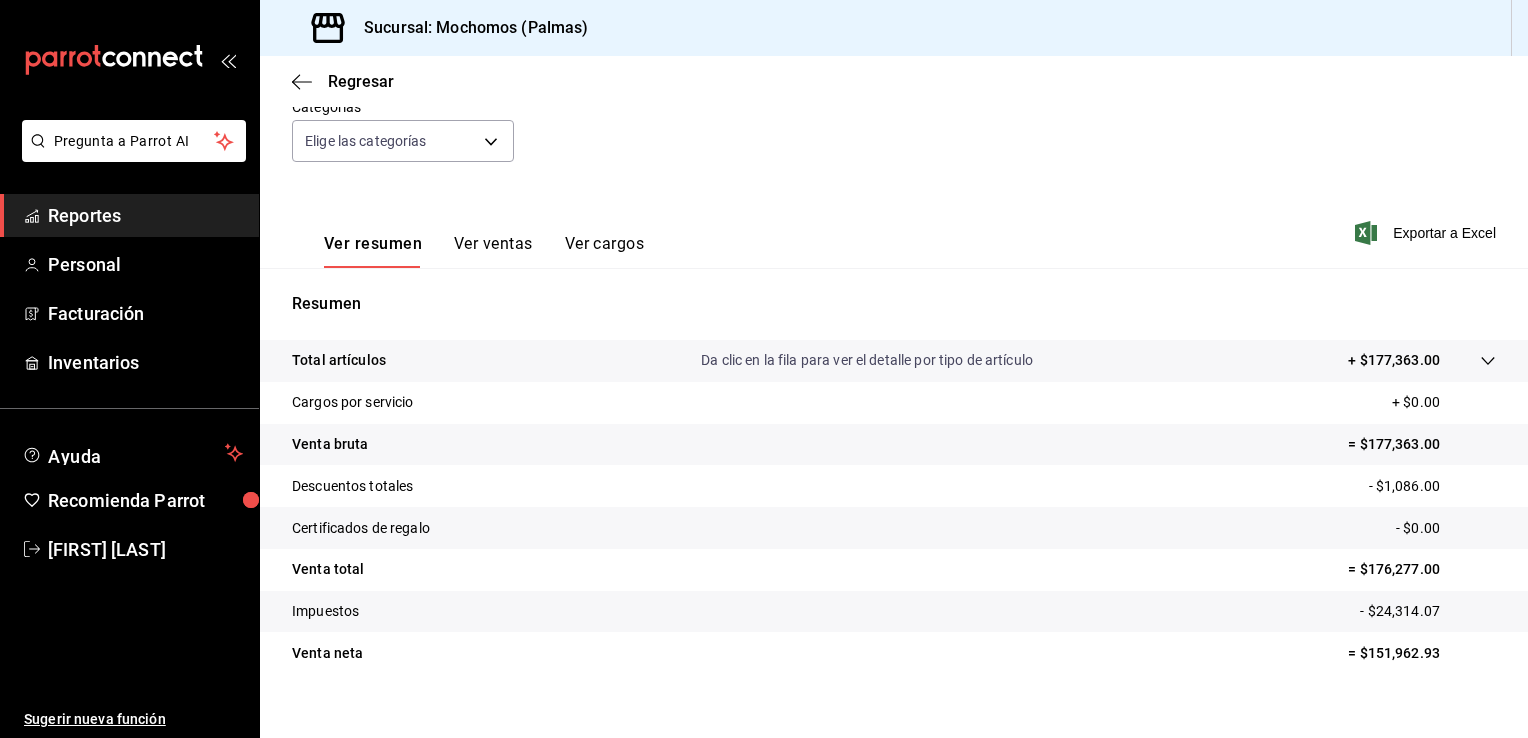 scroll, scrollTop: 220, scrollLeft: 0, axis: vertical 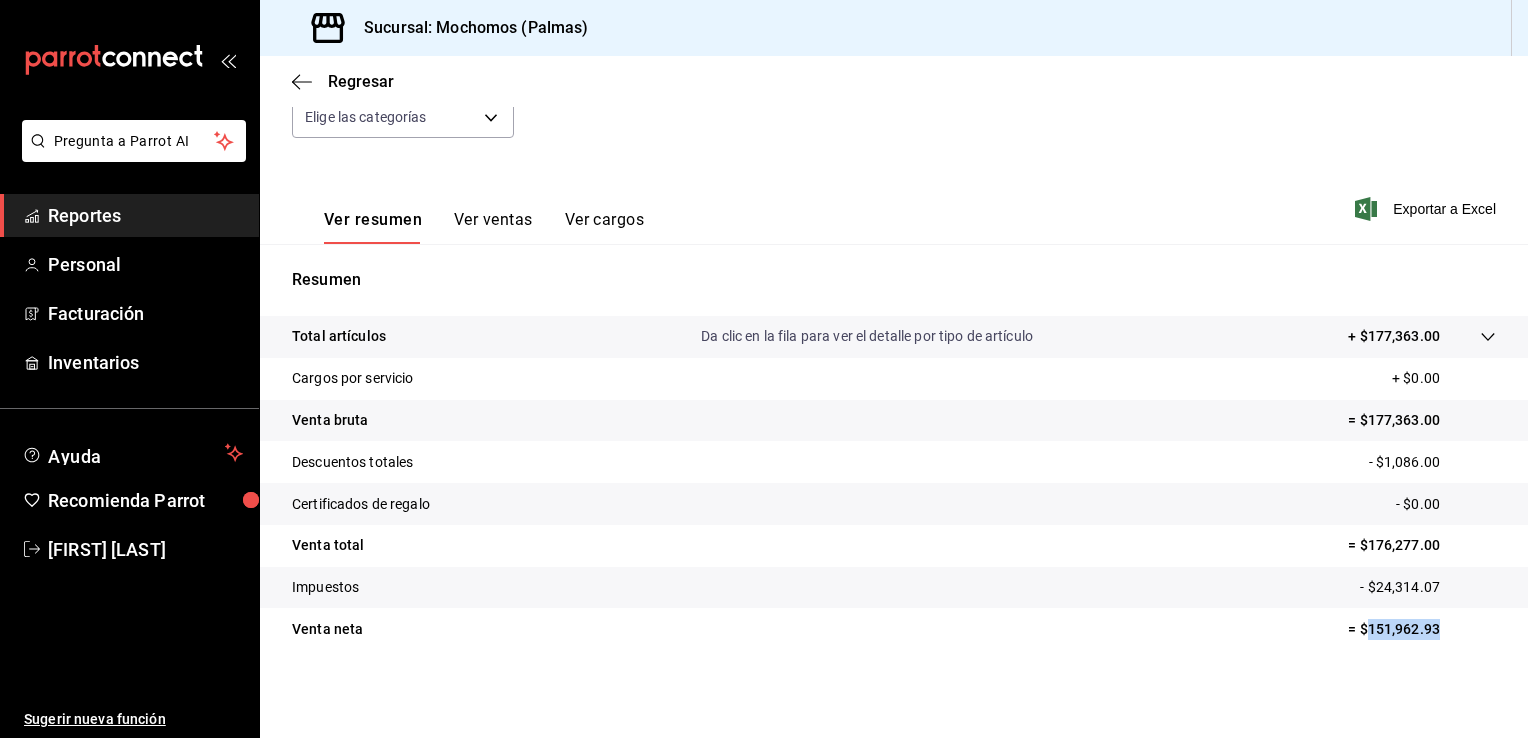 drag, startPoint x: 1448, startPoint y: 639, endPoint x: 1352, endPoint y: 646, distance: 96.25487 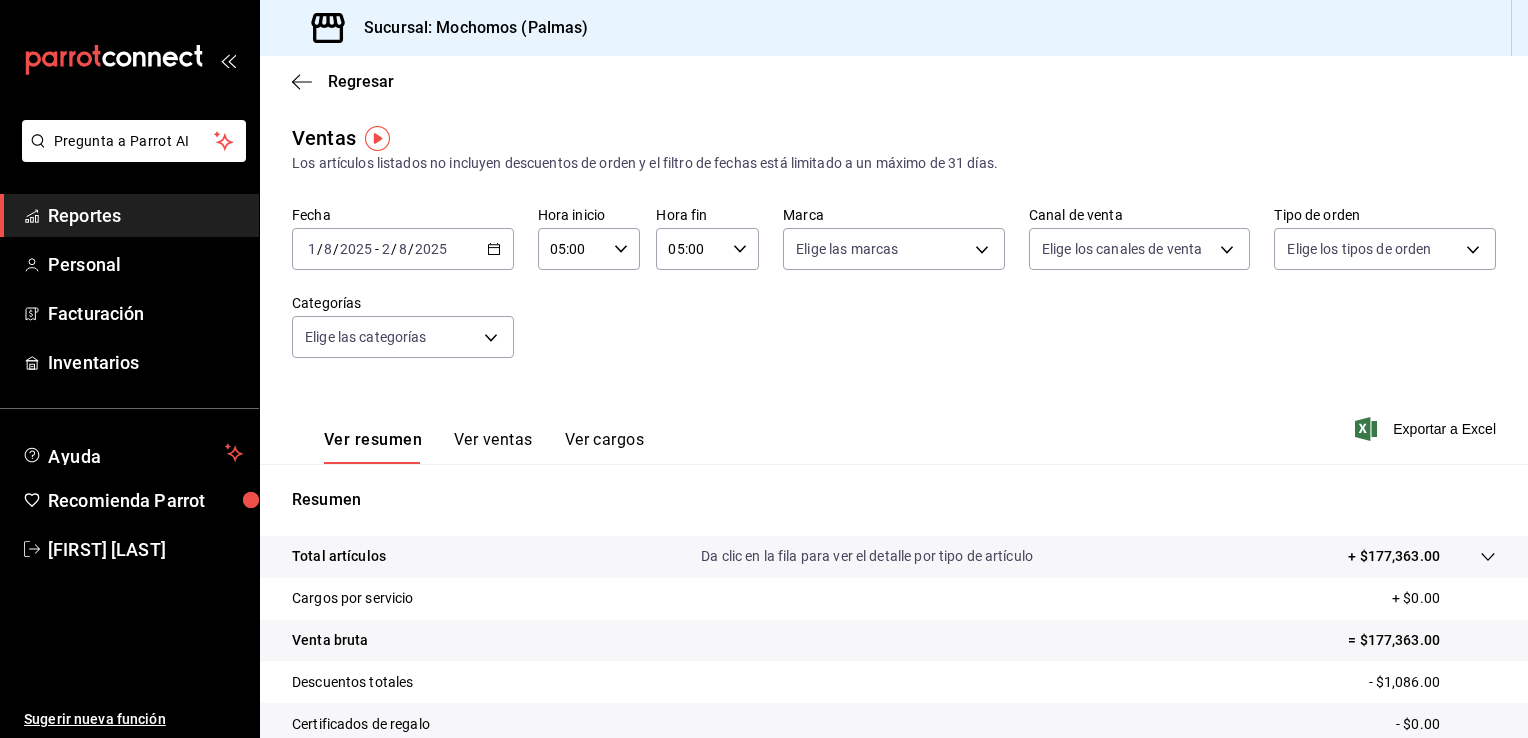 click on "2025-08-01 1 / 8 / 2025 - 2025-08-02 2 / 8 / 2025" at bounding box center [403, 249] 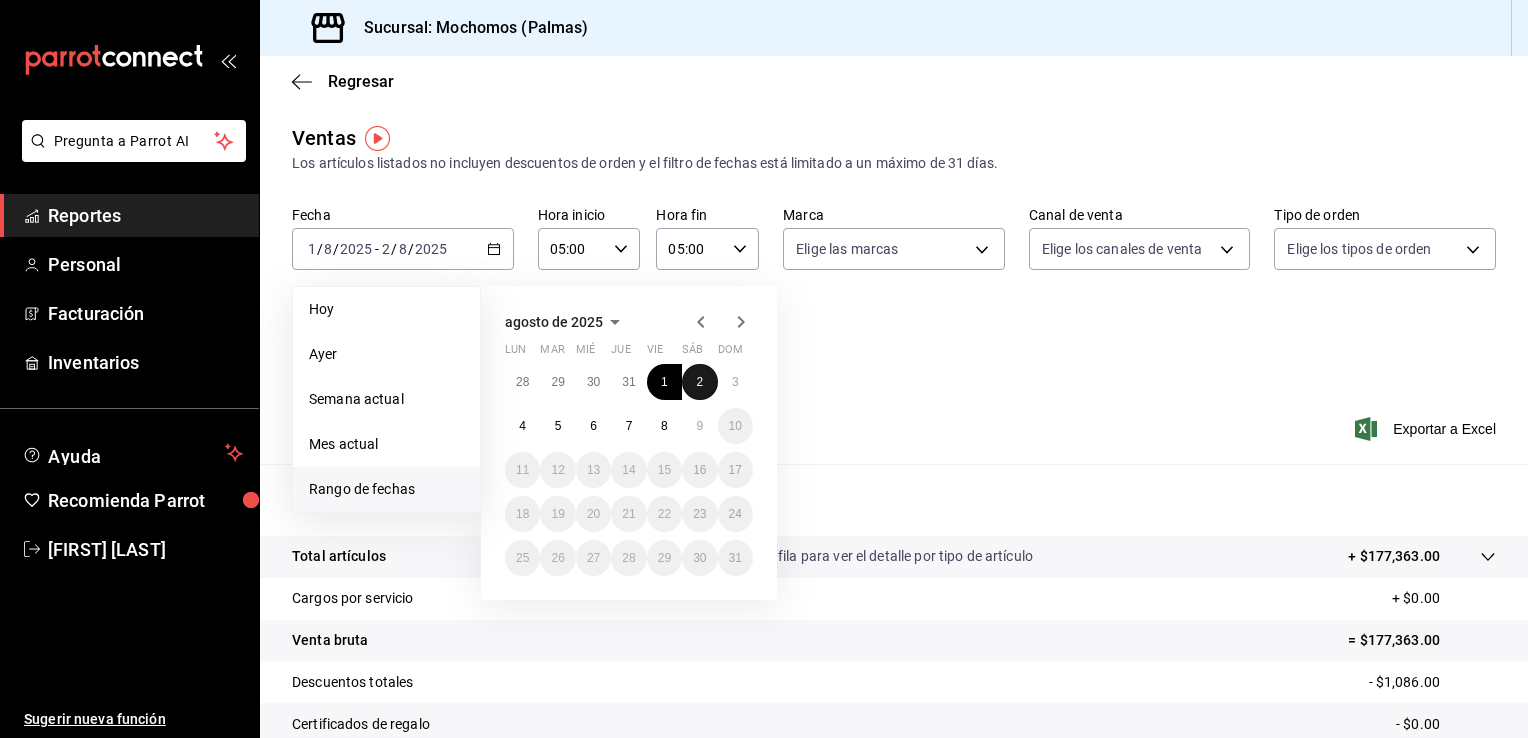 click on "2" at bounding box center (699, 382) 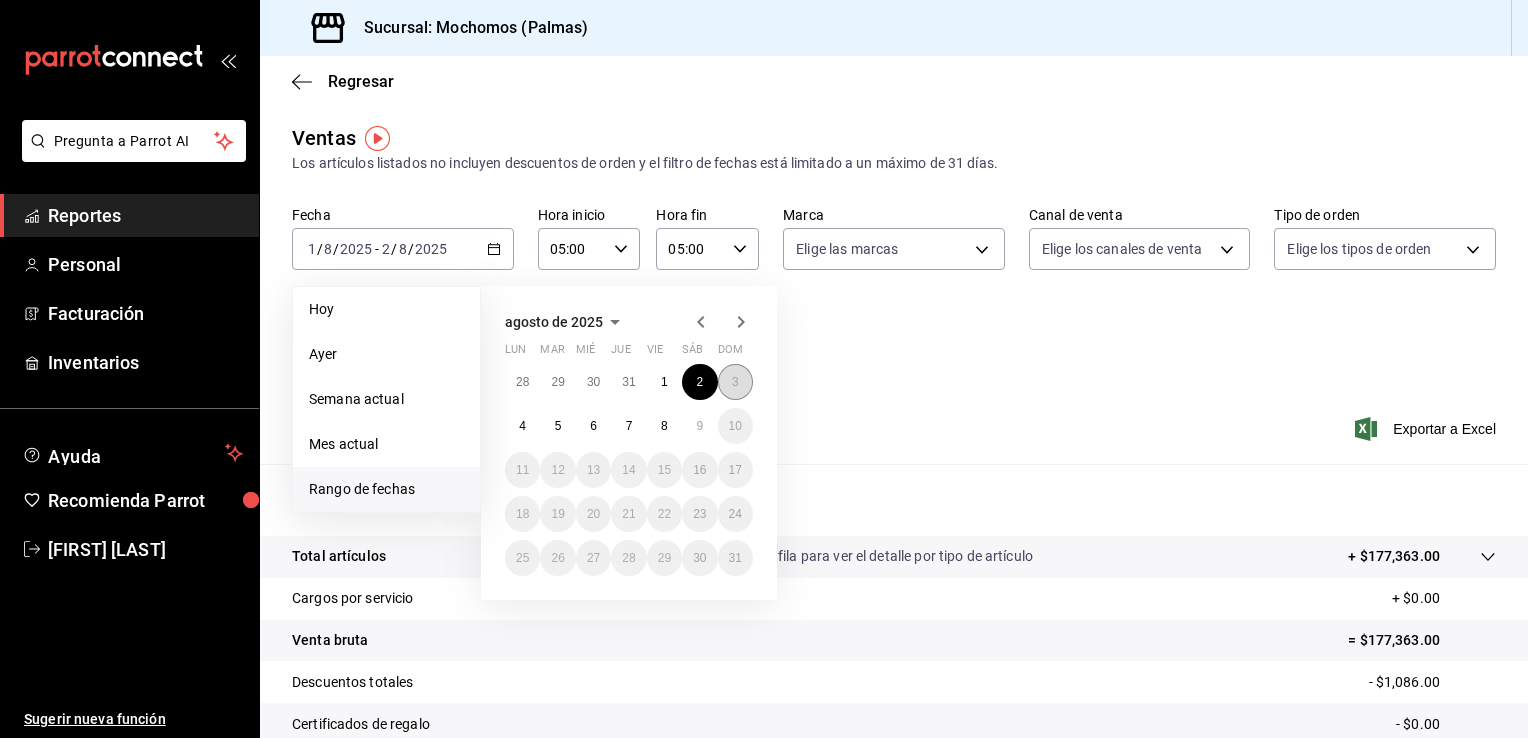 click on "3" at bounding box center (735, 382) 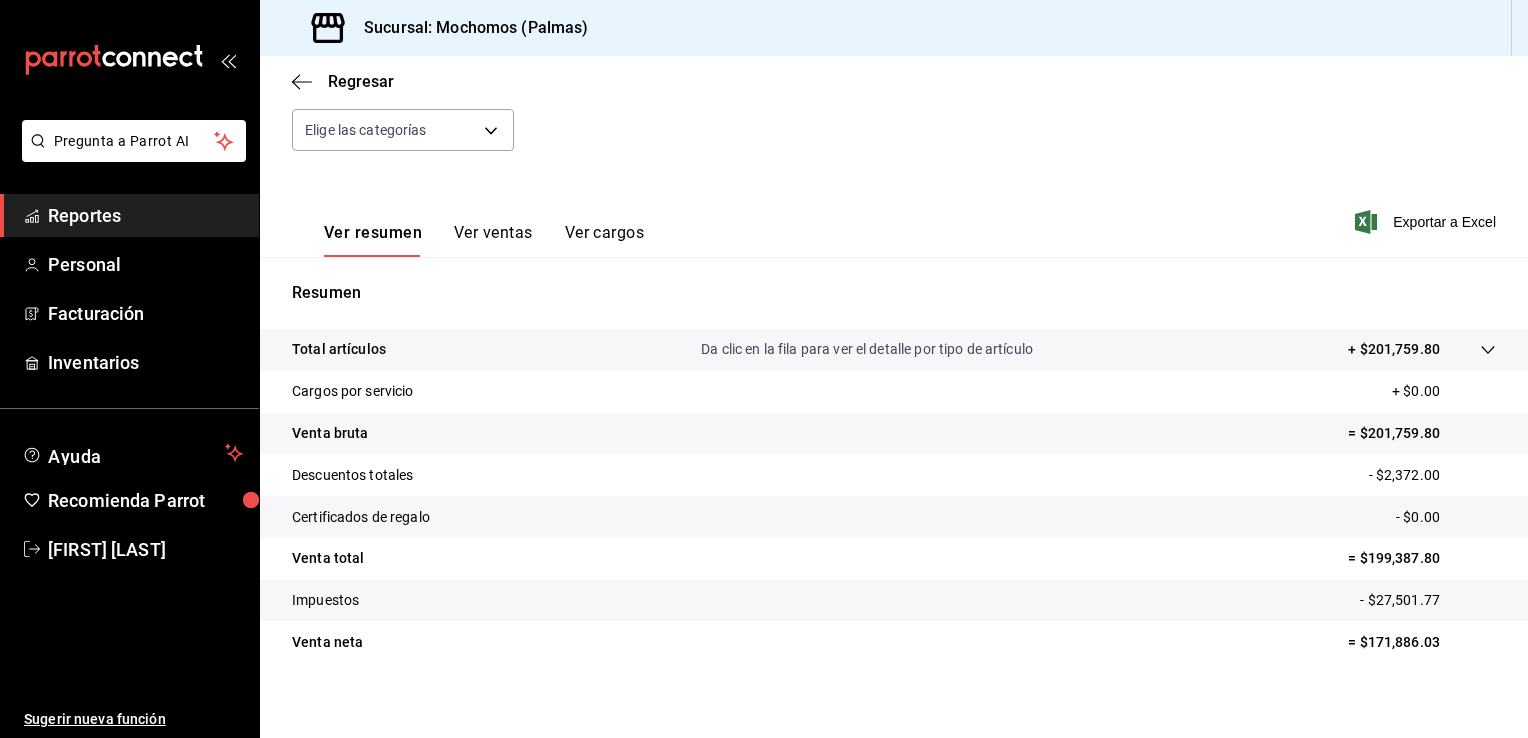 scroll, scrollTop: 208, scrollLeft: 0, axis: vertical 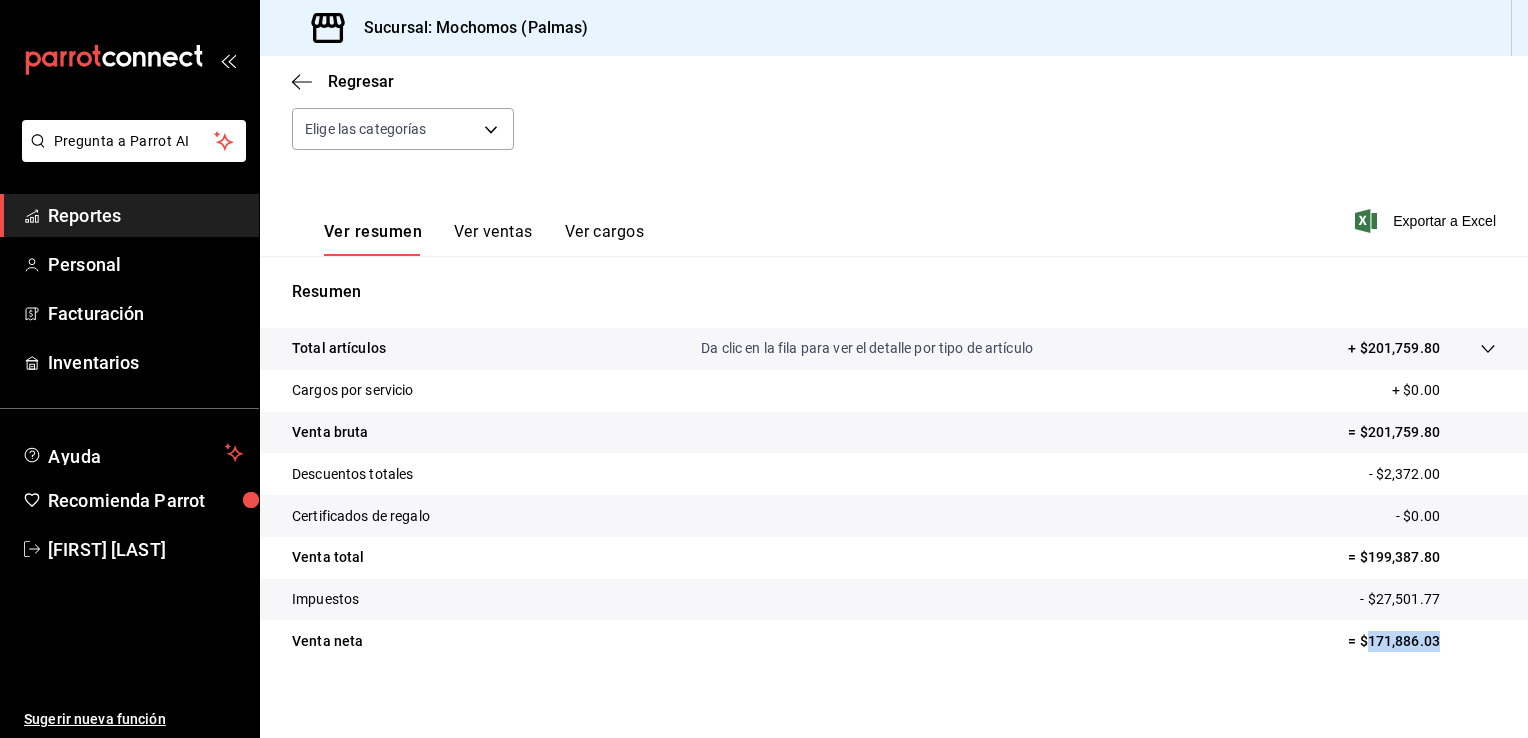 drag, startPoint x: 1441, startPoint y: 644, endPoint x: 1353, endPoint y: 640, distance: 88.09086 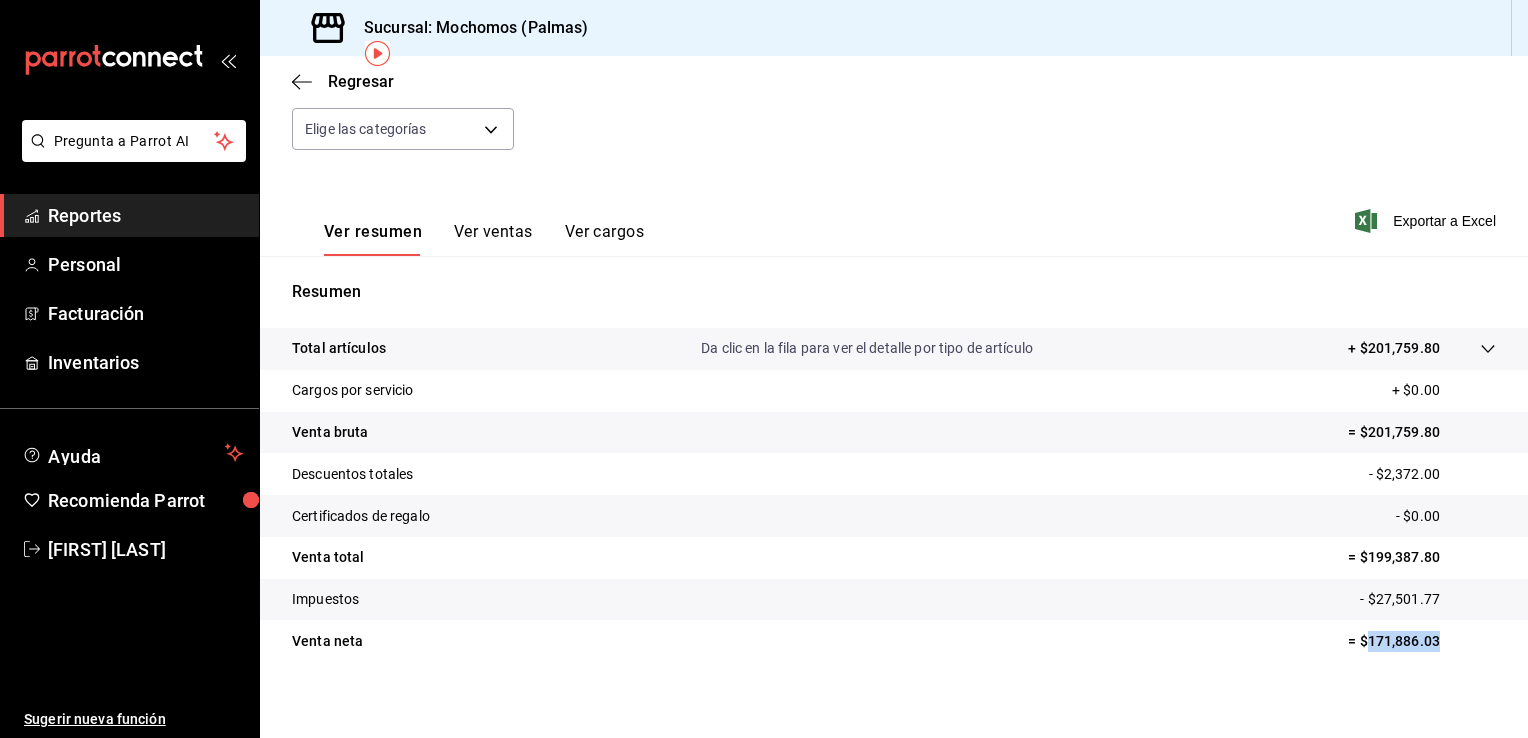 scroll, scrollTop: 80, scrollLeft: 0, axis: vertical 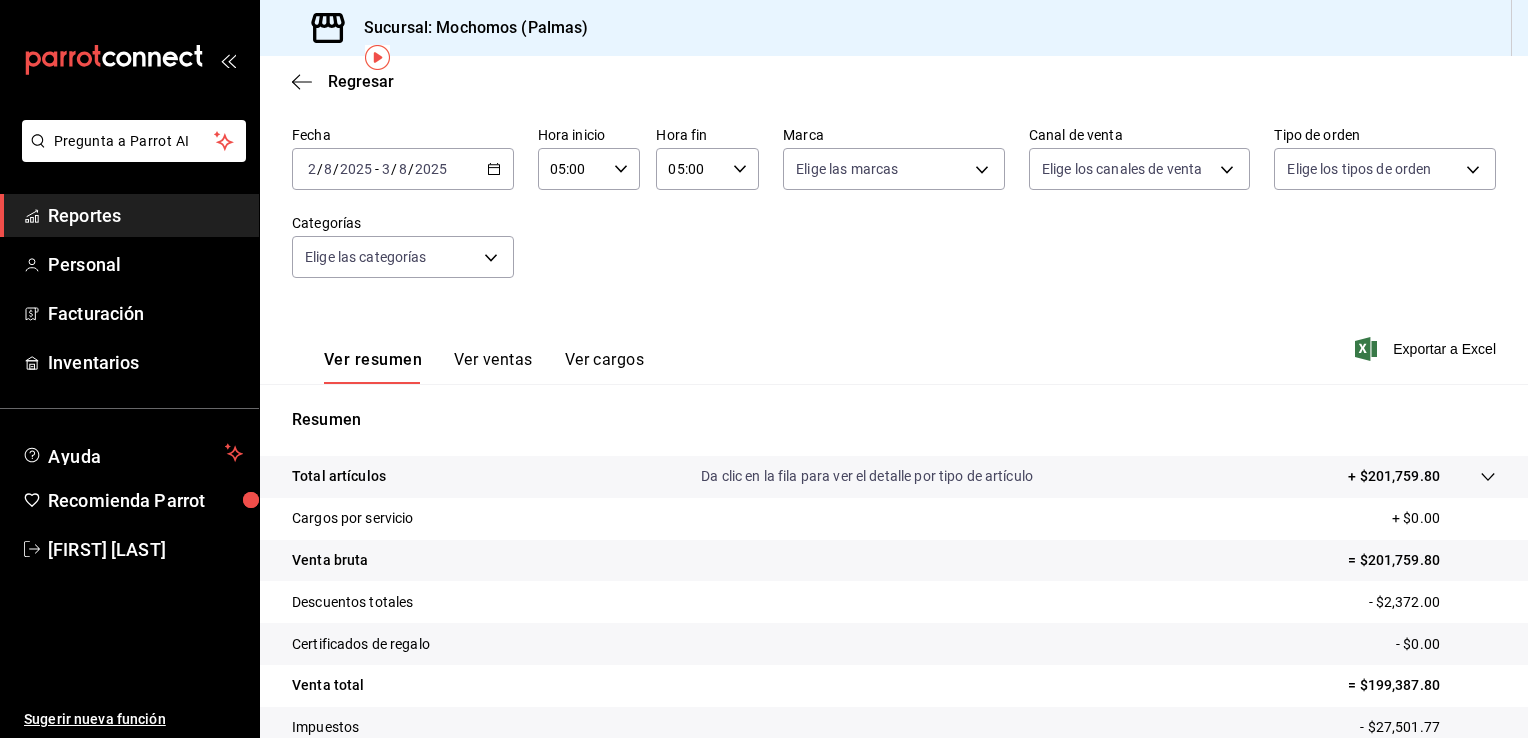 click 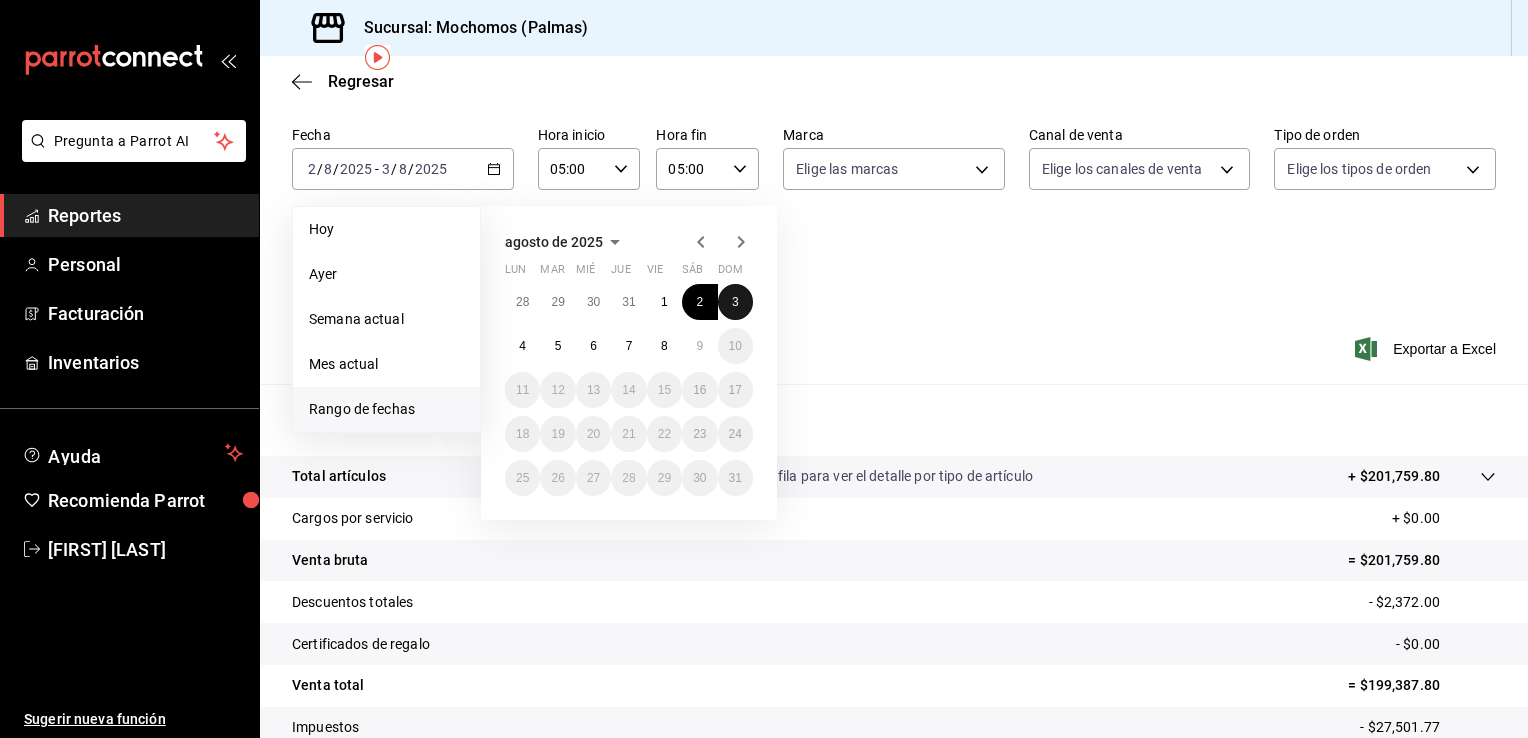 click on "3" at bounding box center (735, 302) 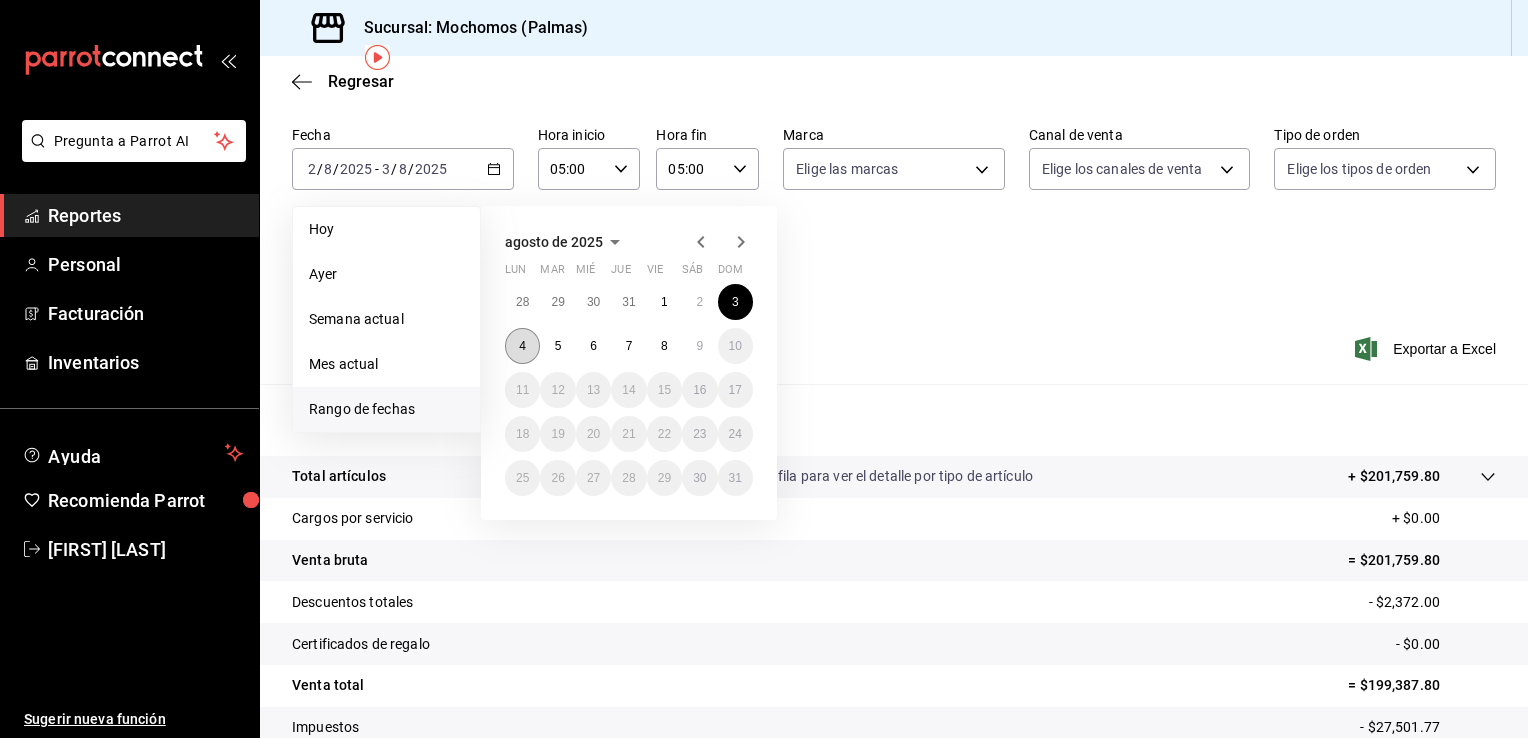 click on "4" at bounding box center (522, 346) 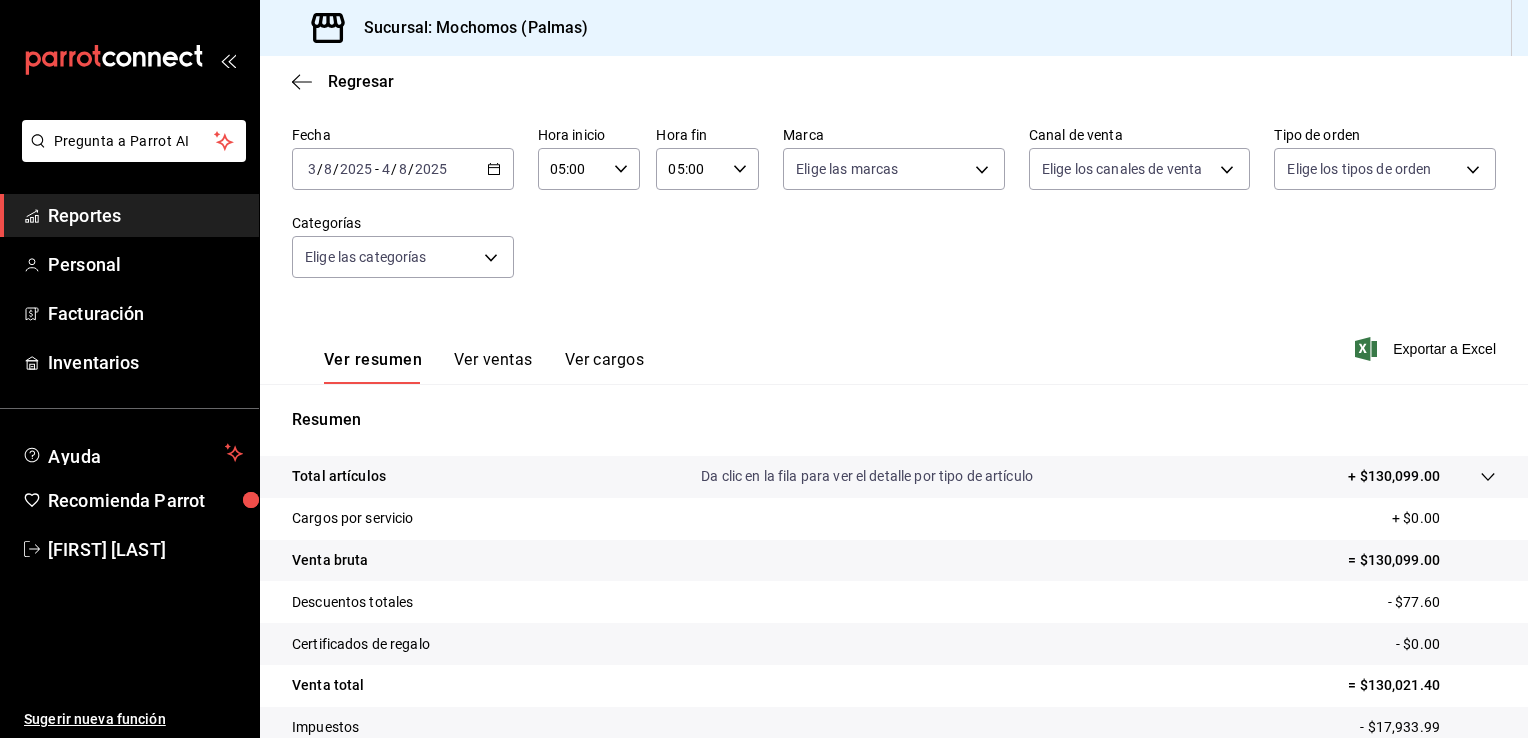 scroll, scrollTop: 220, scrollLeft: 0, axis: vertical 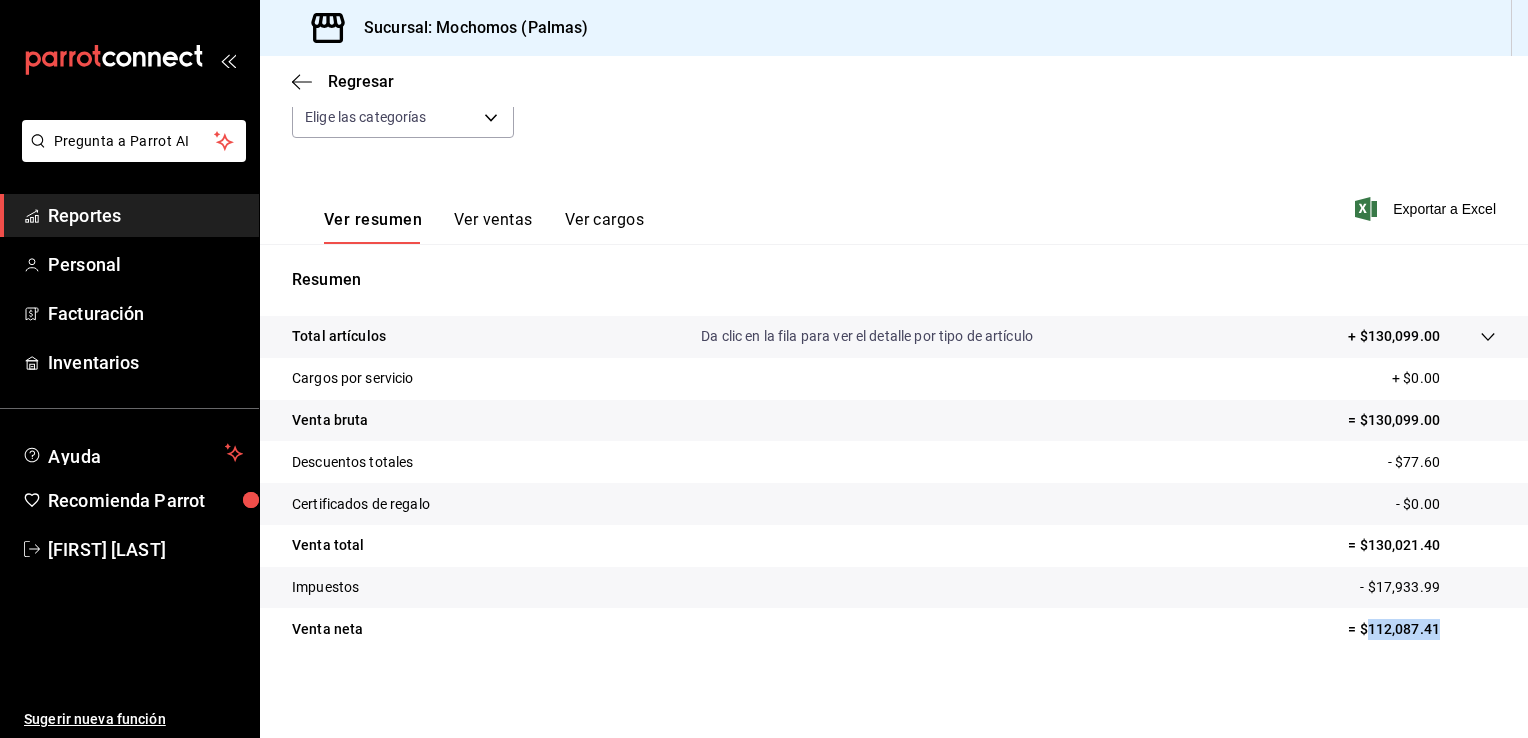 drag, startPoint x: 1455, startPoint y: 632, endPoint x: 1352, endPoint y: 636, distance: 103.077644 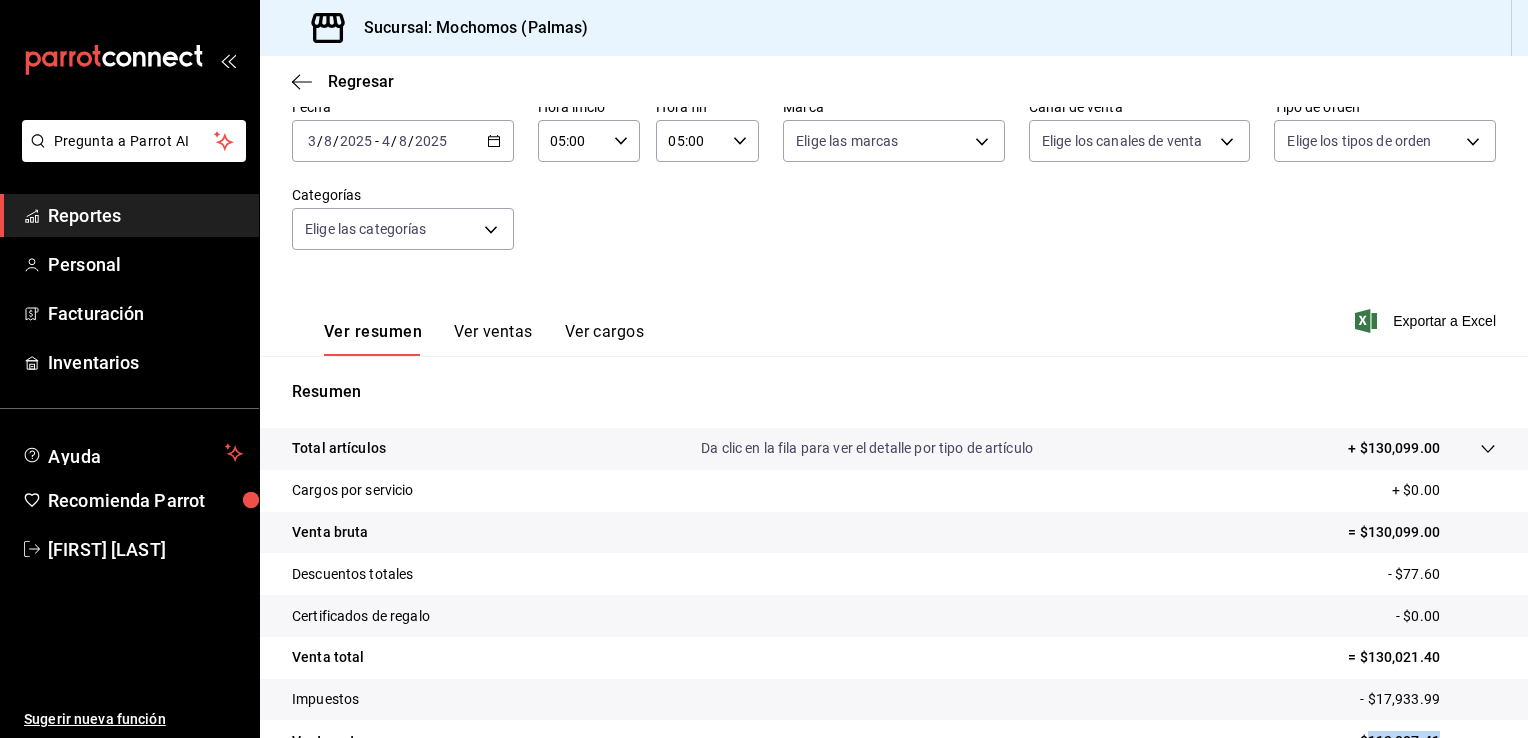 scroll, scrollTop: 94, scrollLeft: 0, axis: vertical 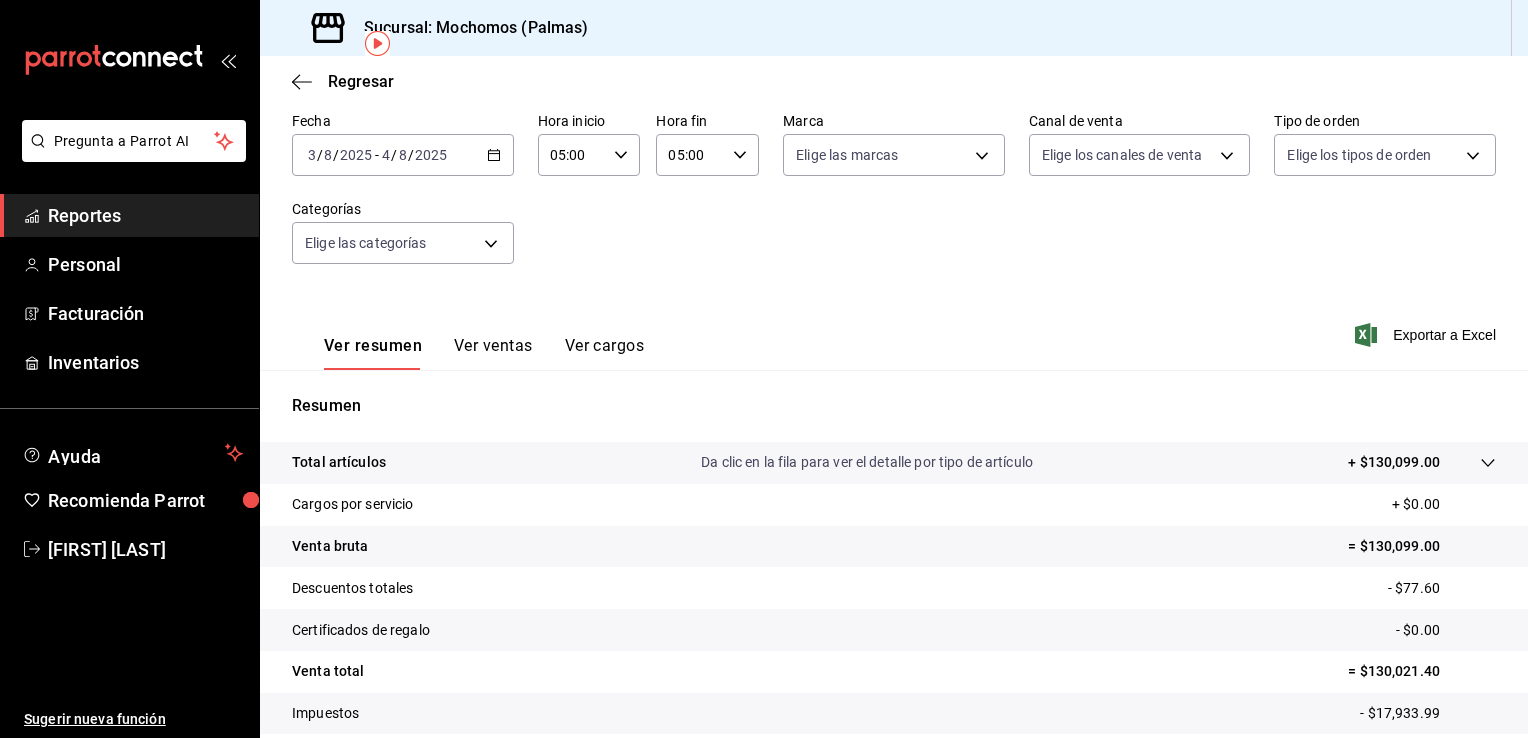 click 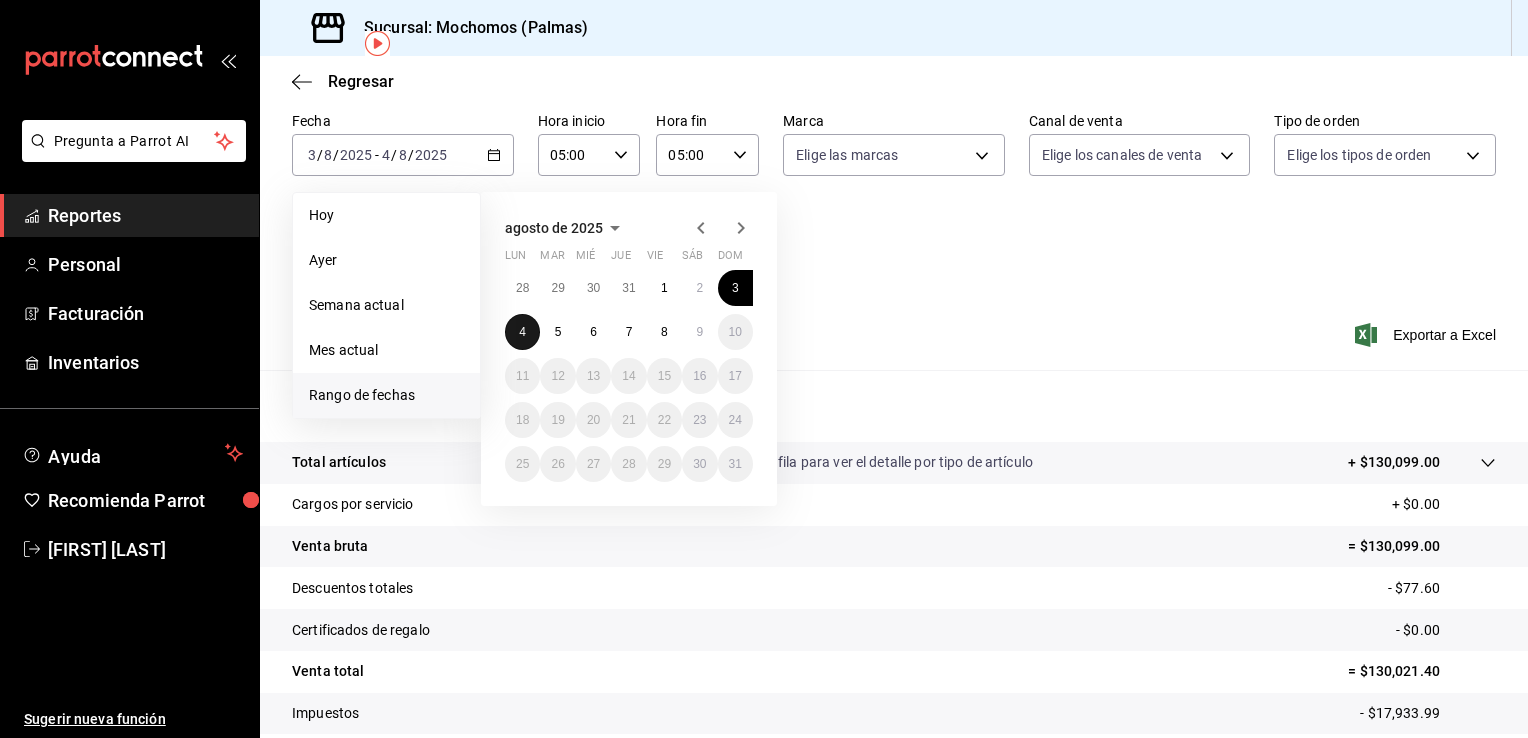 click on "4" at bounding box center (522, 332) 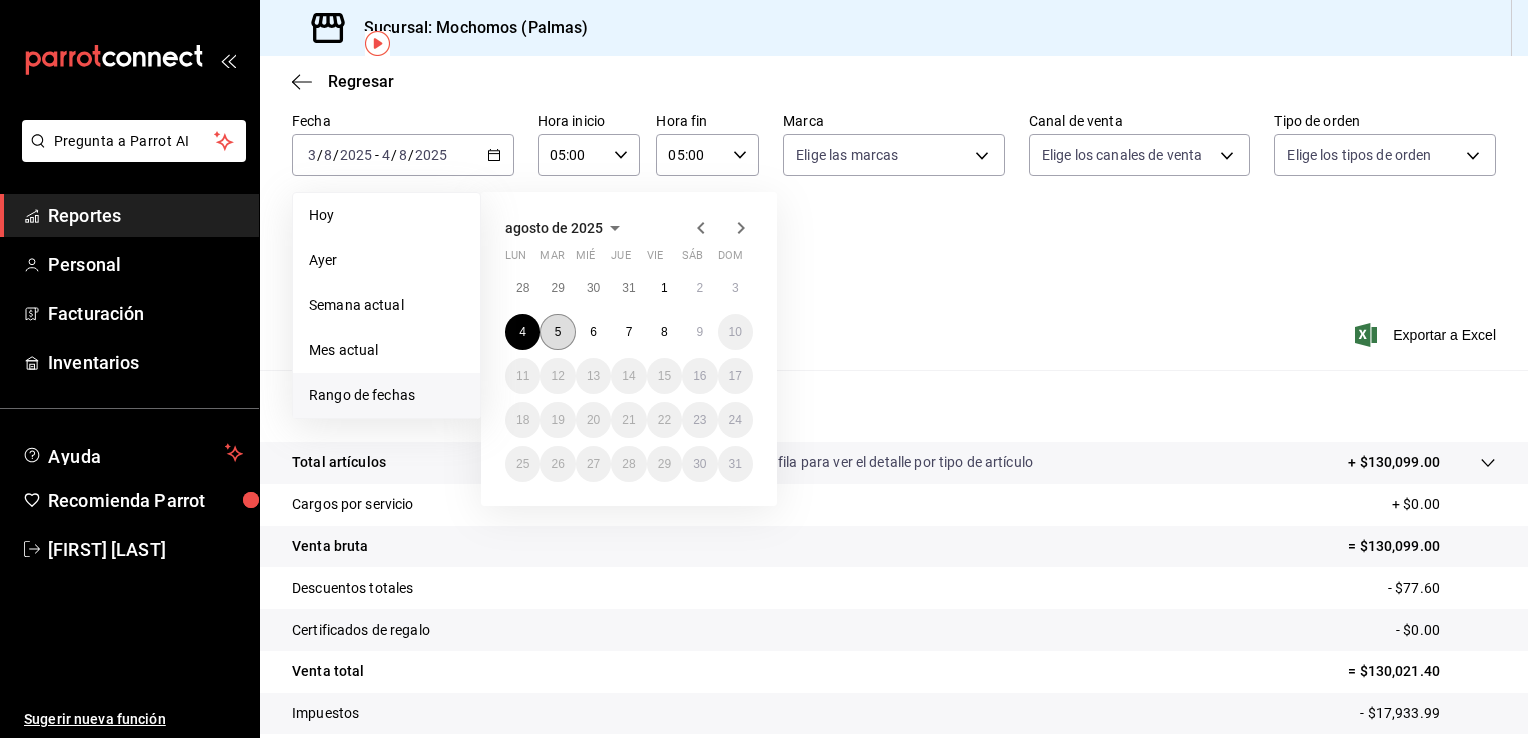 click on "5" at bounding box center [557, 332] 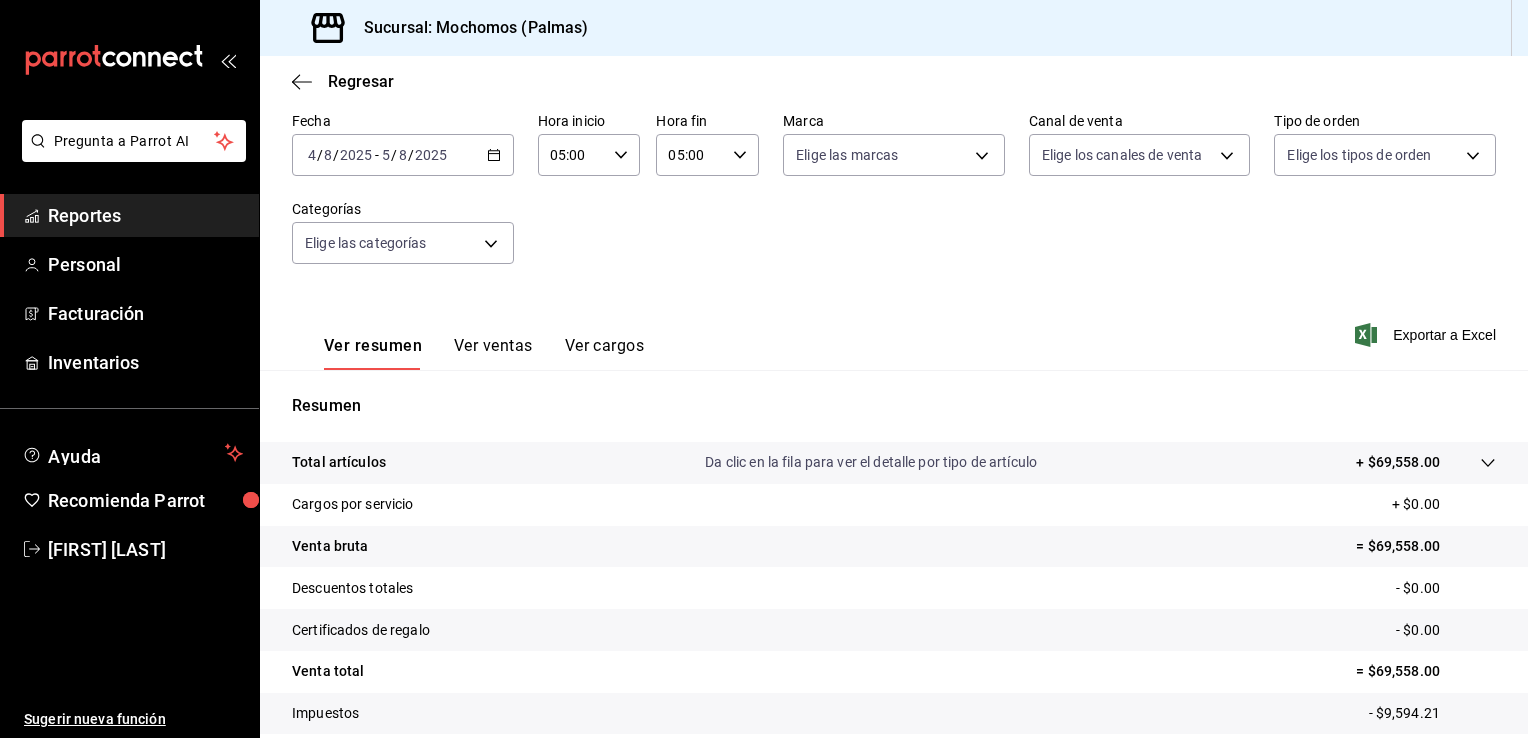 scroll, scrollTop: 220, scrollLeft: 0, axis: vertical 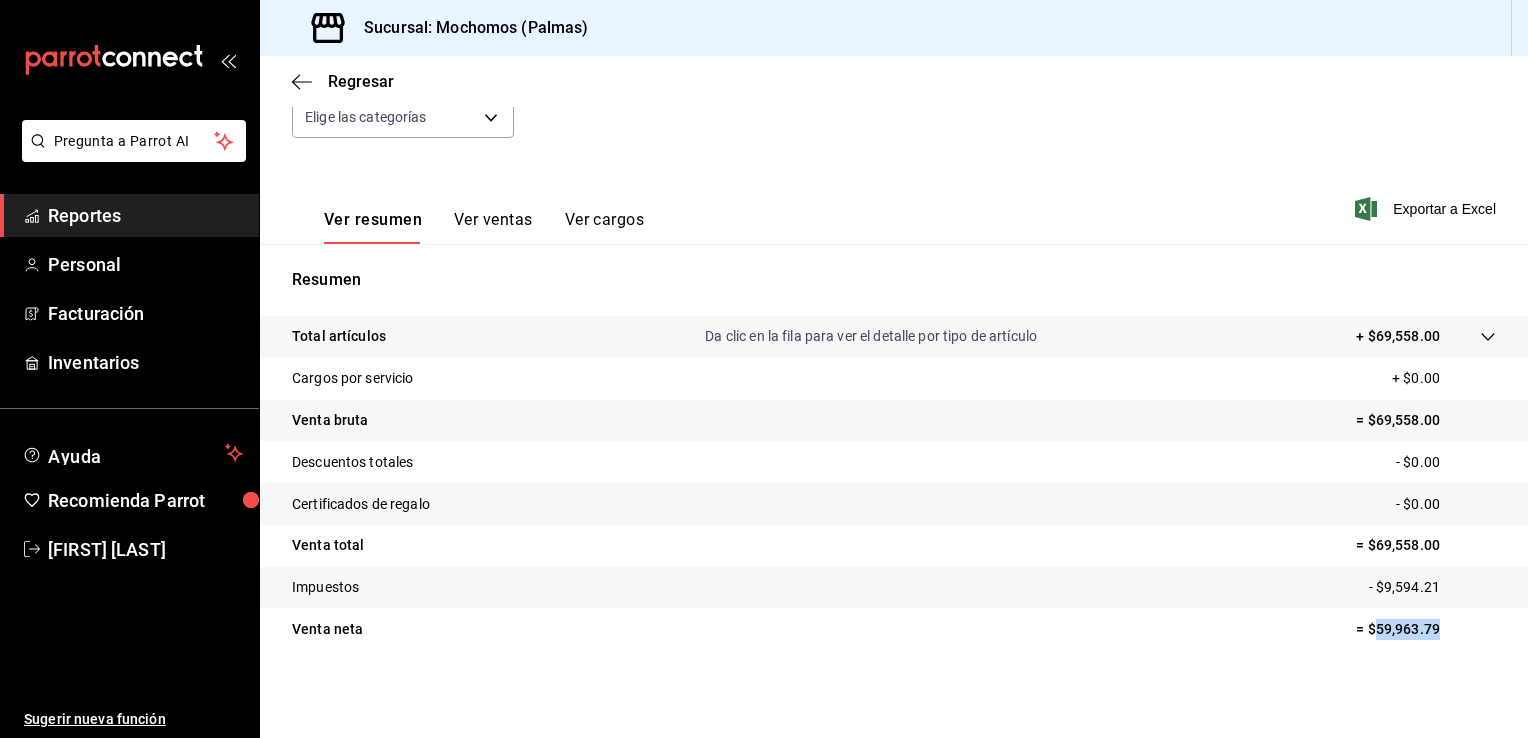 drag, startPoint x: 1448, startPoint y: 633, endPoint x: 1364, endPoint y: 634, distance: 84.00595 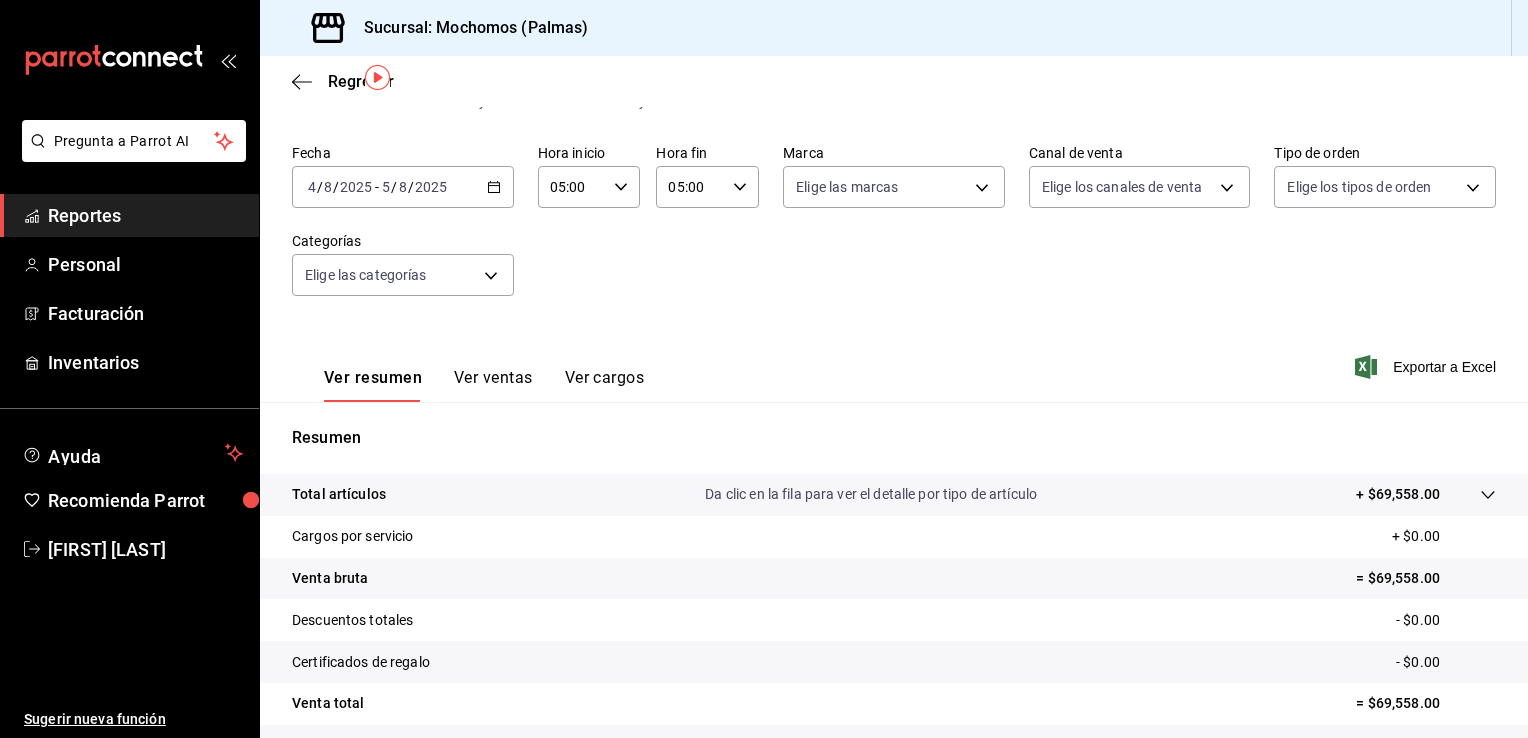 scroll, scrollTop: 60, scrollLeft: 0, axis: vertical 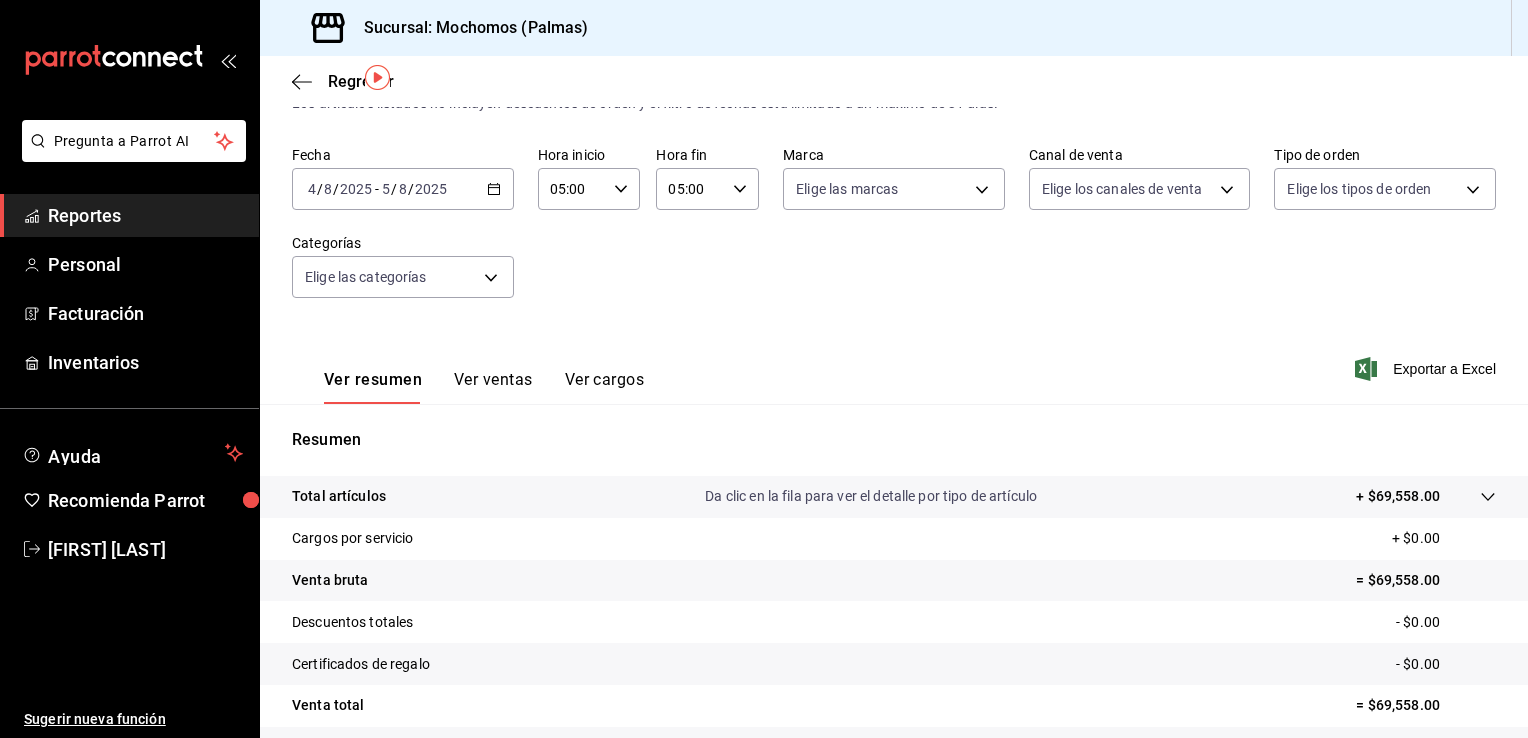 click 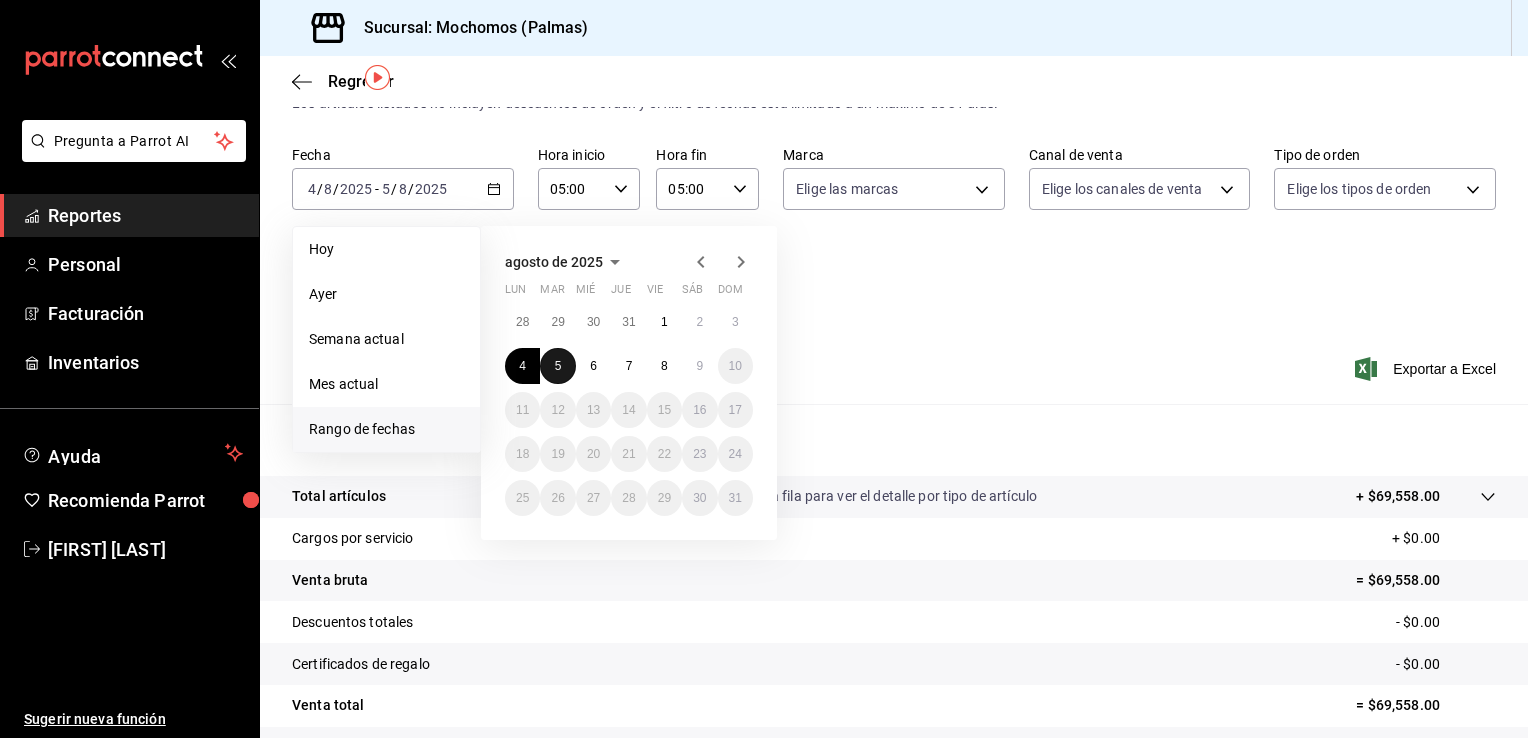 click on "5" at bounding box center [557, 366] 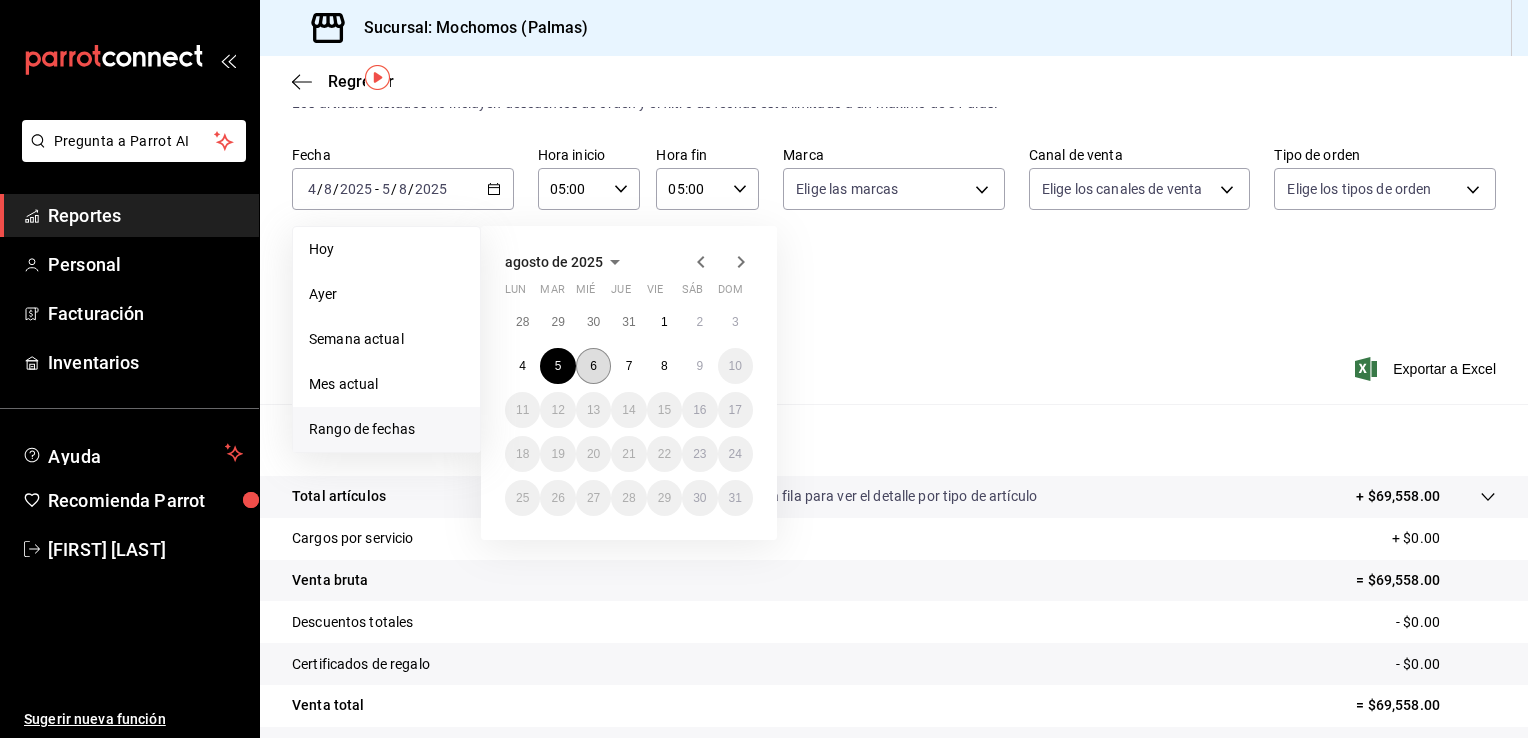 click on "6" at bounding box center [593, 366] 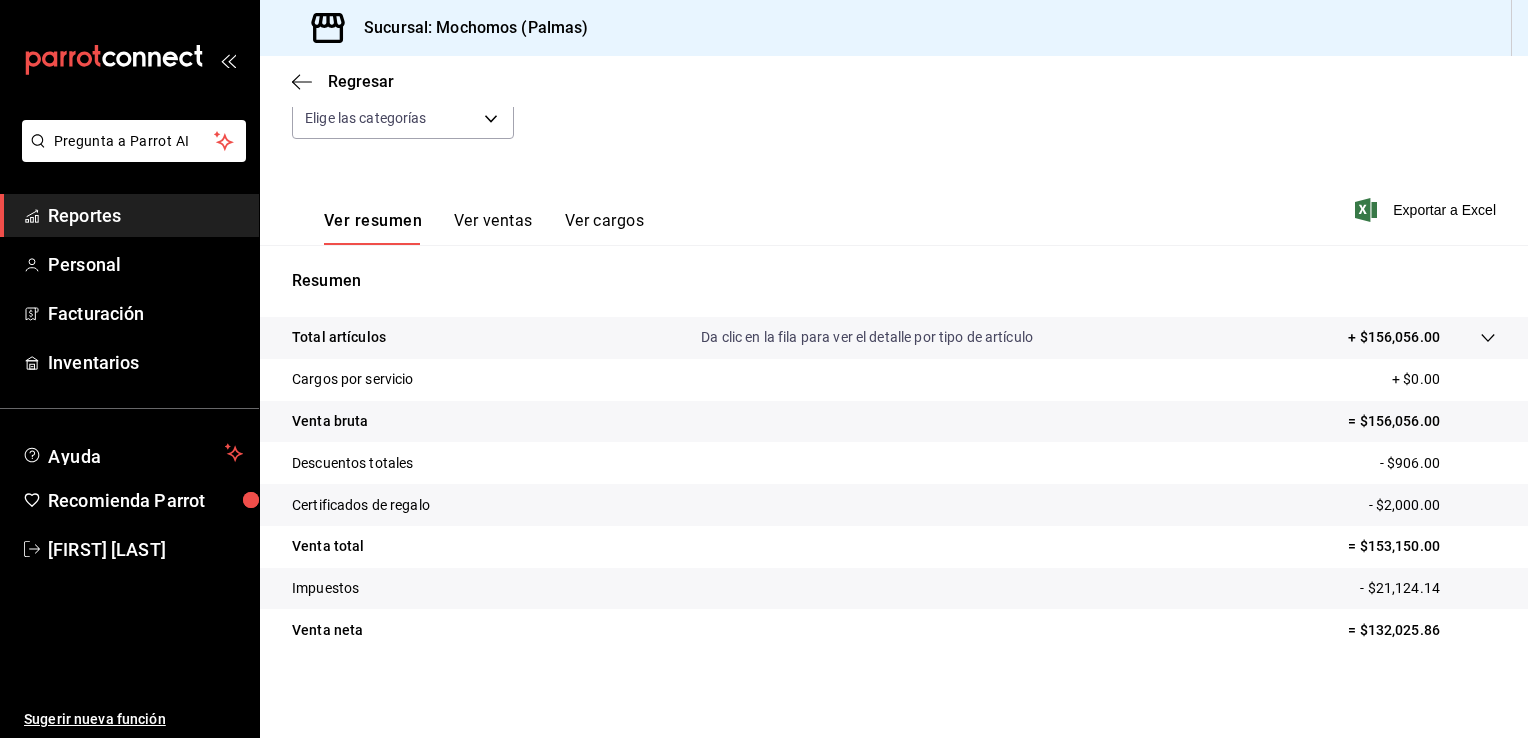 scroll, scrollTop: 220, scrollLeft: 0, axis: vertical 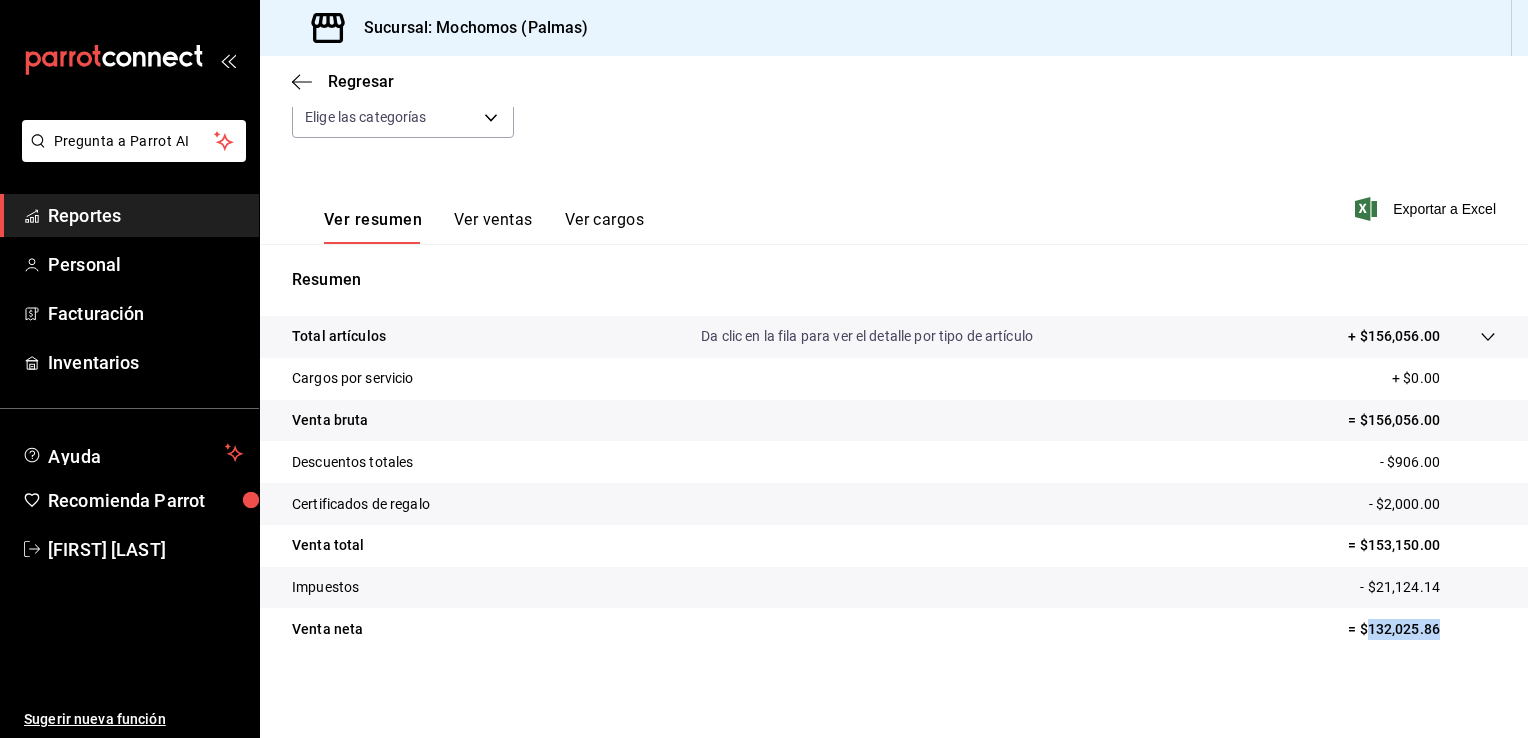 drag, startPoint x: 1450, startPoint y: 628, endPoint x: 1354, endPoint y: 636, distance: 96.332756 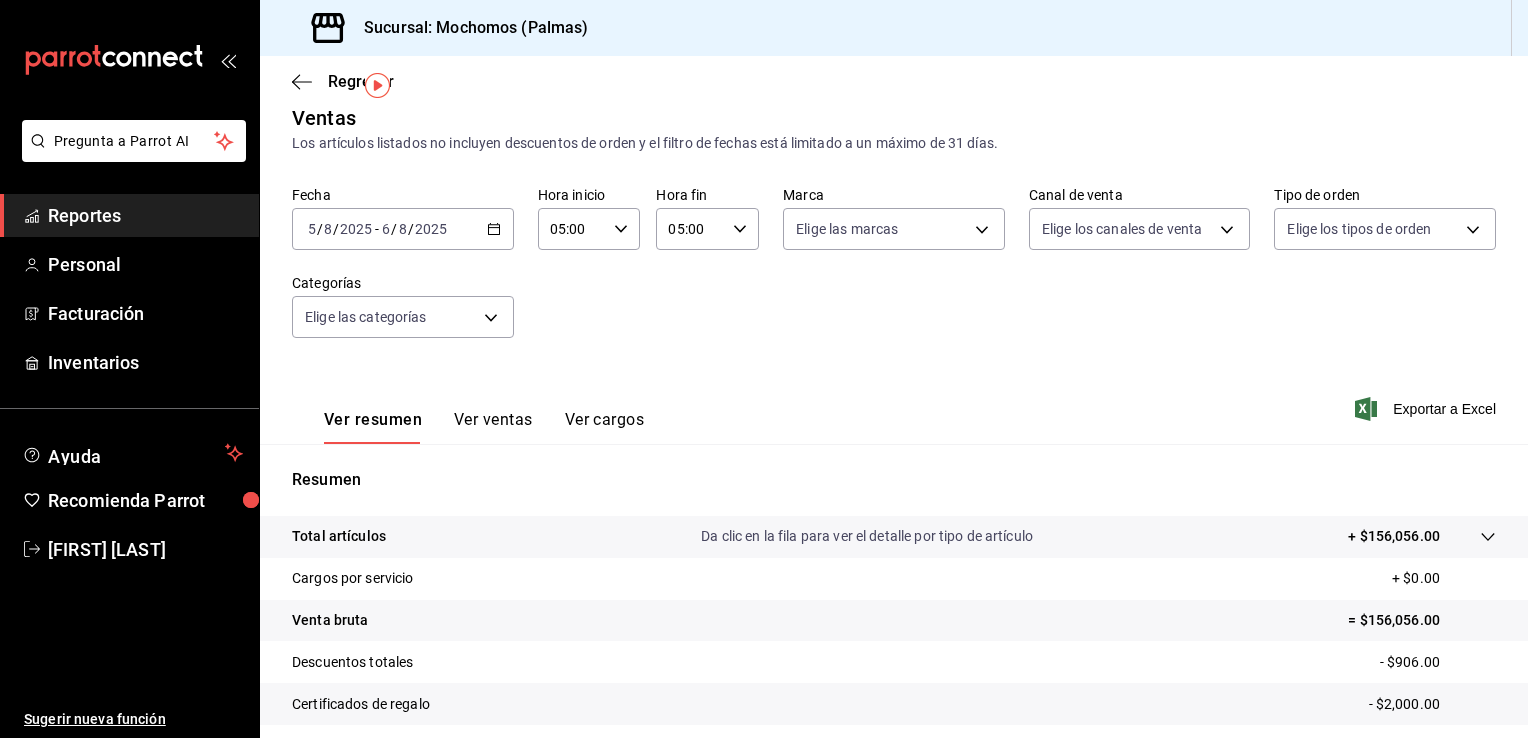 scroll, scrollTop: 18, scrollLeft: 0, axis: vertical 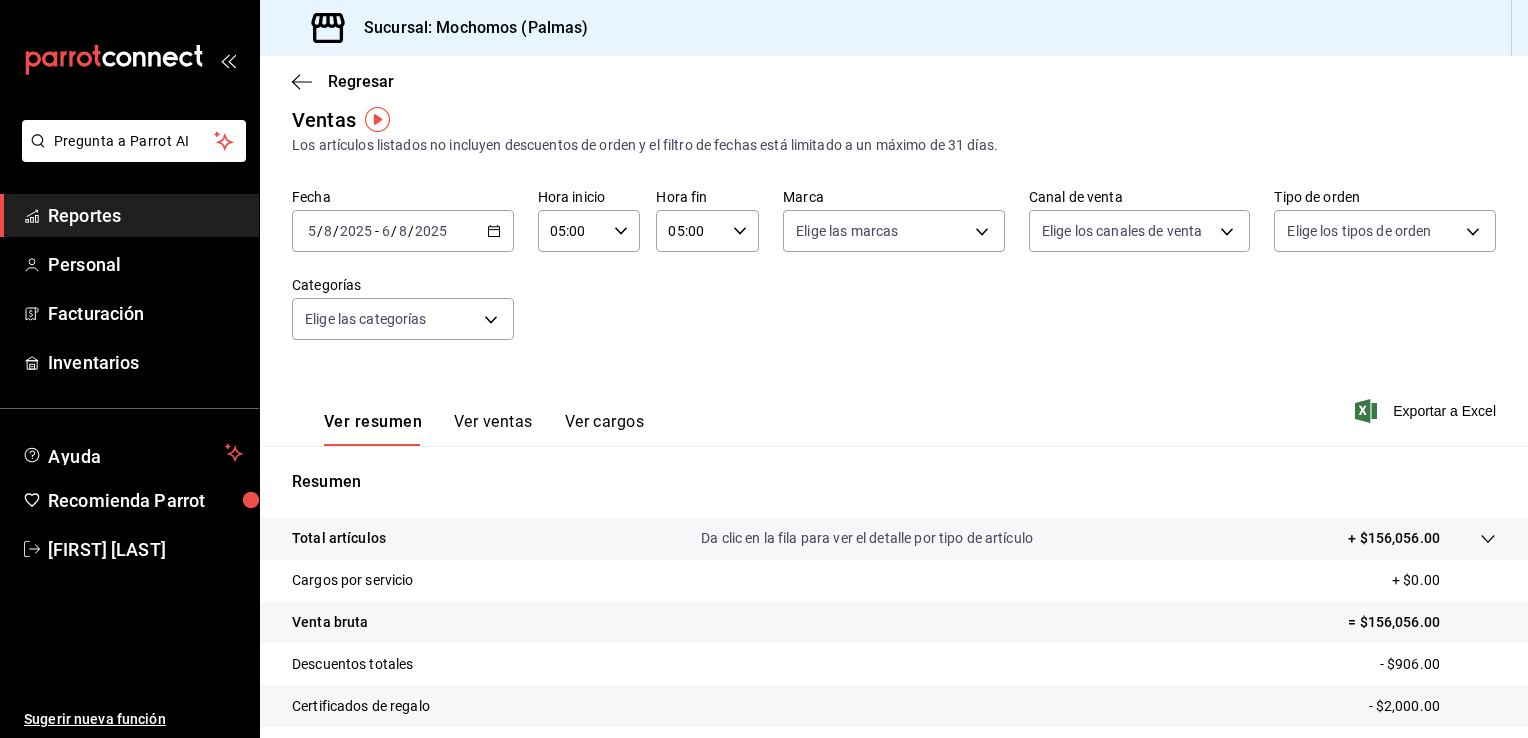 click 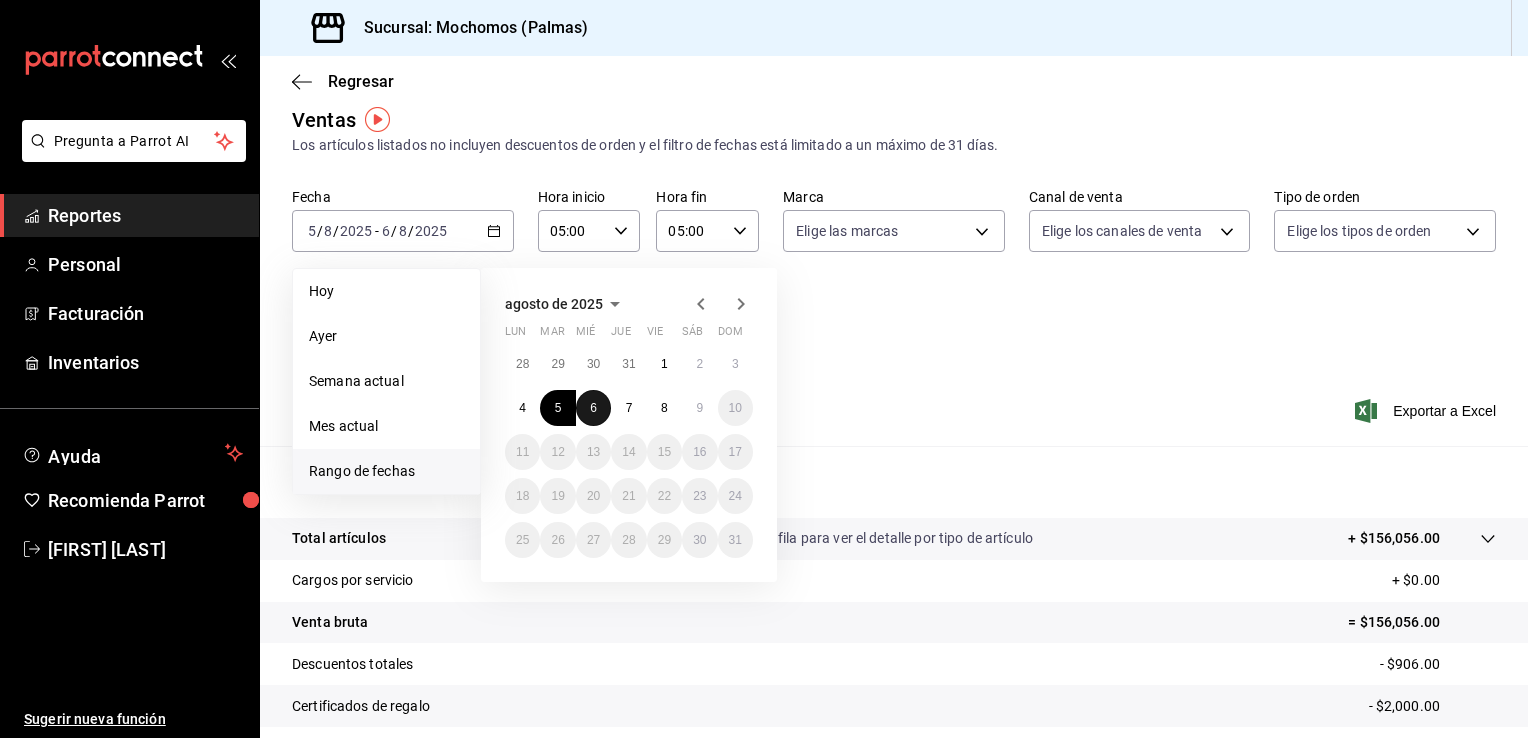 click on "6" at bounding box center [593, 408] 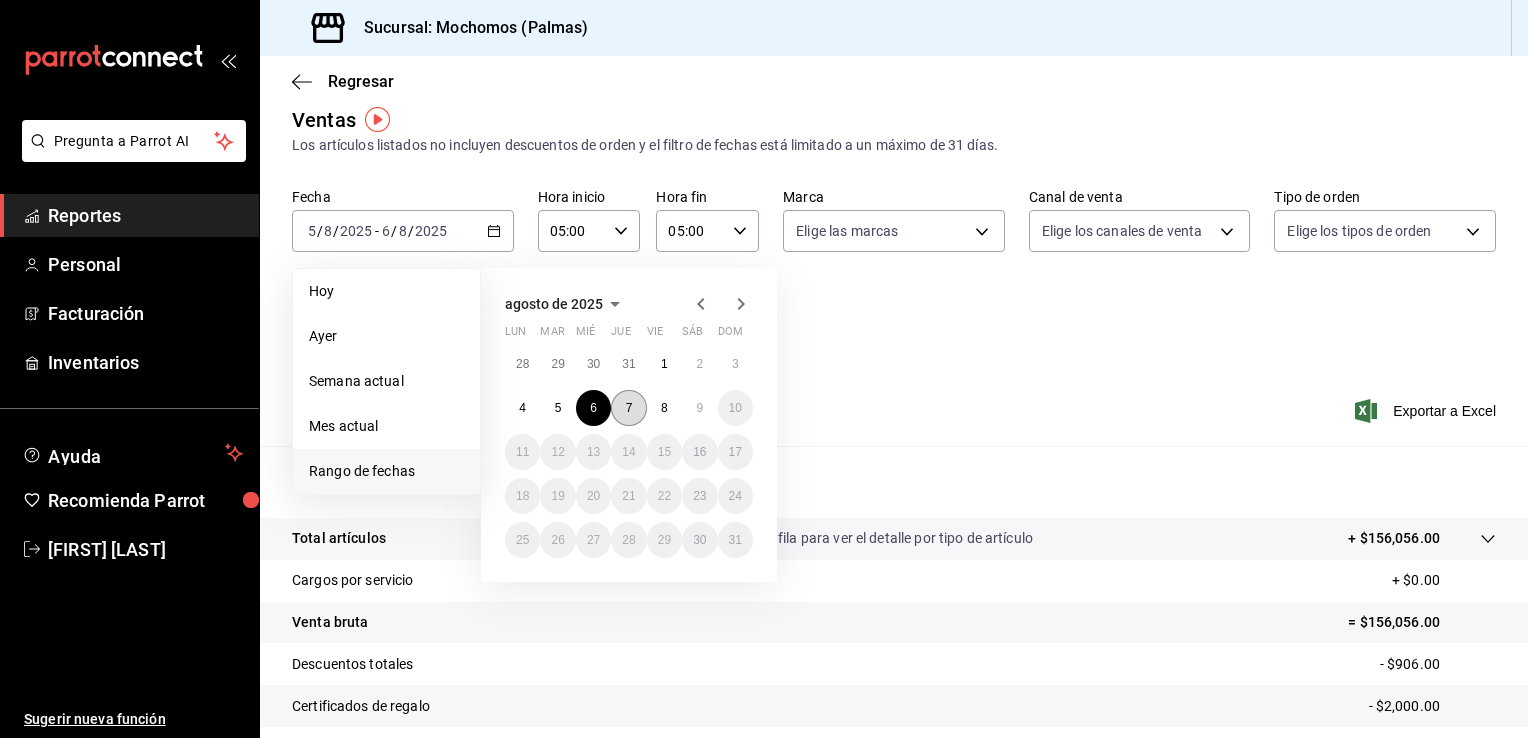 click on "7" at bounding box center [628, 408] 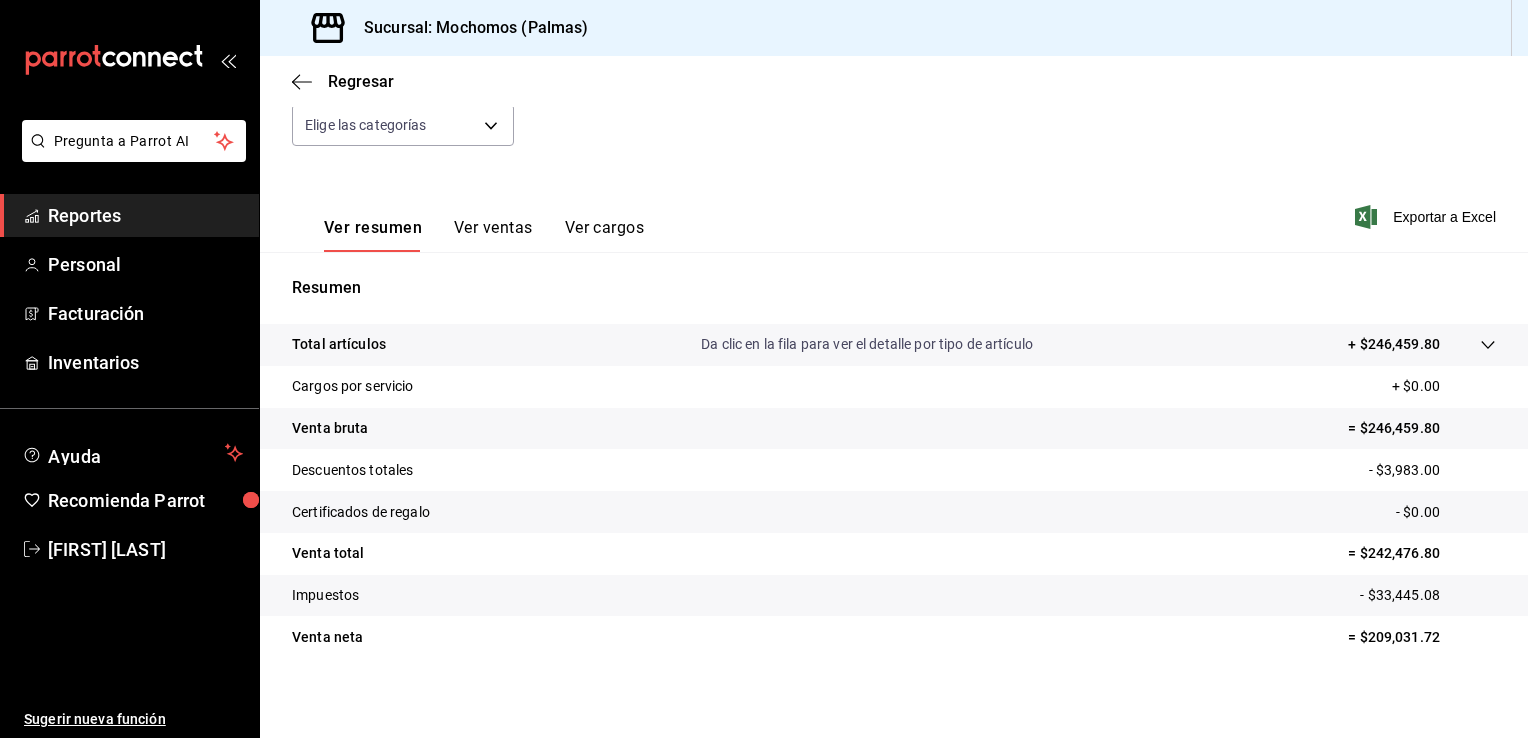 scroll, scrollTop: 220, scrollLeft: 0, axis: vertical 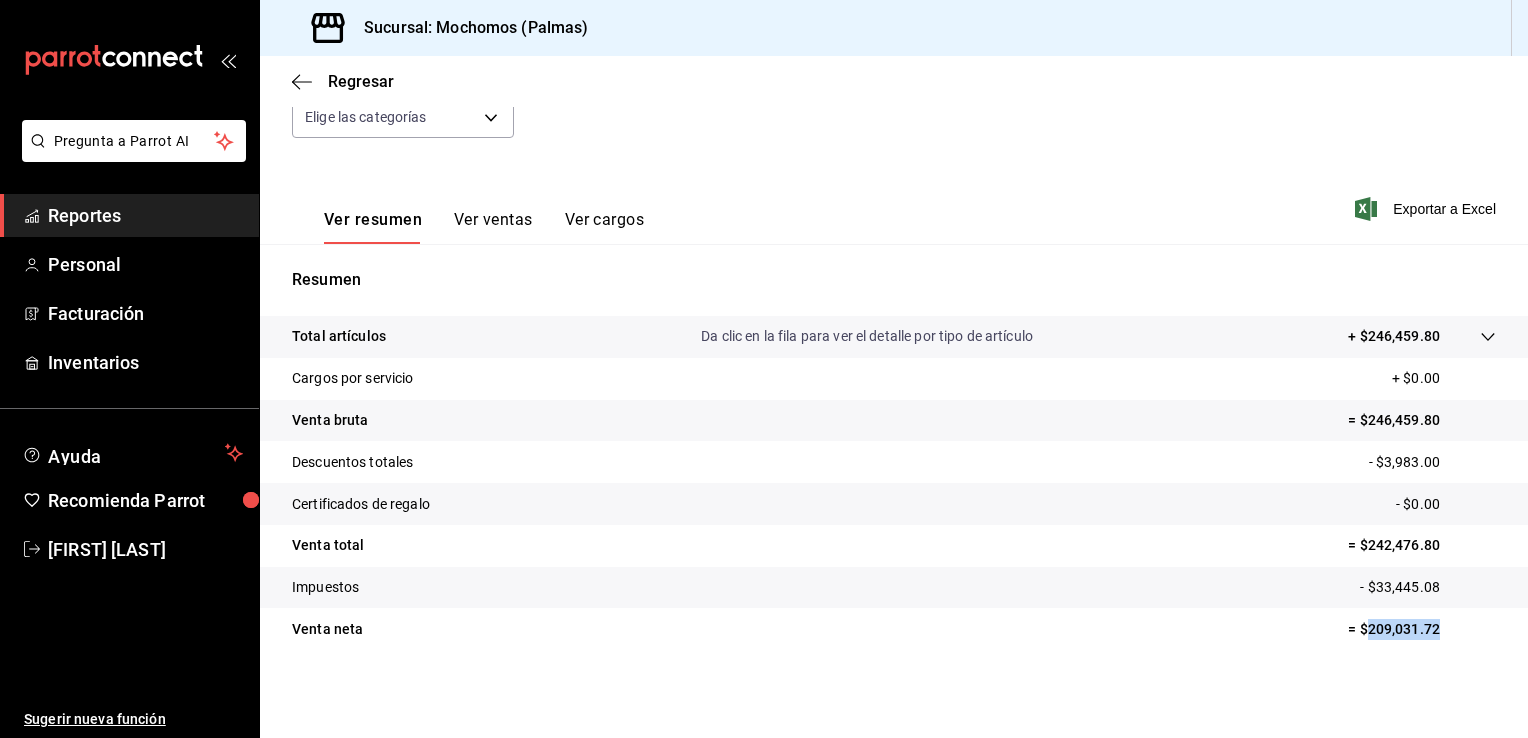 drag, startPoint x: 1458, startPoint y: 638, endPoint x: 1353, endPoint y: 640, distance: 105.01904 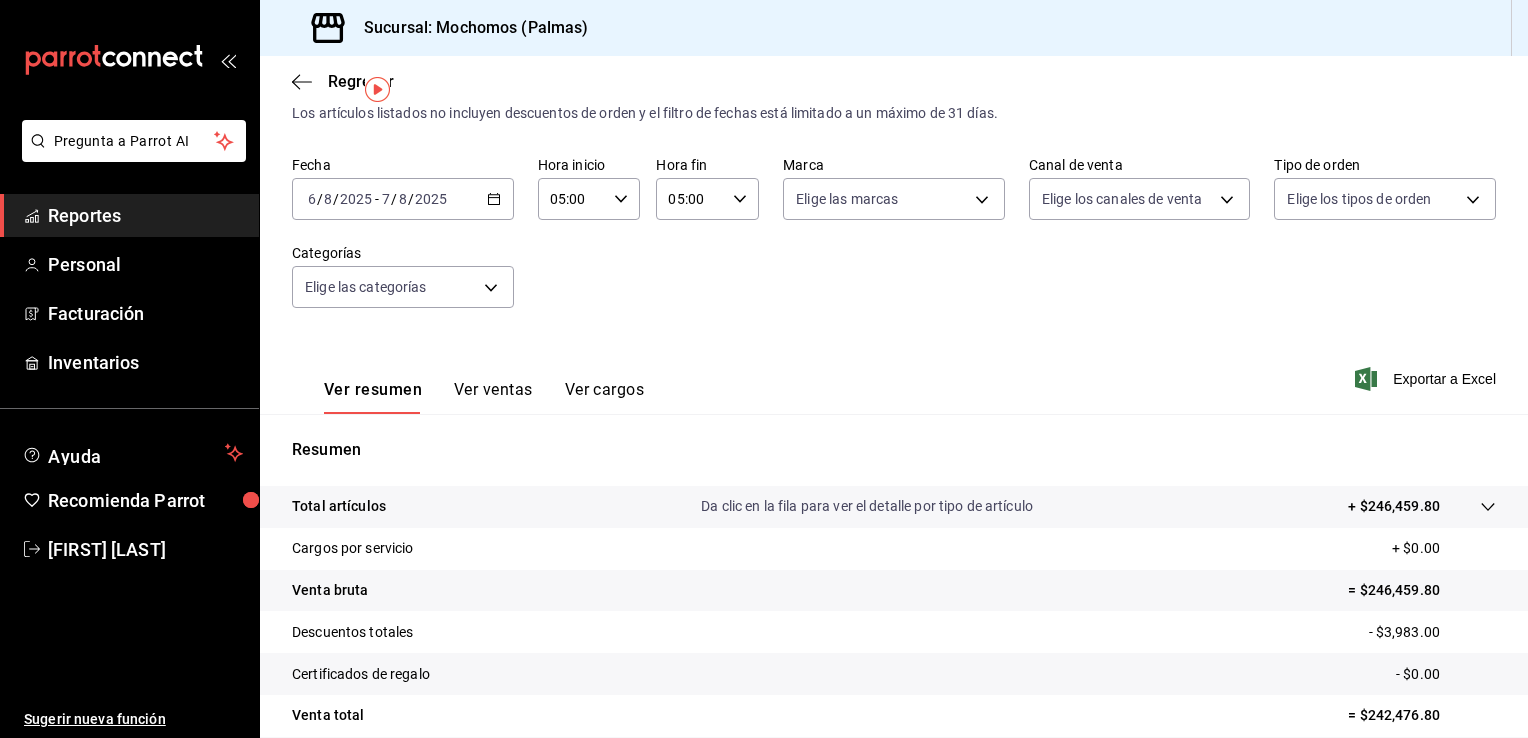 scroll, scrollTop: 48, scrollLeft: 0, axis: vertical 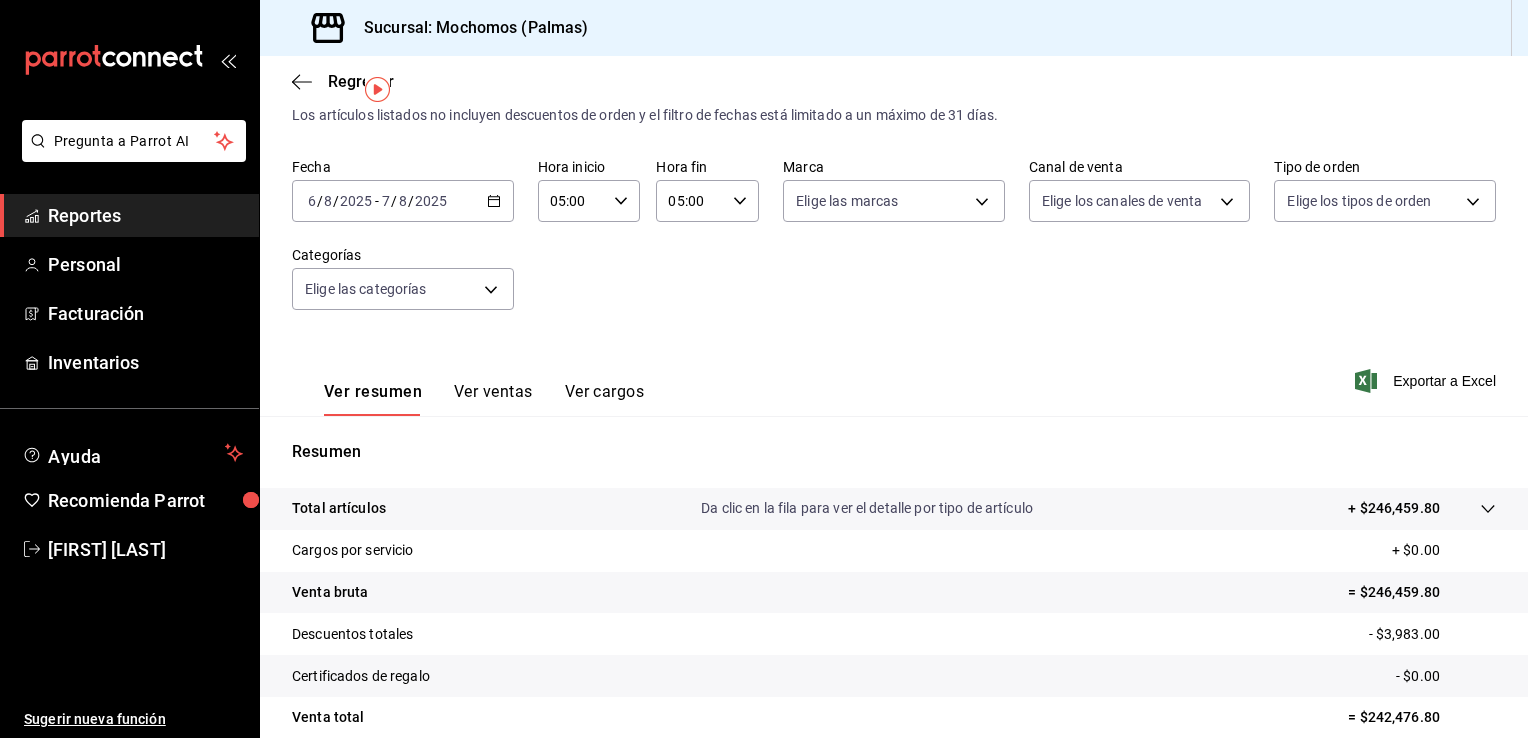 click 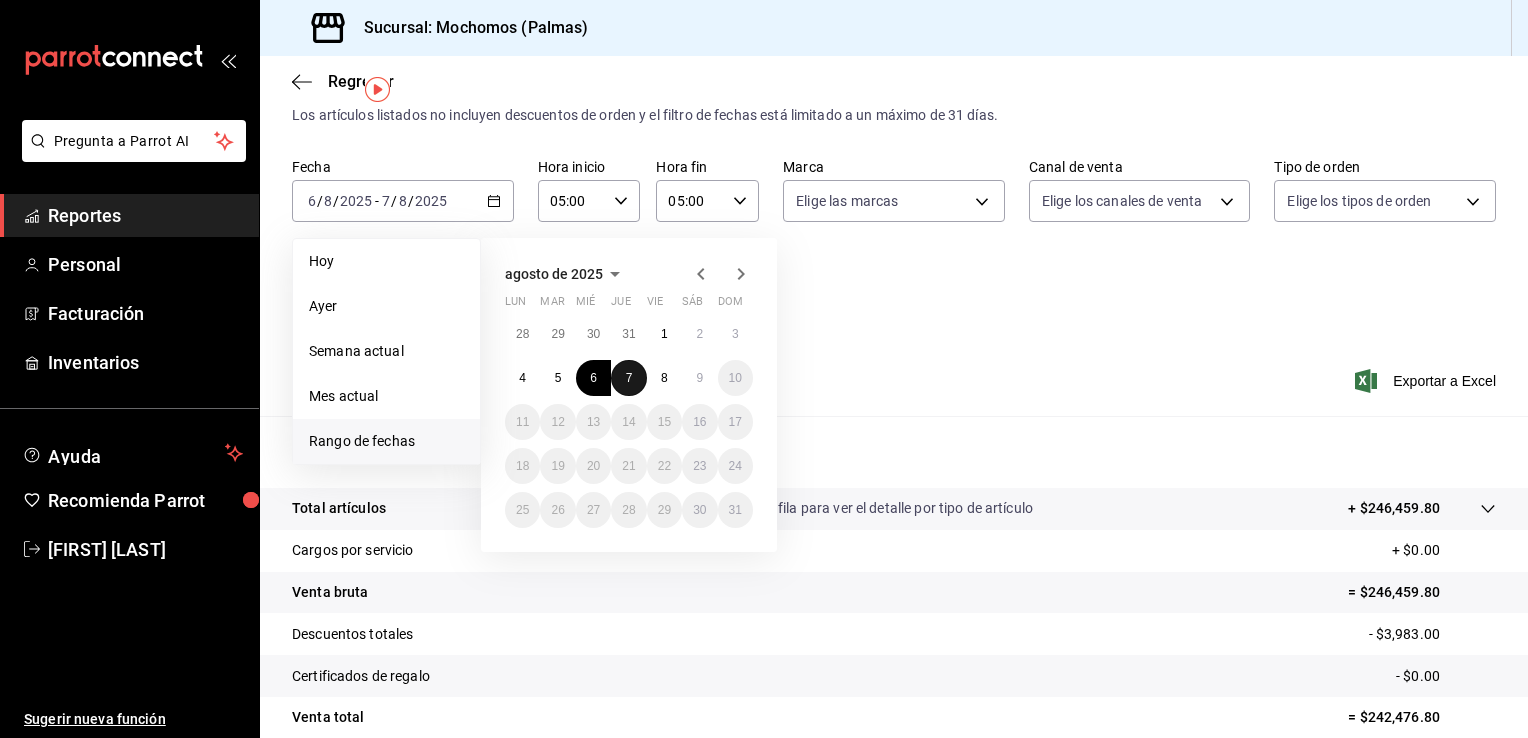 click on "7" at bounding box center [628, 378] 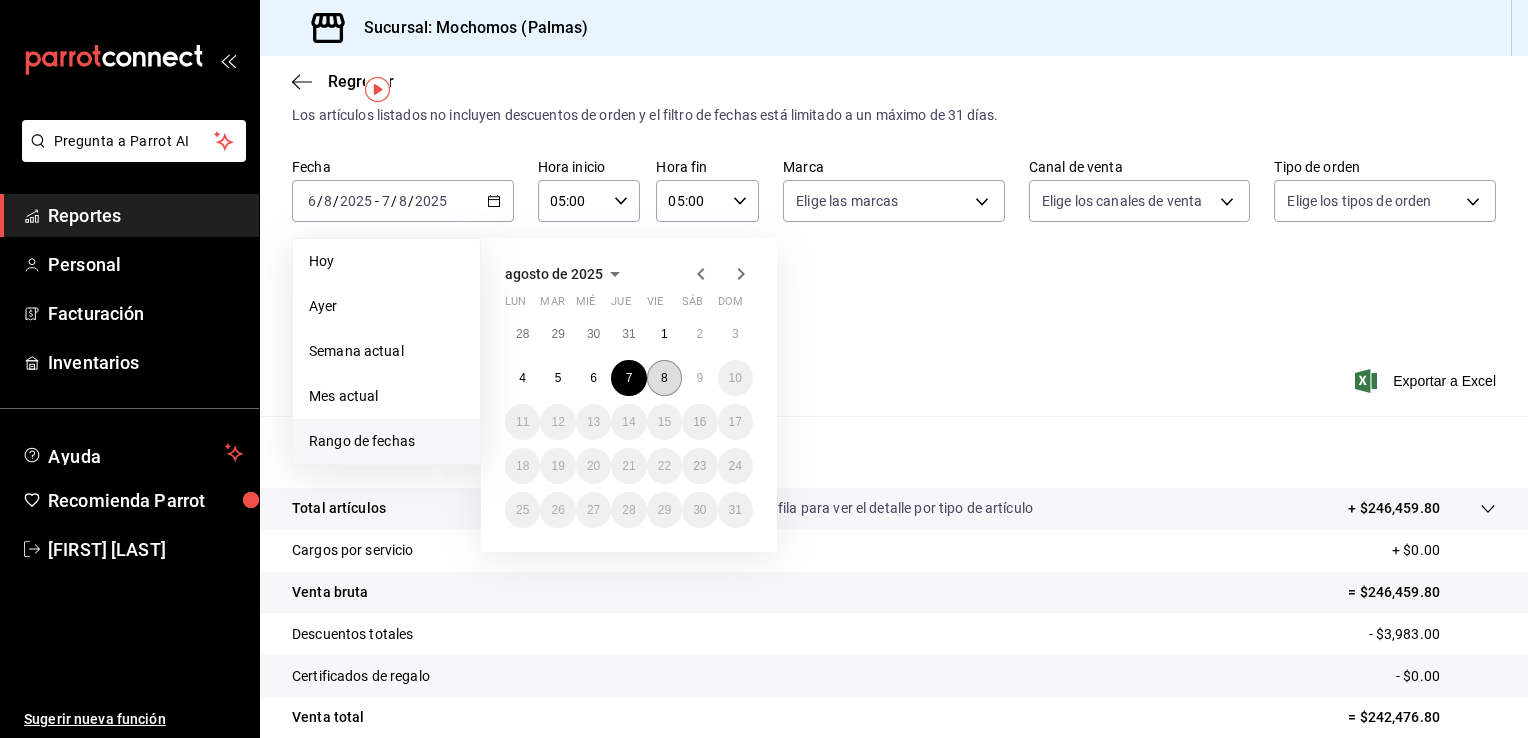 click on "8" at bounding box center (664, 378) 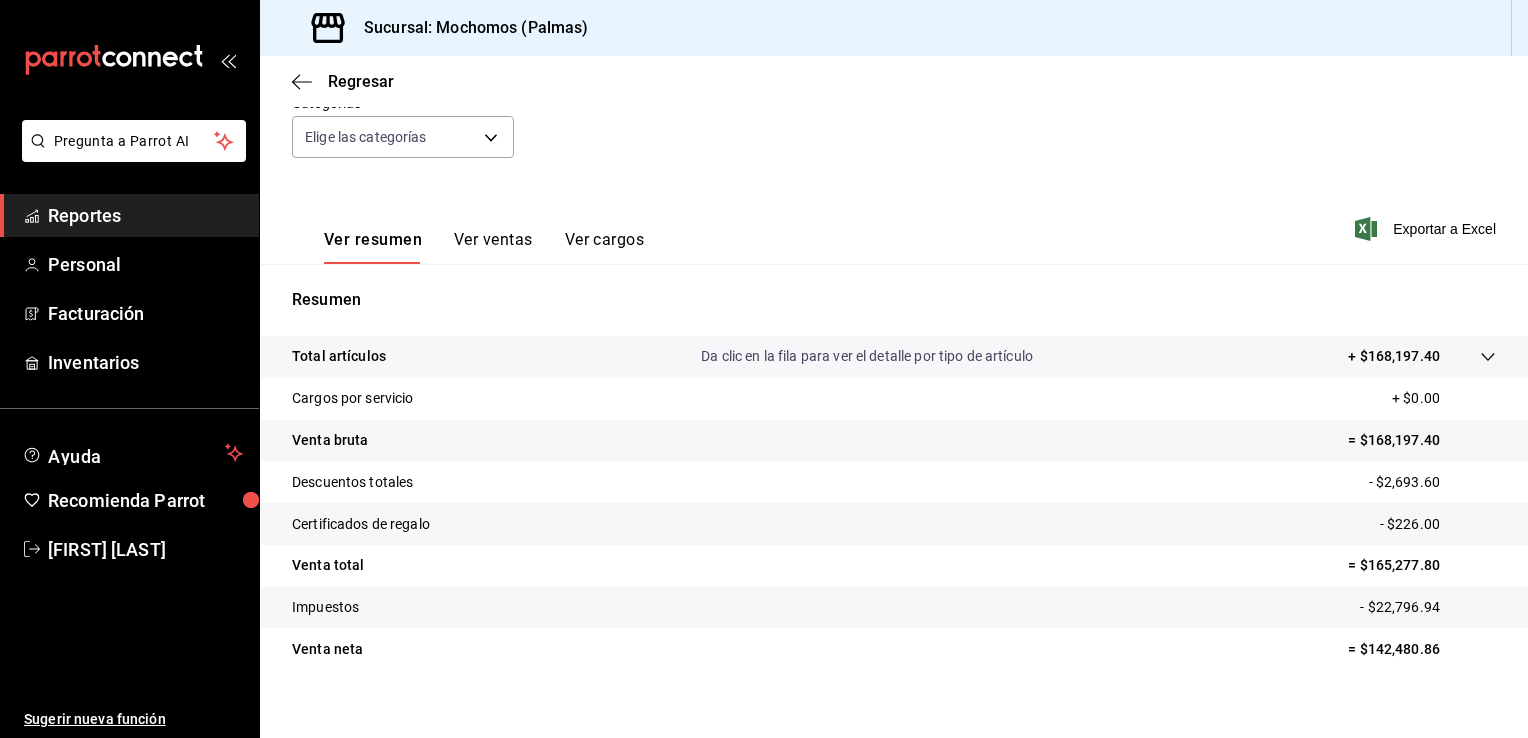 scroll, scrollTop: 203, scrollLeft: 0, axis: vertical 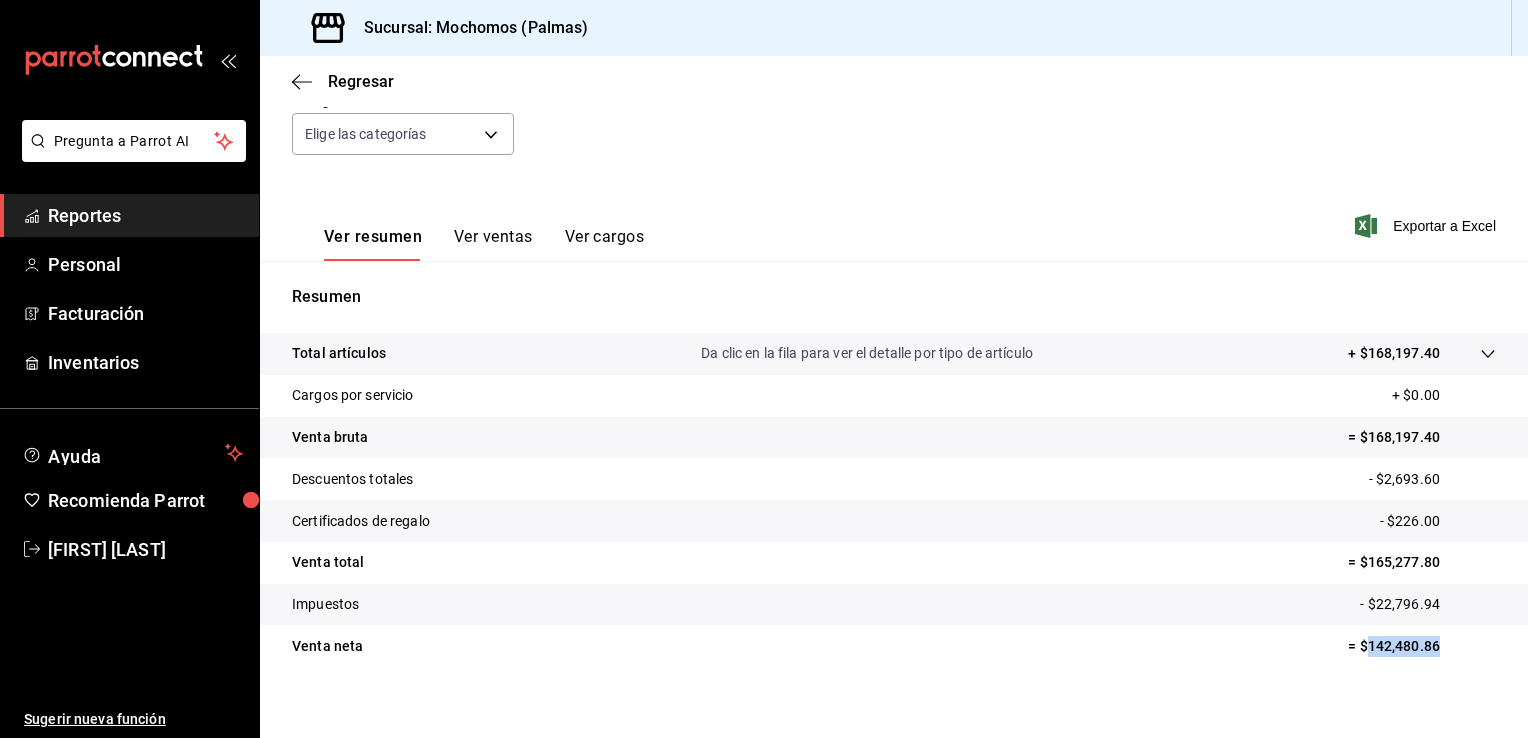 drag, startPoint x: 1435, startPoint y: 646, endPoint x: 1352, endPoint y: 642, distance: 83.09633 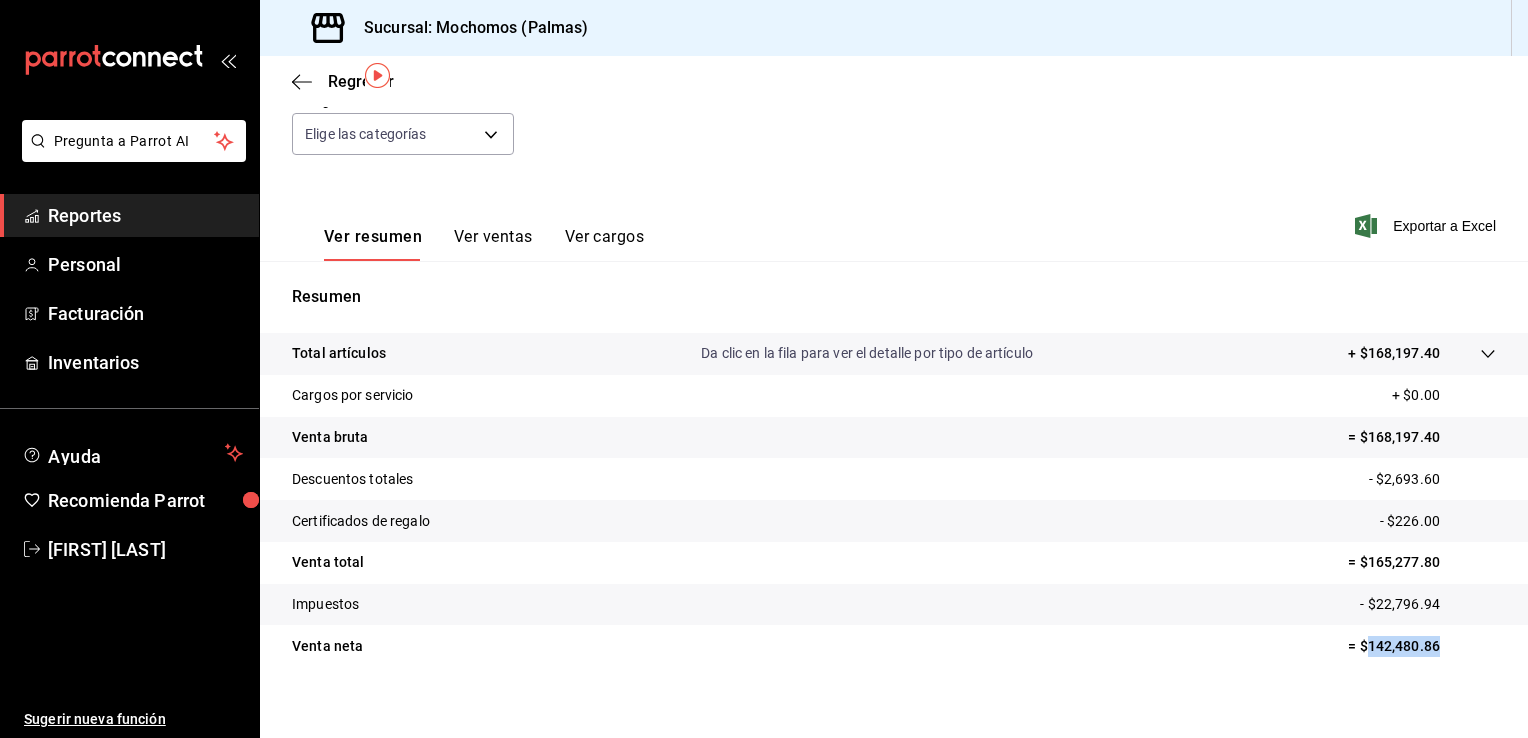 scroll, scrollTop: 0, scrollLeft: 0, axis: both 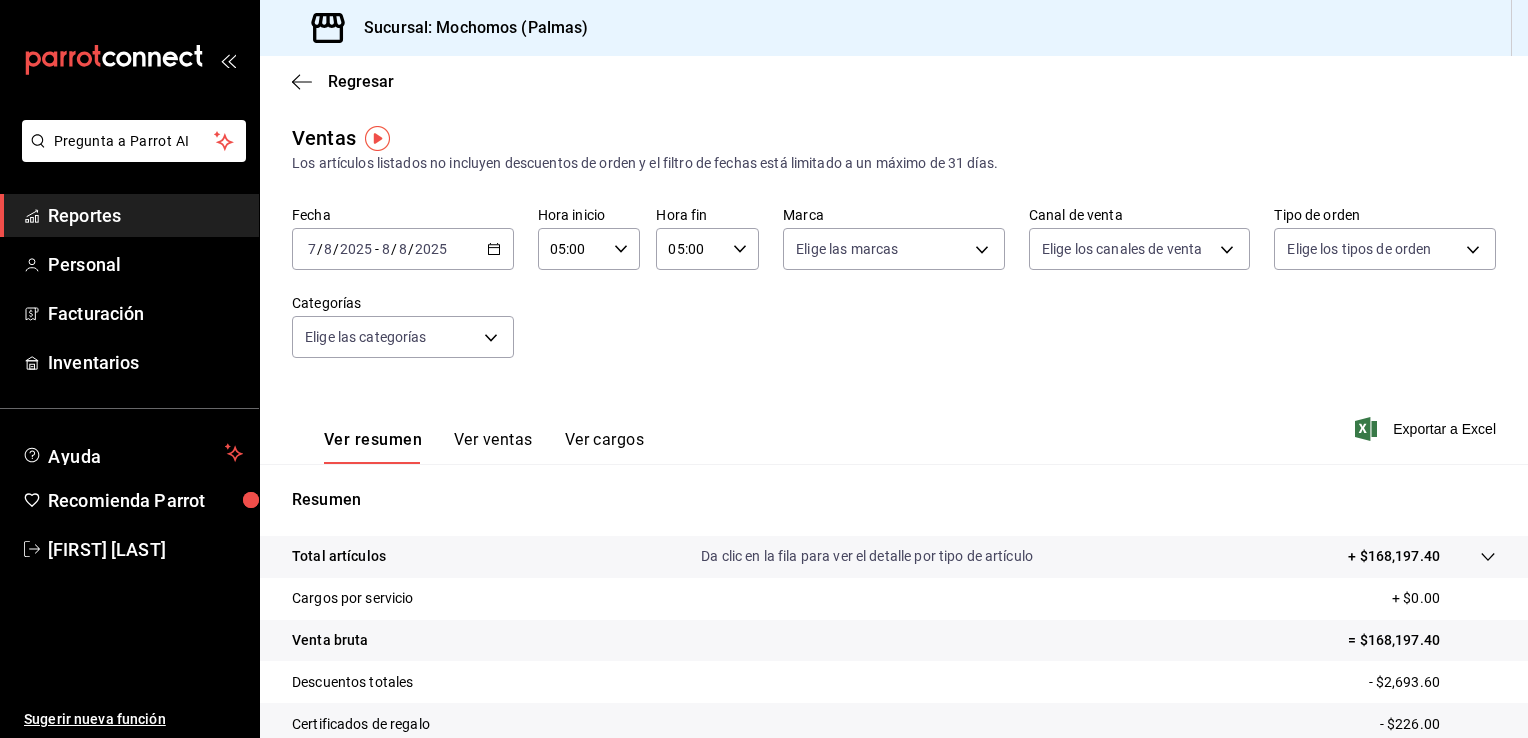 click 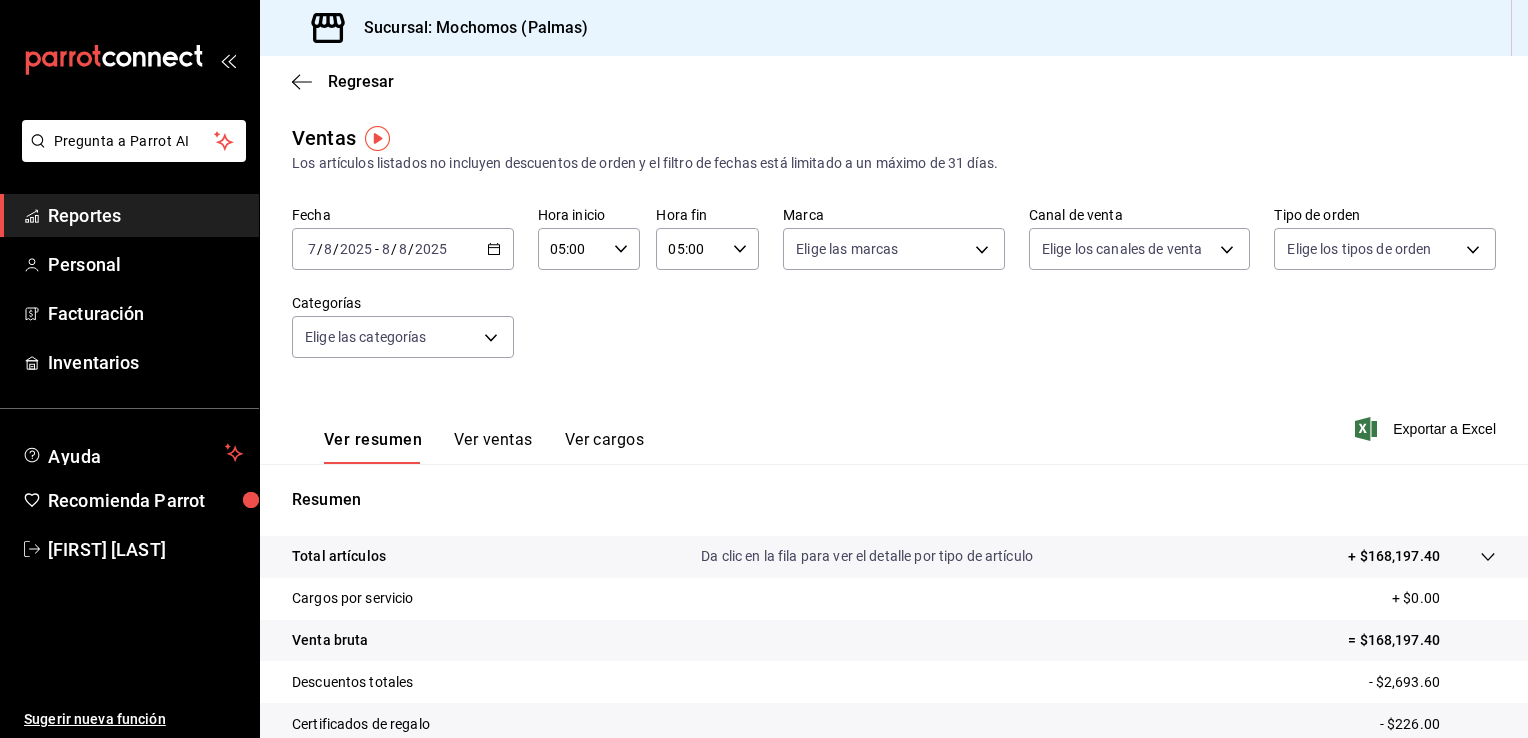click on "2025-08-07 7 / 8 / 2025 - 2025-08-08 8 / 8 / 2025" at bounding box center [403, 249] 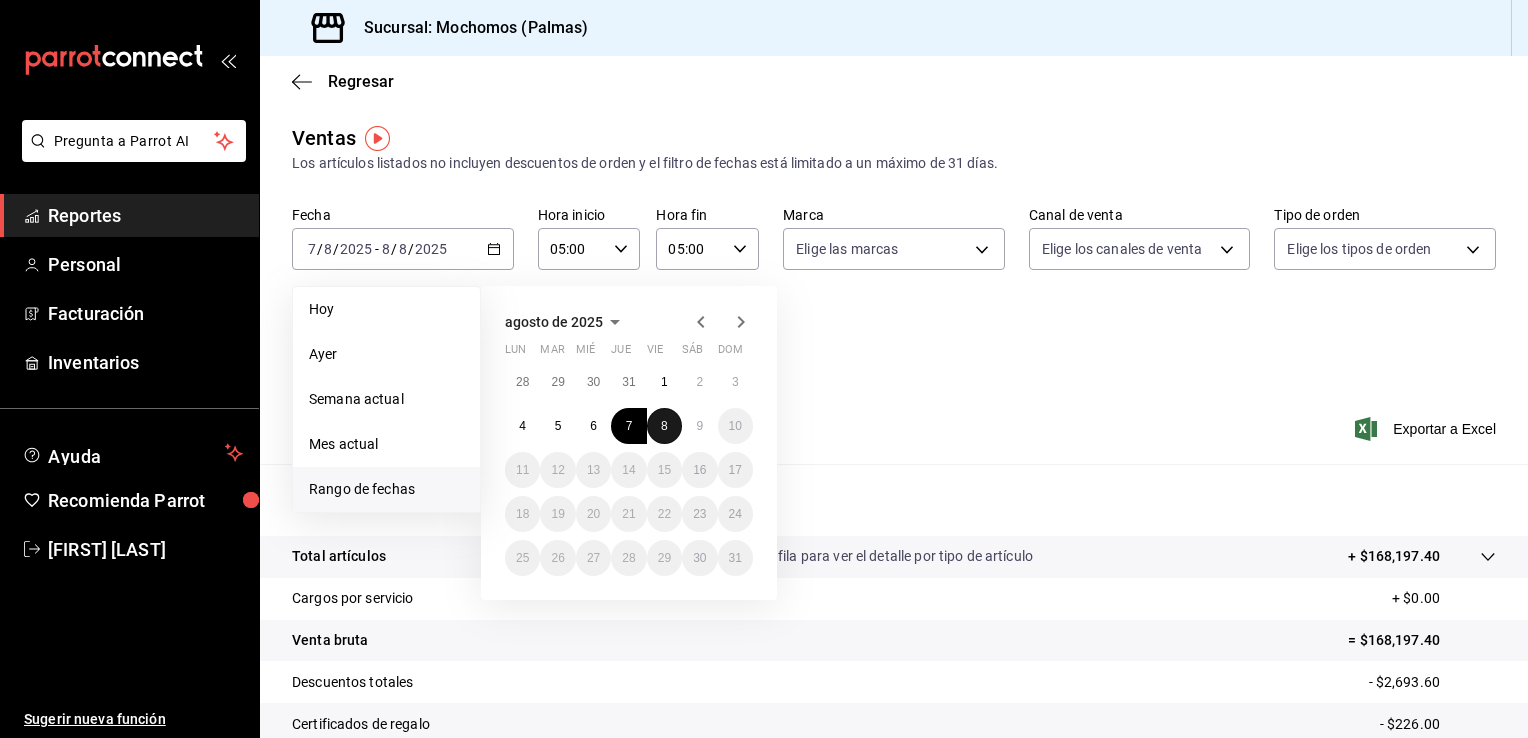 click on "8" at bounding box center (664, 426) 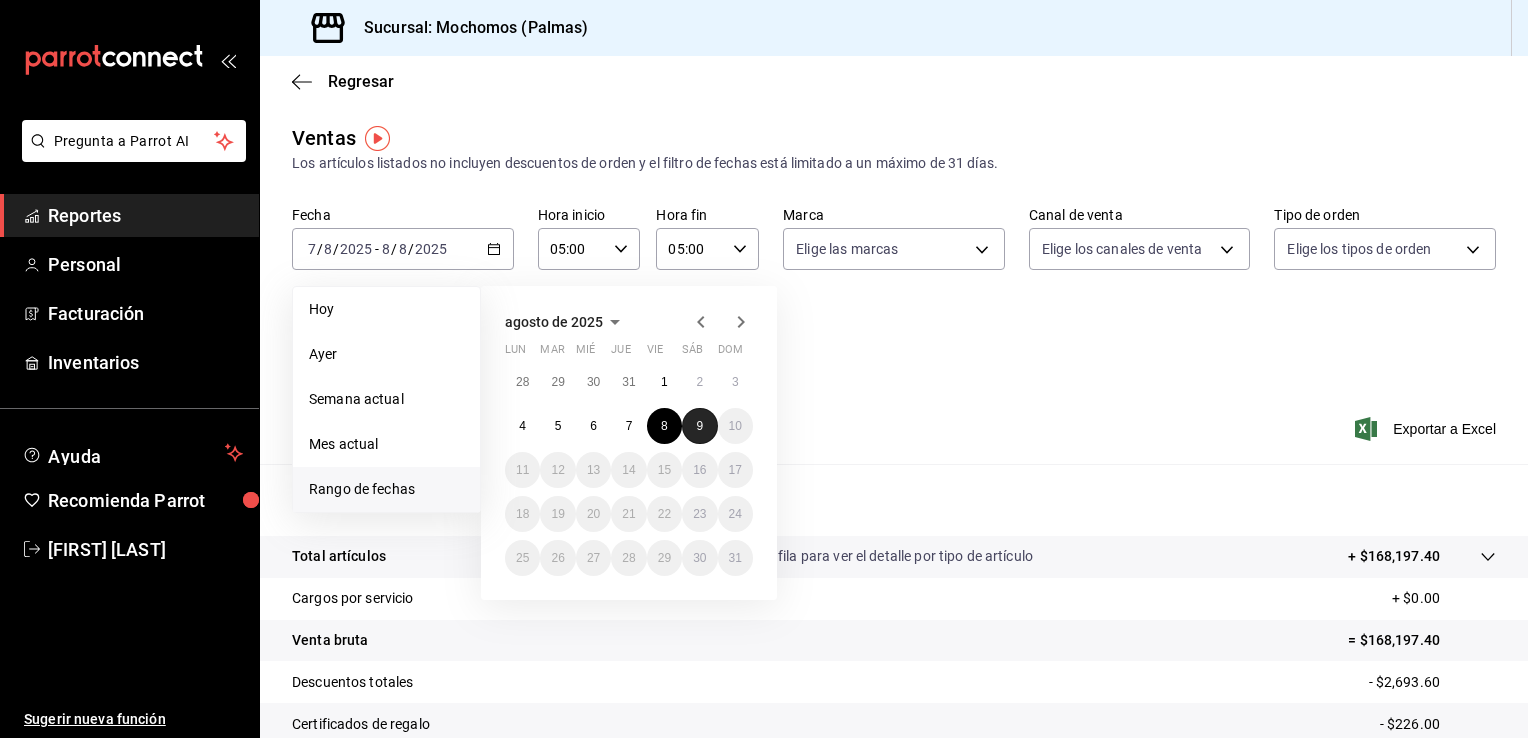 click on "9" at bounding box center [699, 426] 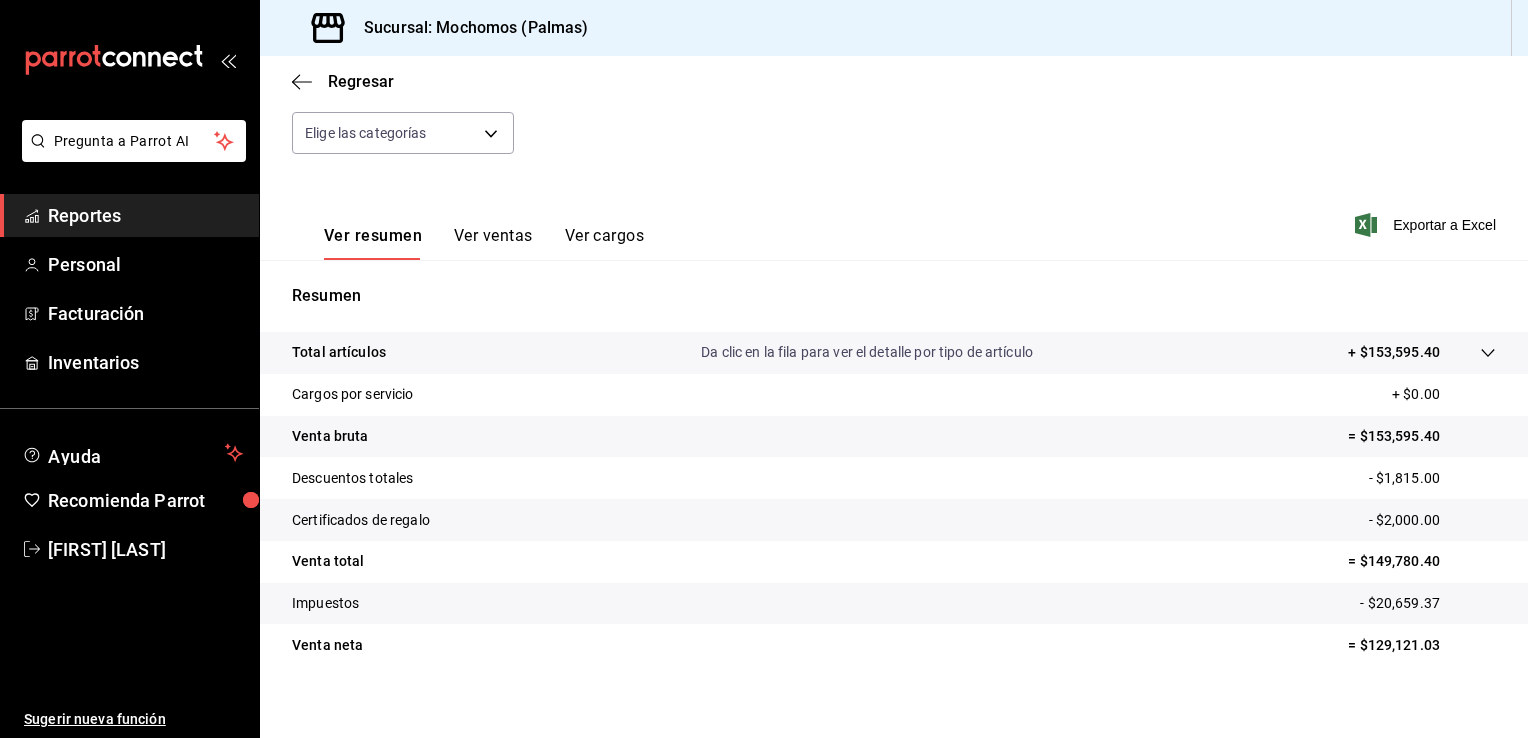 scroll, scrollTop: 220, scrollLeft: 0, axis: vertical 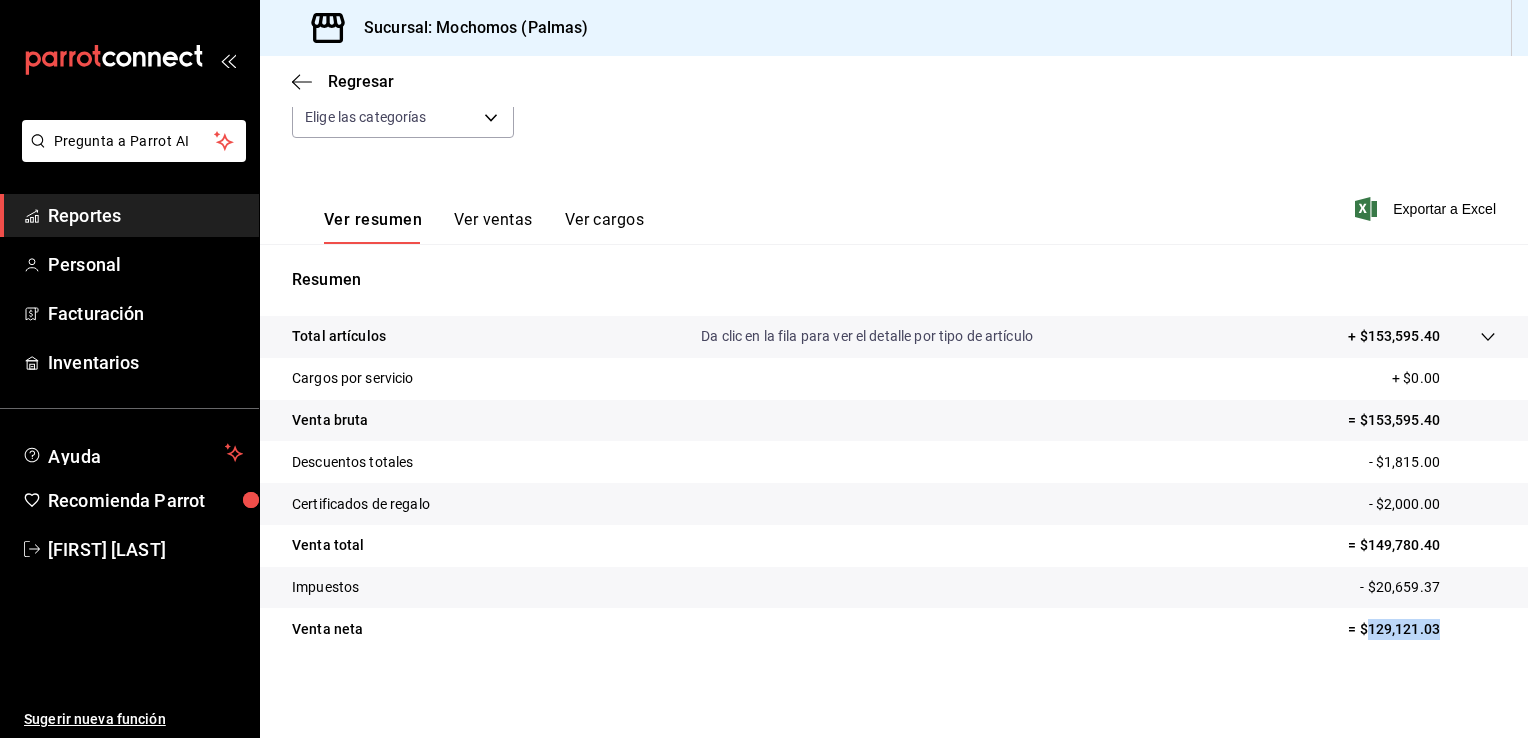 drag, startPoint x: 1437, startPoint y: 638, endPoint x: 1352, endPoint y: 638, distance: 85 